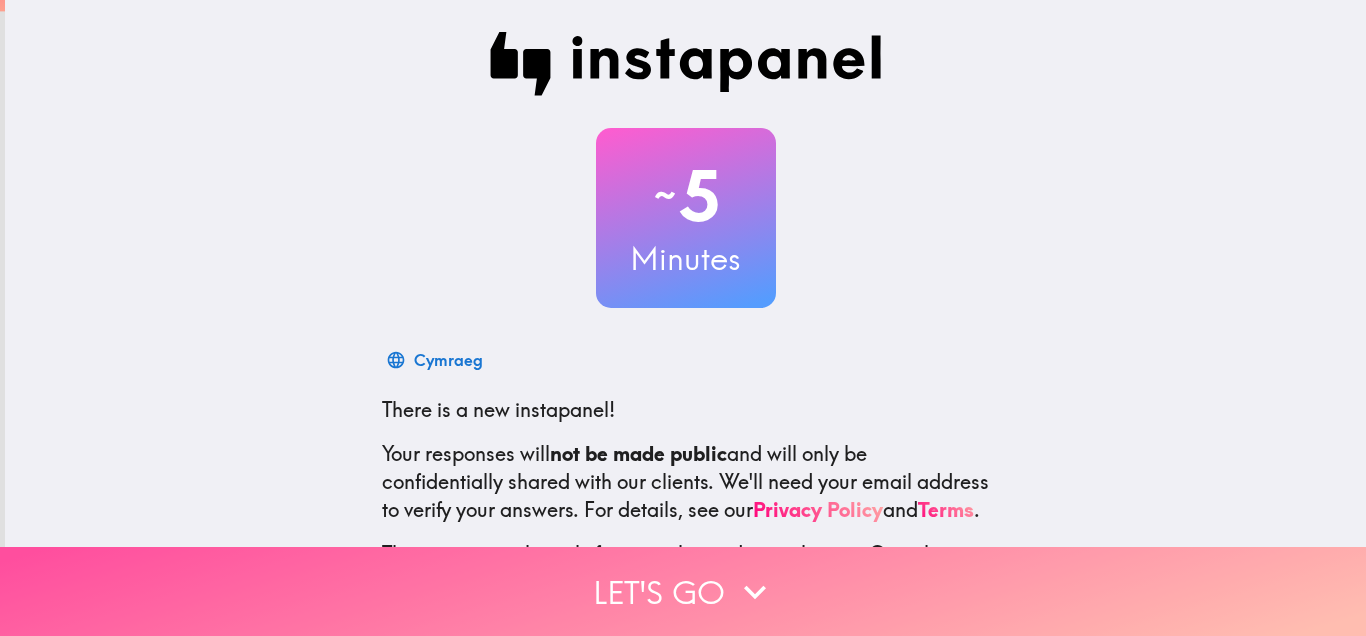 click on "Let's go" at bounding box center (683, 591) 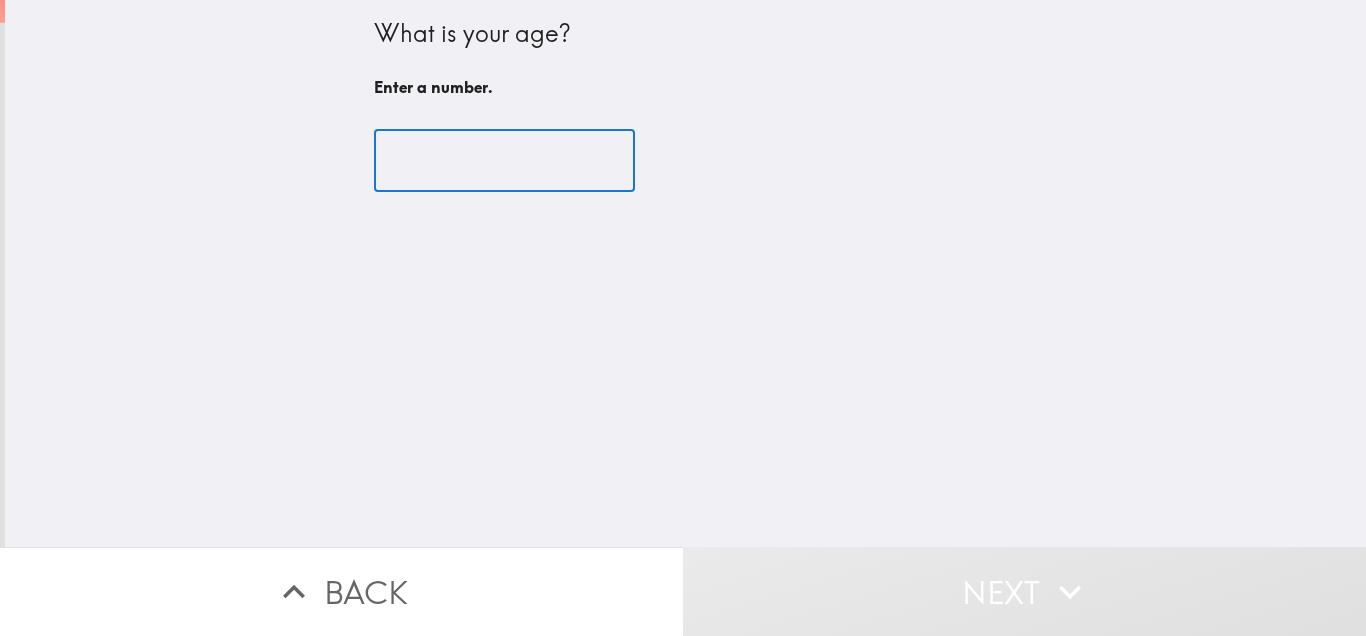 click at bounding box center [504, 161] 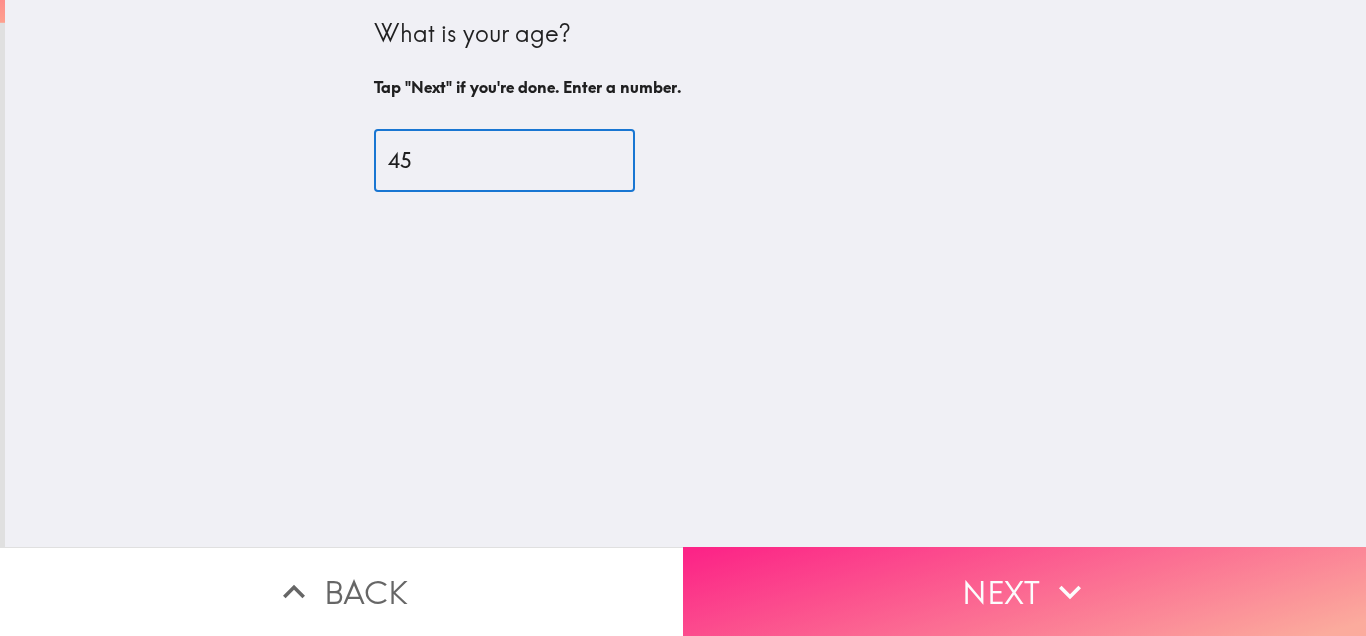 type on "45" 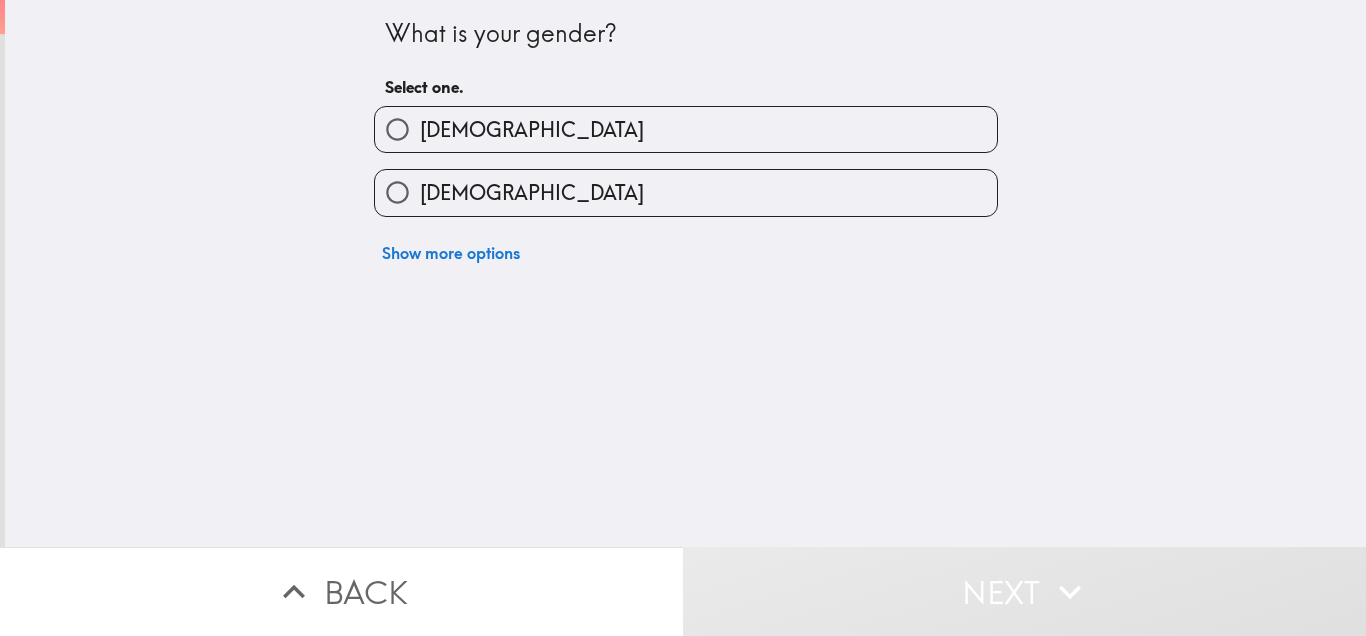 click on "[DEMOGRAPHIC_DATA]" at bounding box center [686, 129] 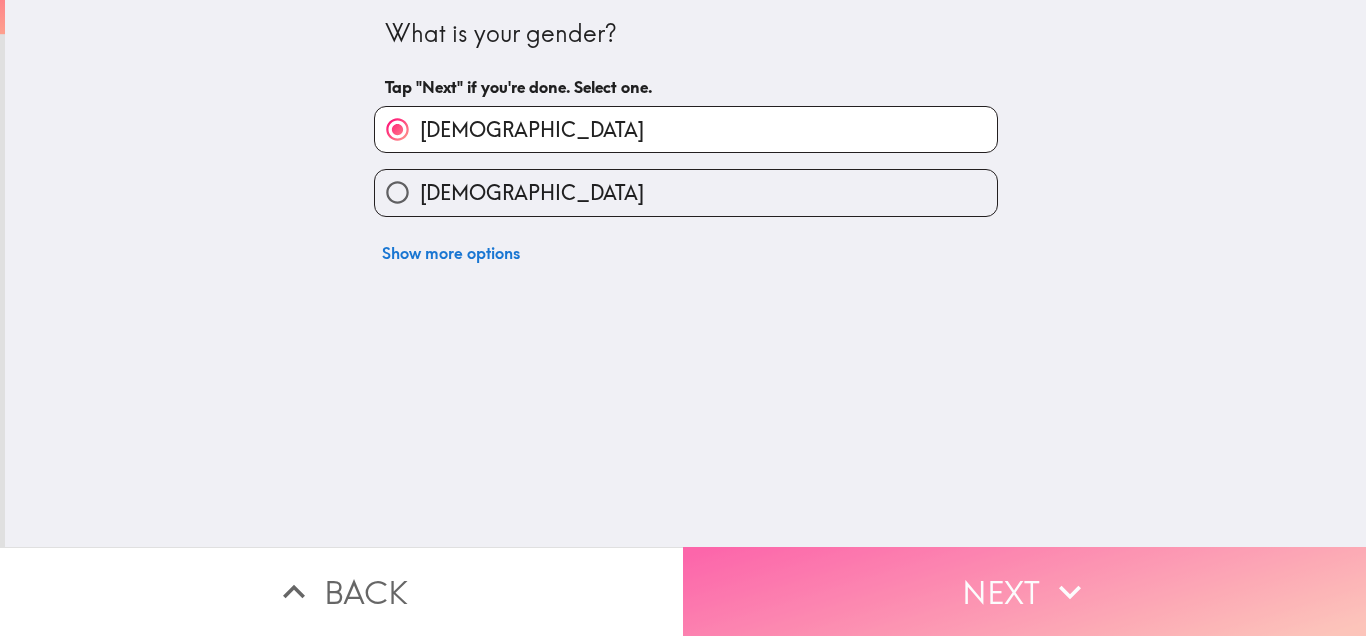 click on "Next" at bounding box center [1024, 591] 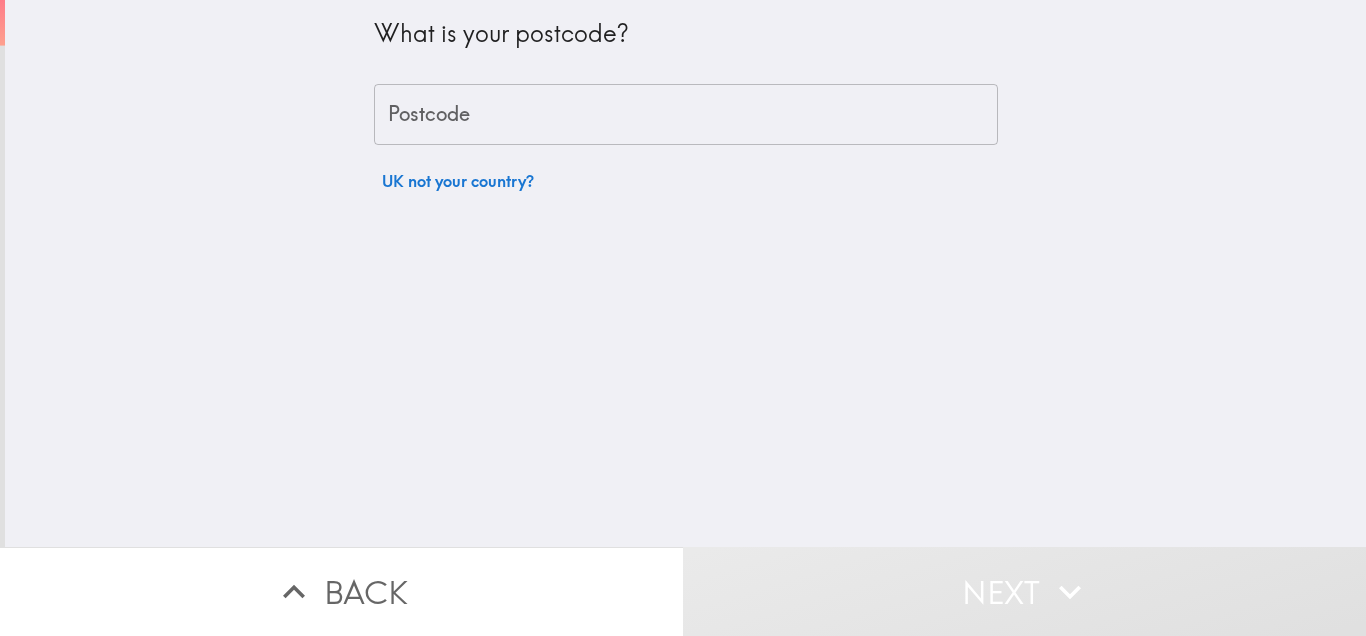 click on "Postcode" at bounding box center (686, 115) 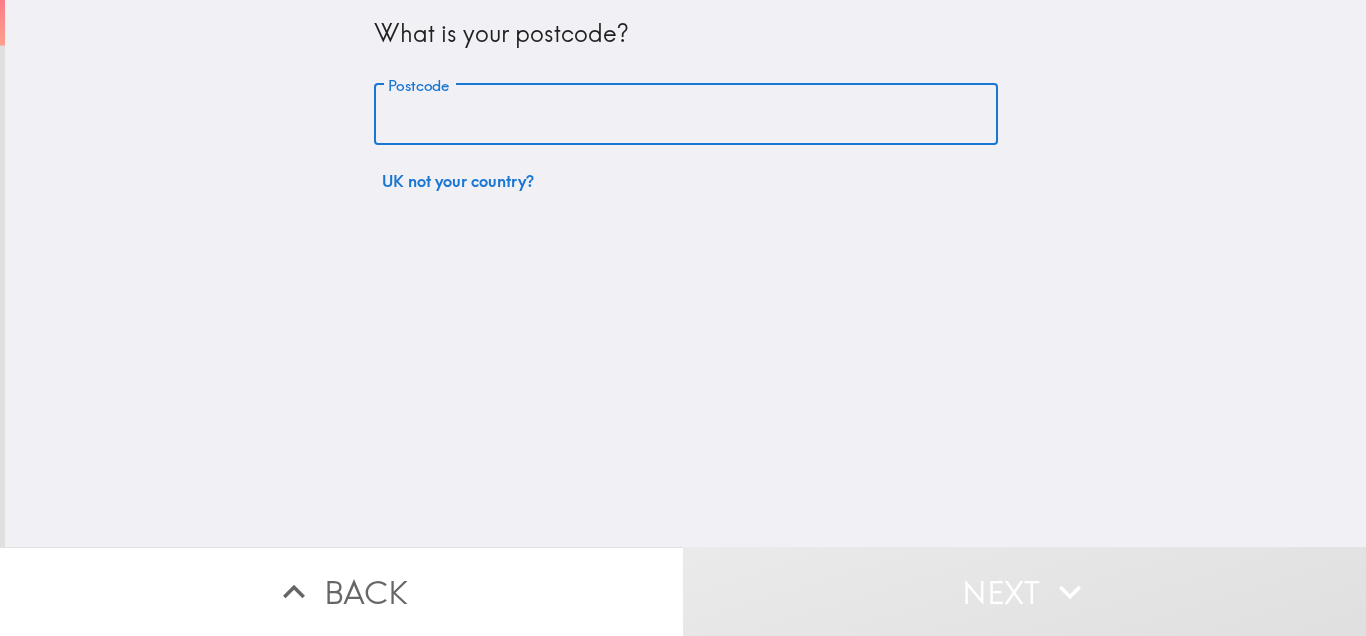 type on "GU14 7QU" 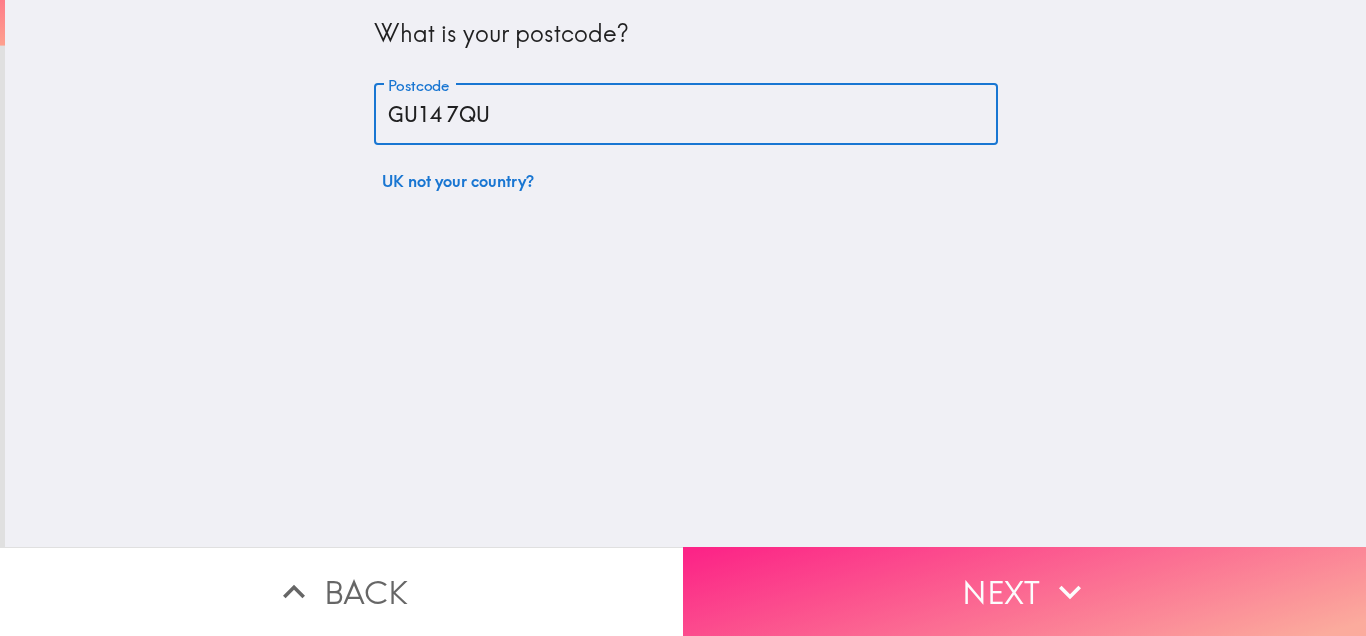 click on "Next" at bounding box center [1024, 591] 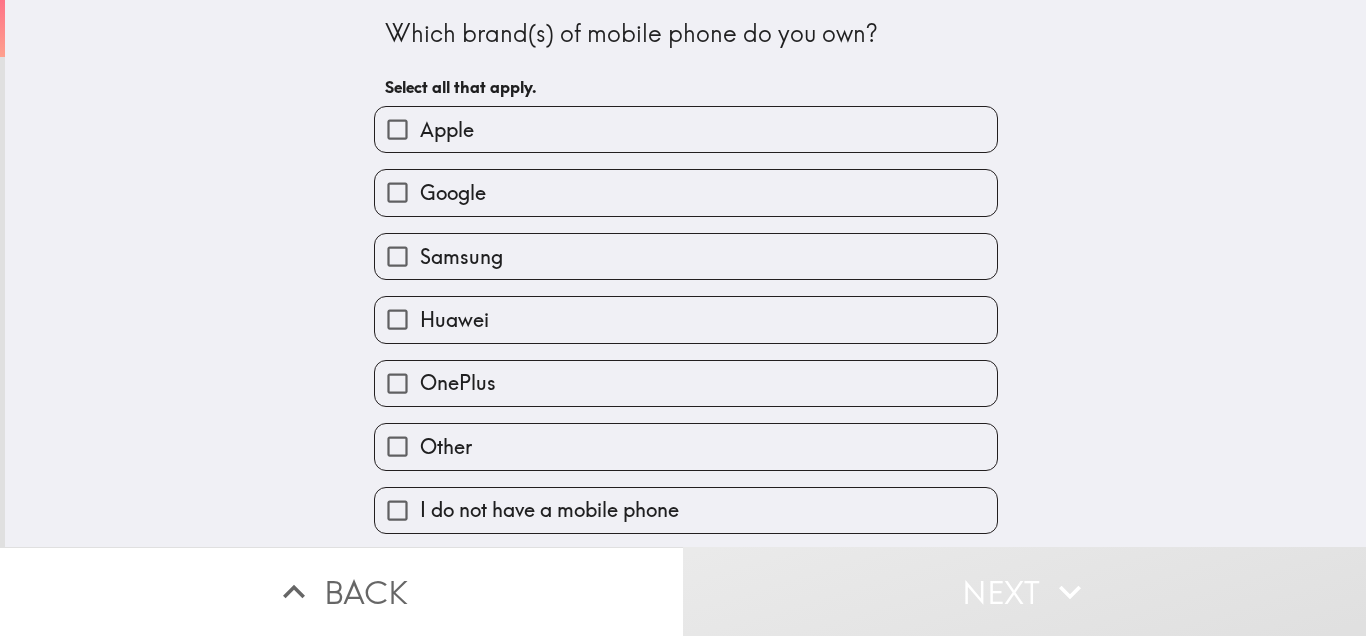 click on "Apple" at bounding box center (447, 130) 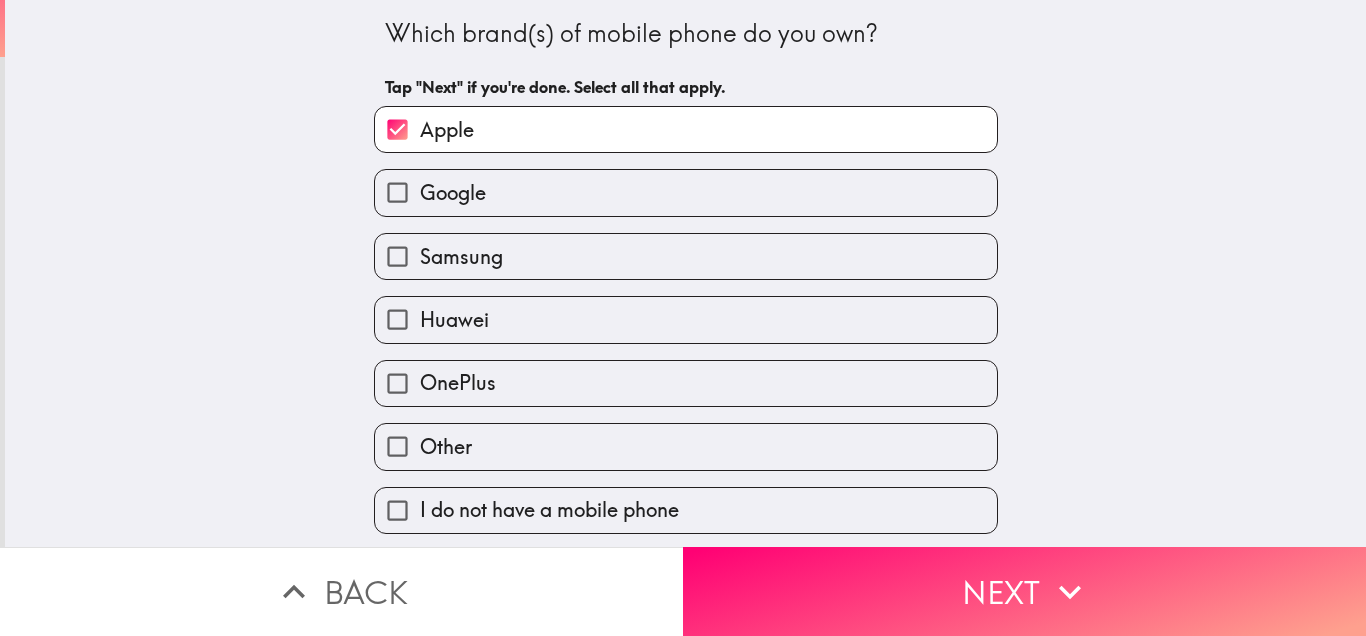 click on "Samsung" at bounding box center (686, 256) 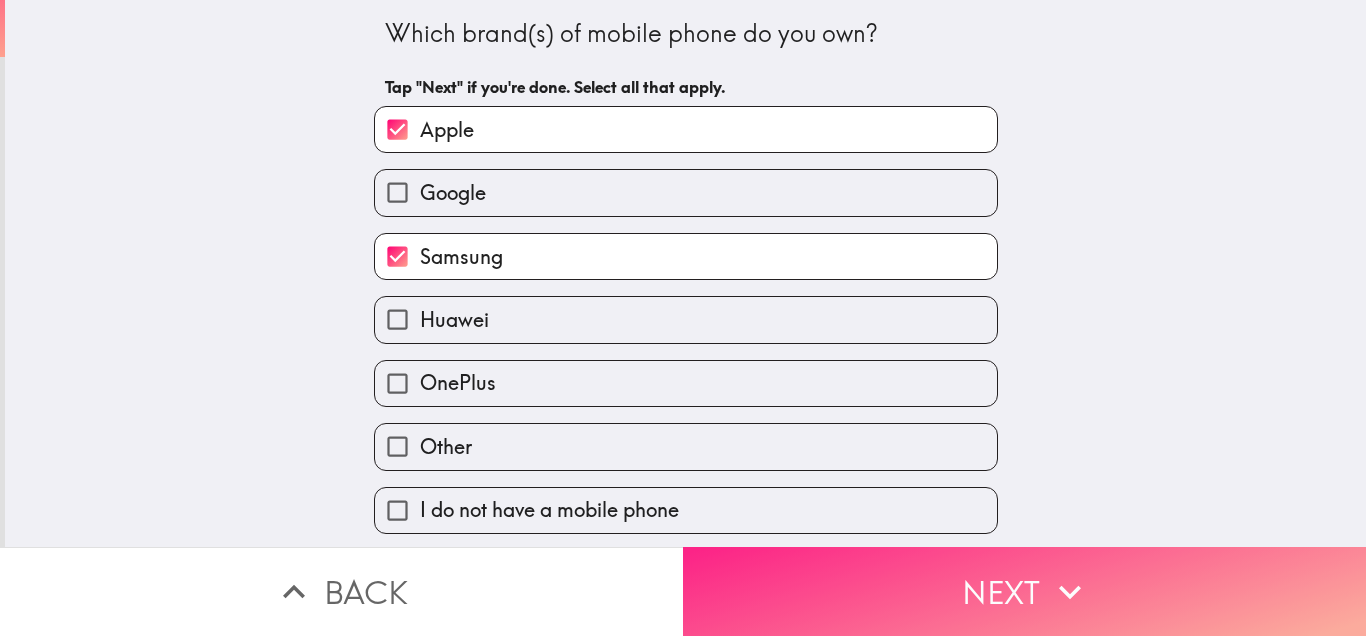 click on "Next" at bounding box center [1024, 591] 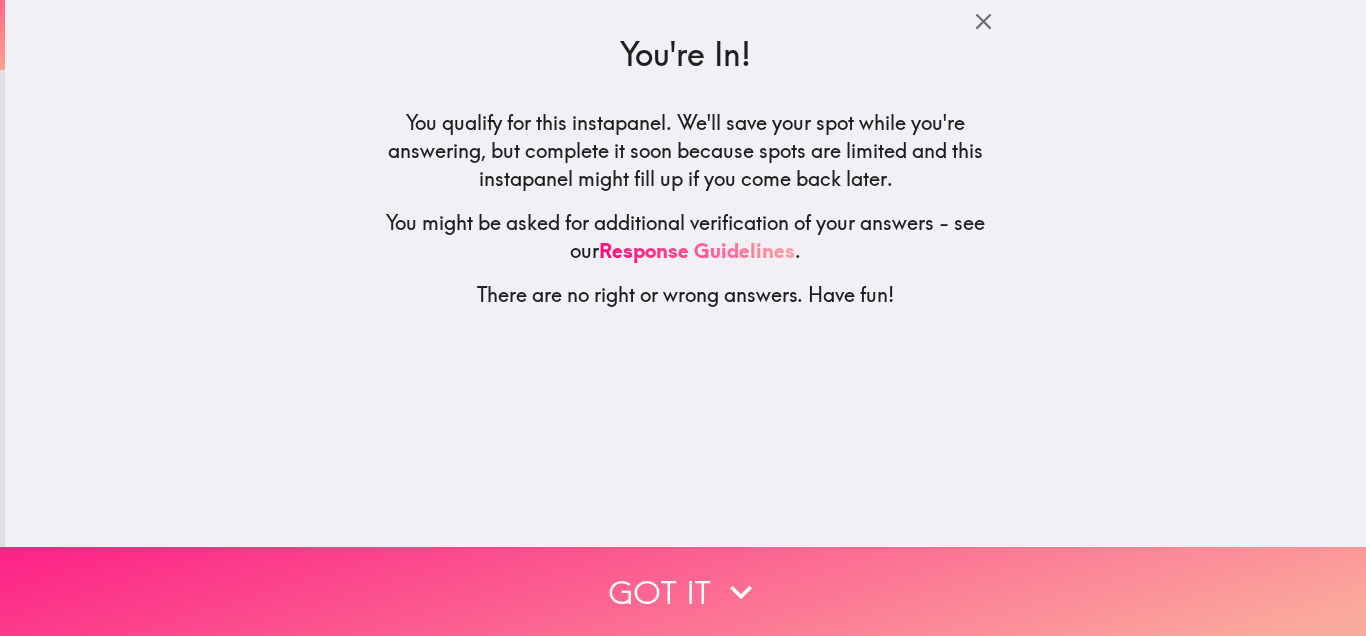 click on "Got it" at bounding box center [683, 591] 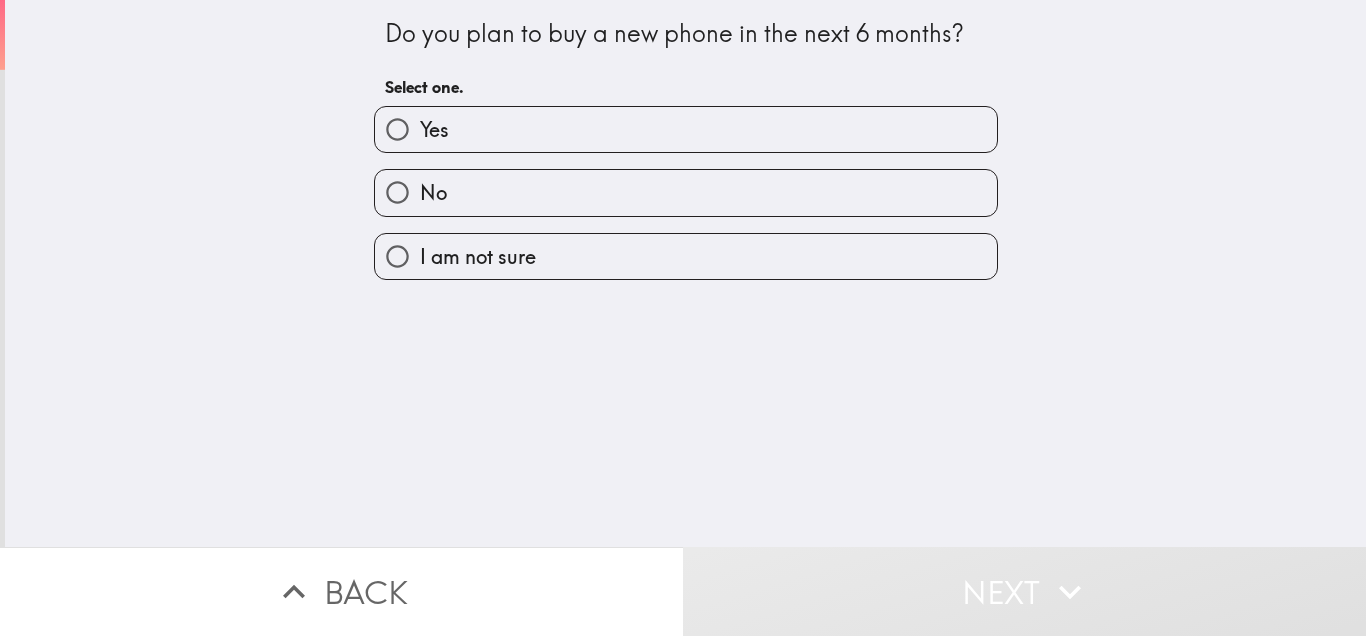 click on "Yes" at bounding box center [686, 129] 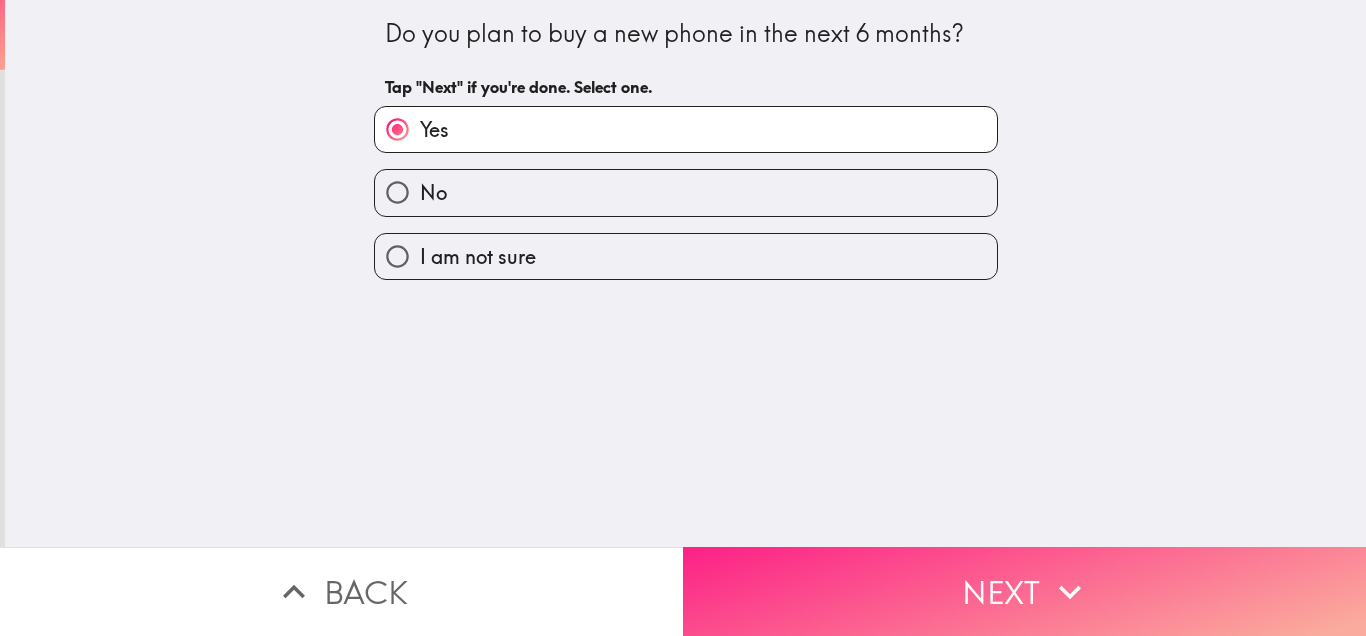 click on "Next" at bounding box center [1024, 591] 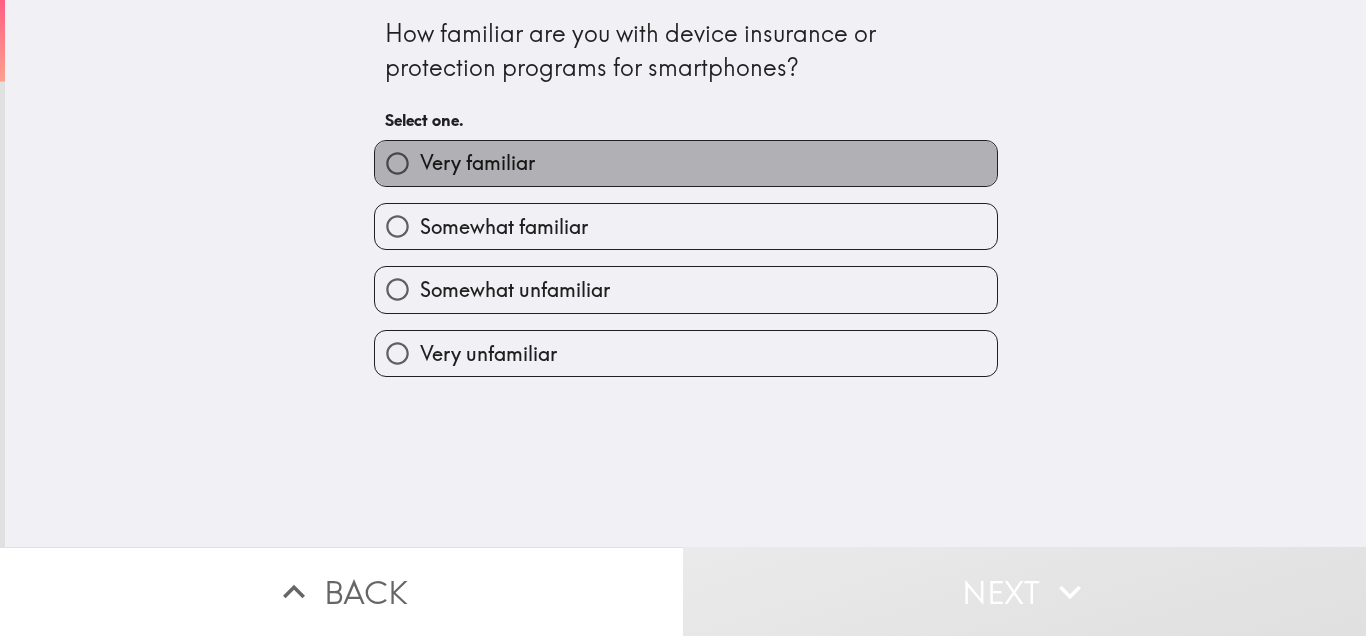 click on "Very familiar" at bounding box center [686, 163] 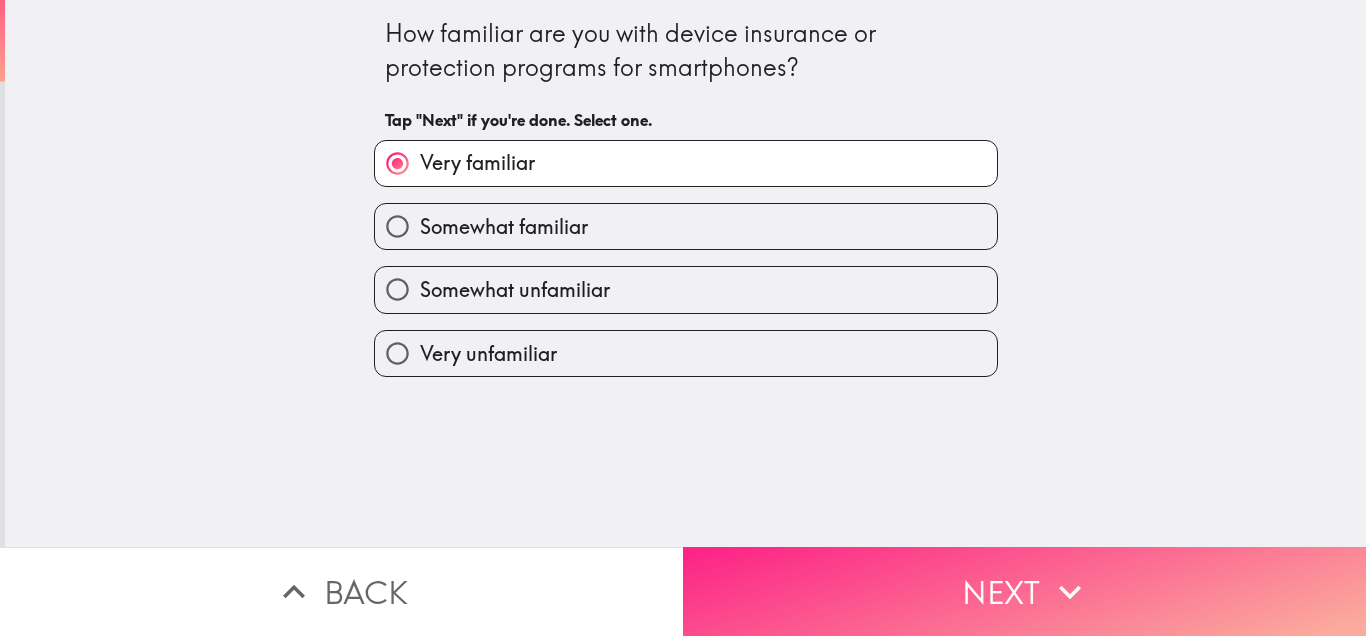 click on "Next" at bounding box center (1024, 591) 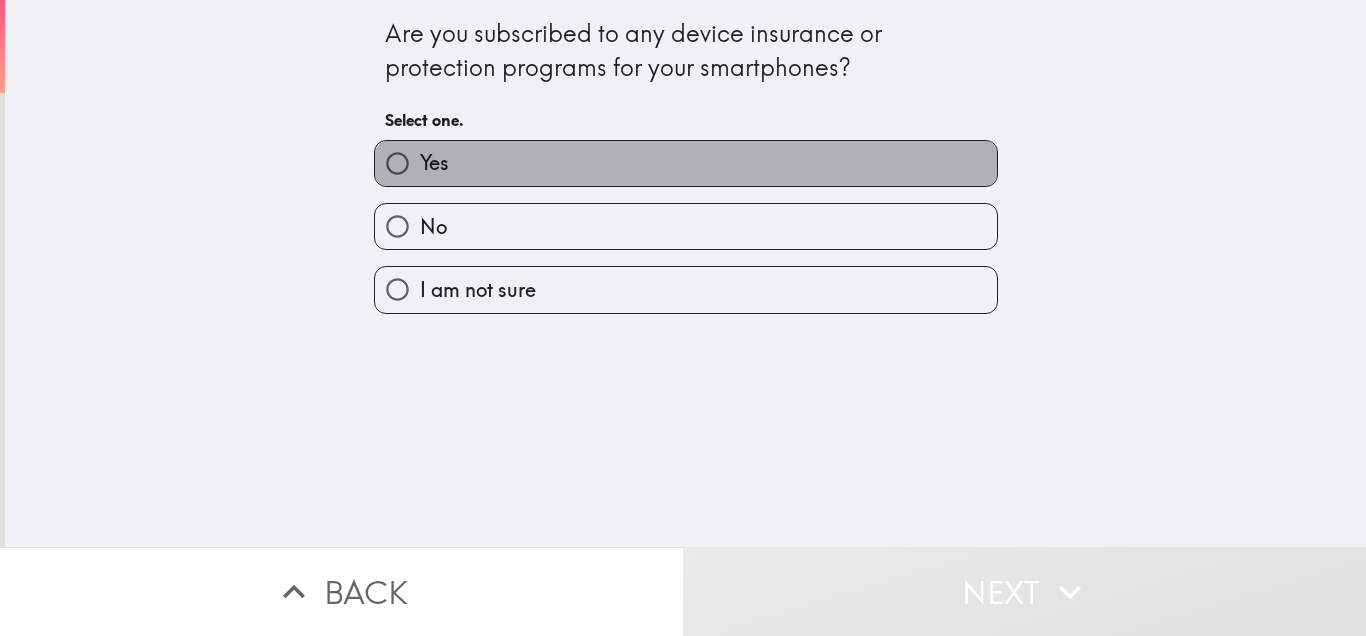 click on "Yes" at bounding box center (686, 163) 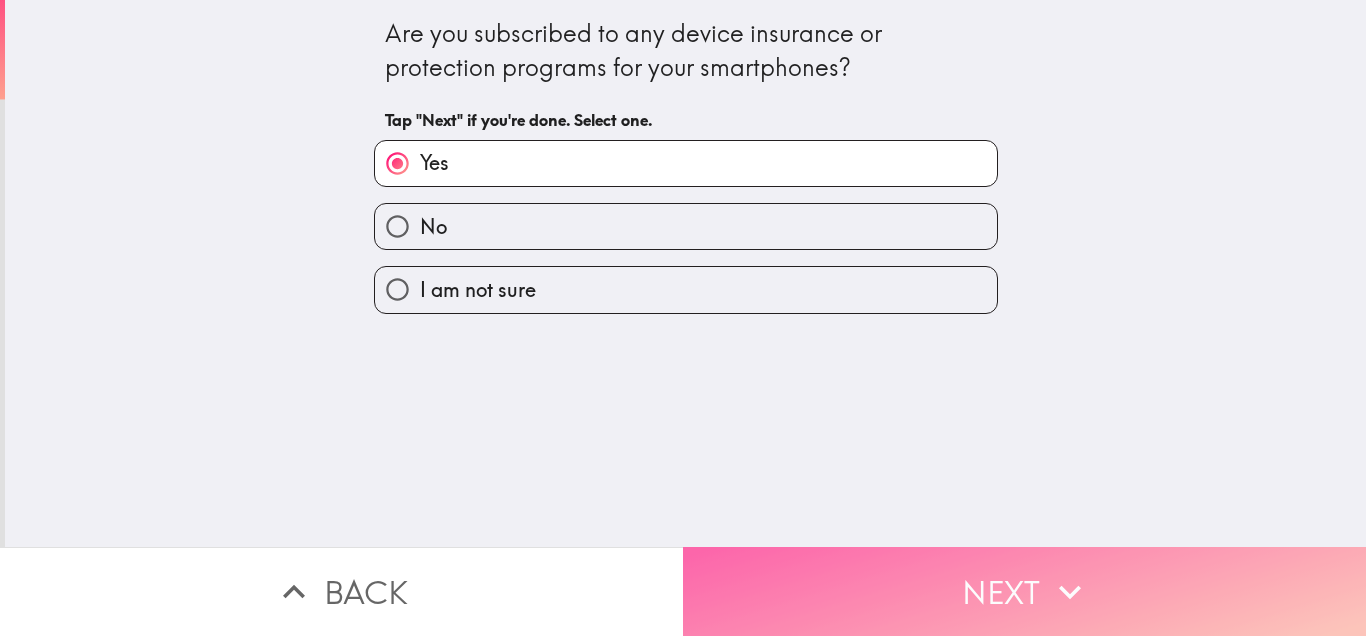 click on "Next" at bounding box center (1024, 591) 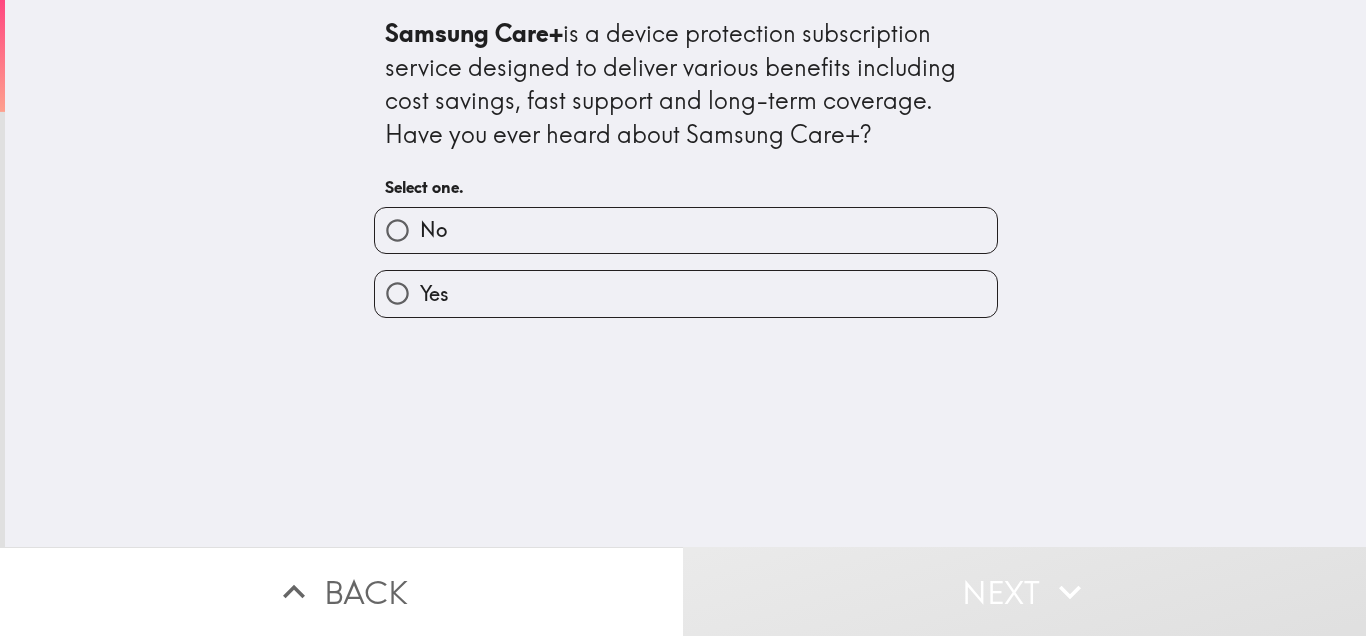 click on "No" at bounding box center [686, 230] 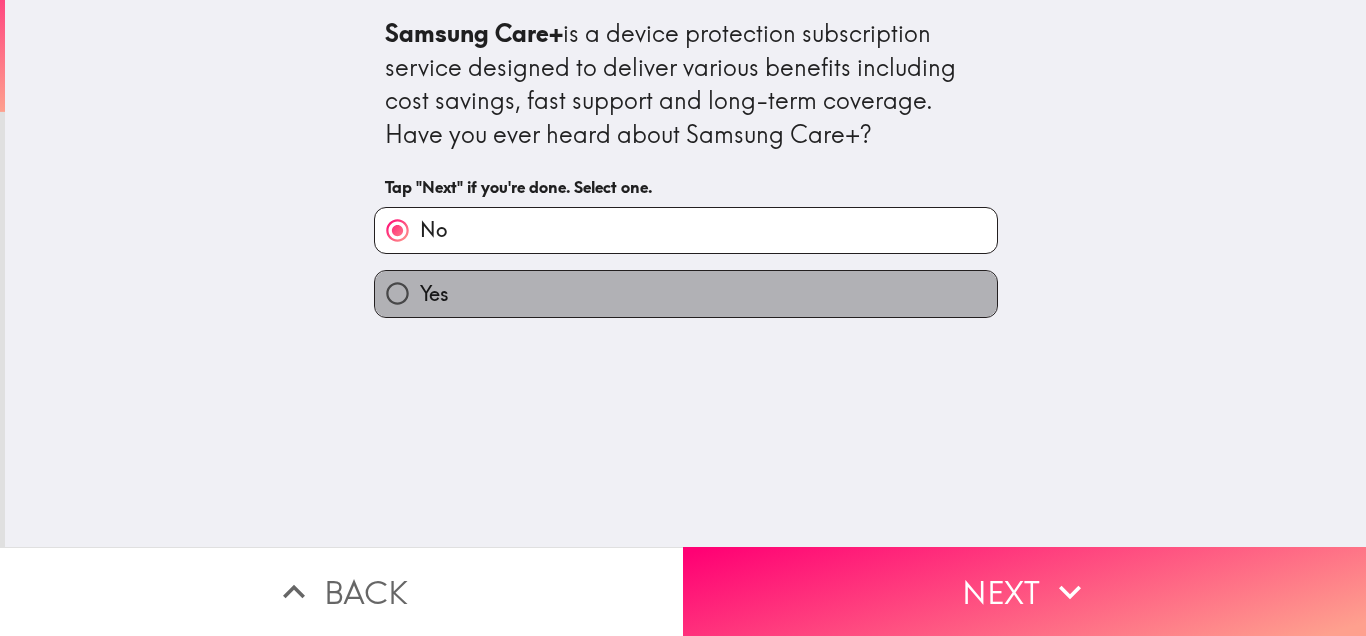 click on "Yes" at bounding box center (686, 293) 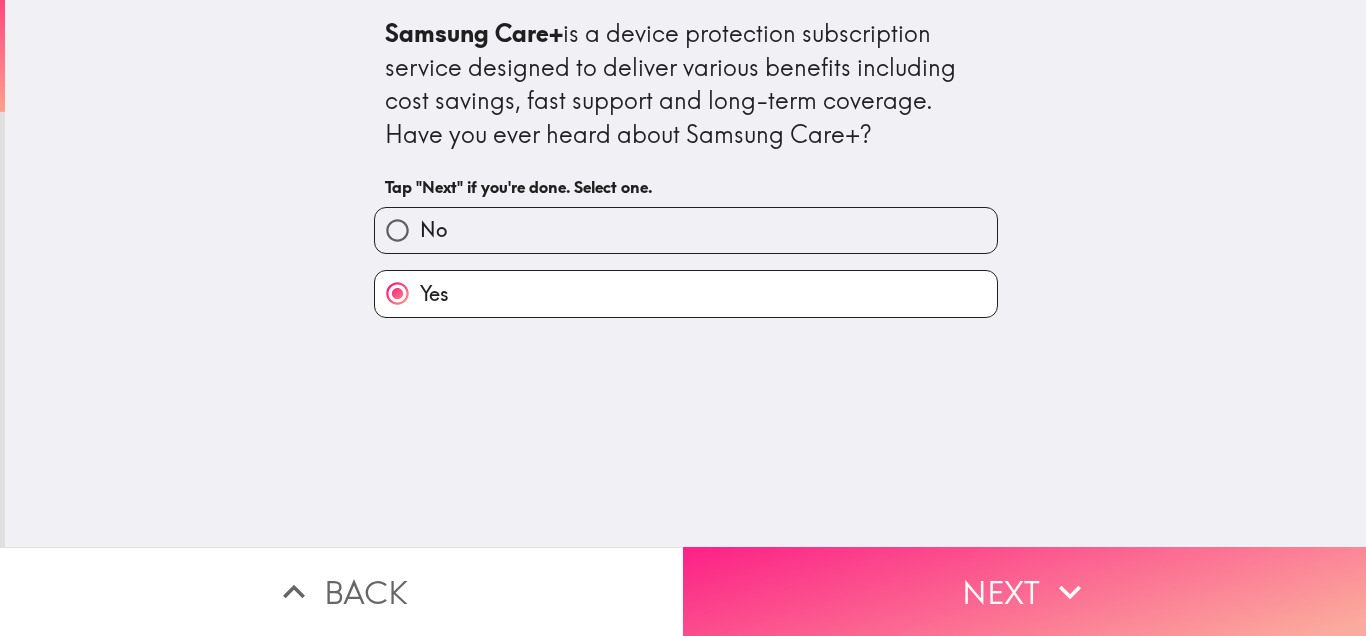 click on "Next" at bounding box center [1024, 591] 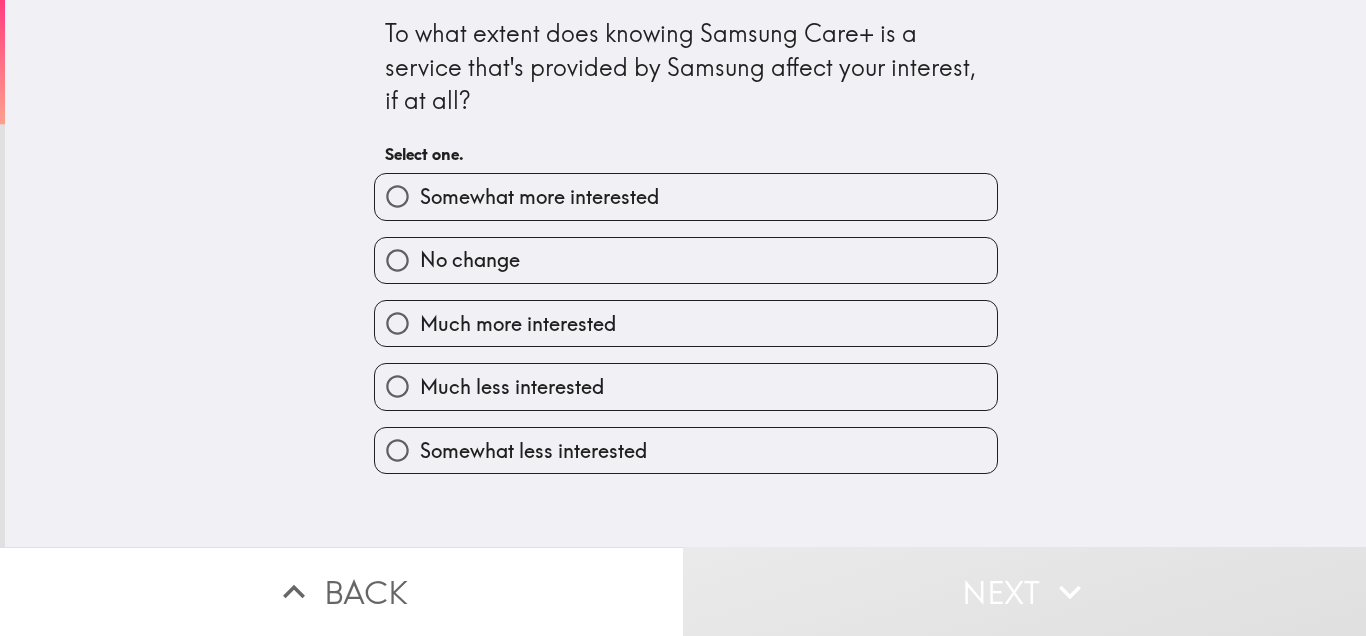 click on "Somewhat more interested" at bounding box center [539, 197] 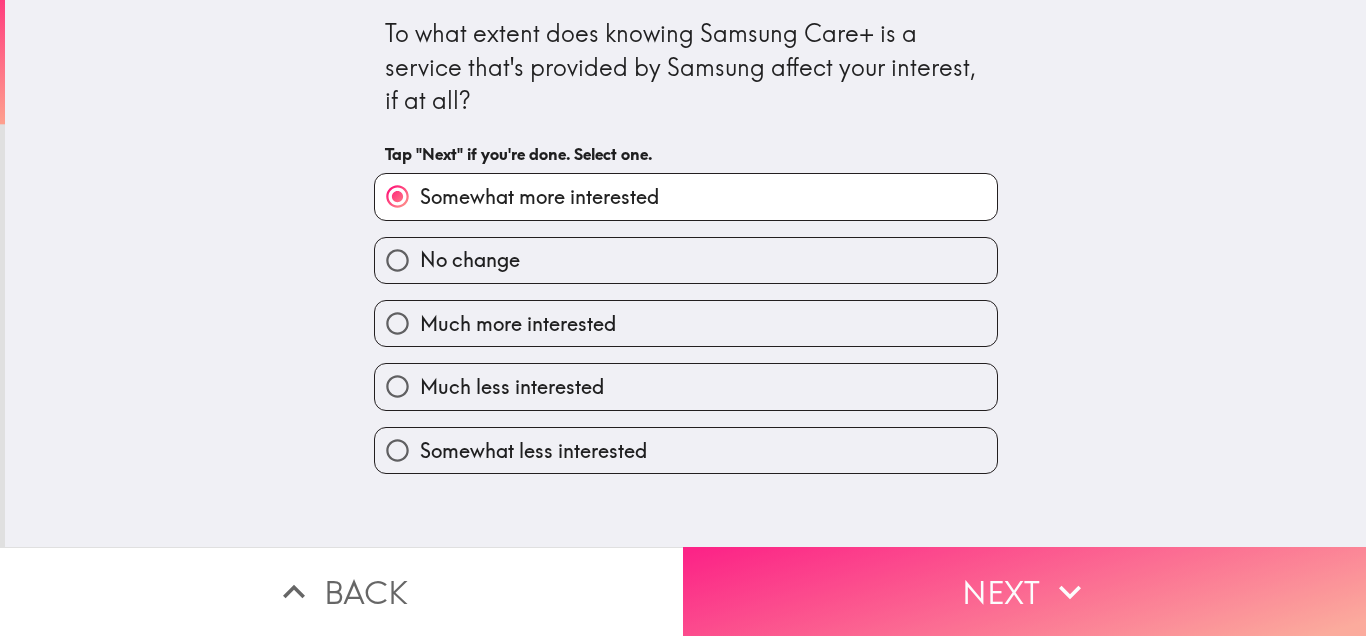 click on "Next" at bounding box center (1024, 591) 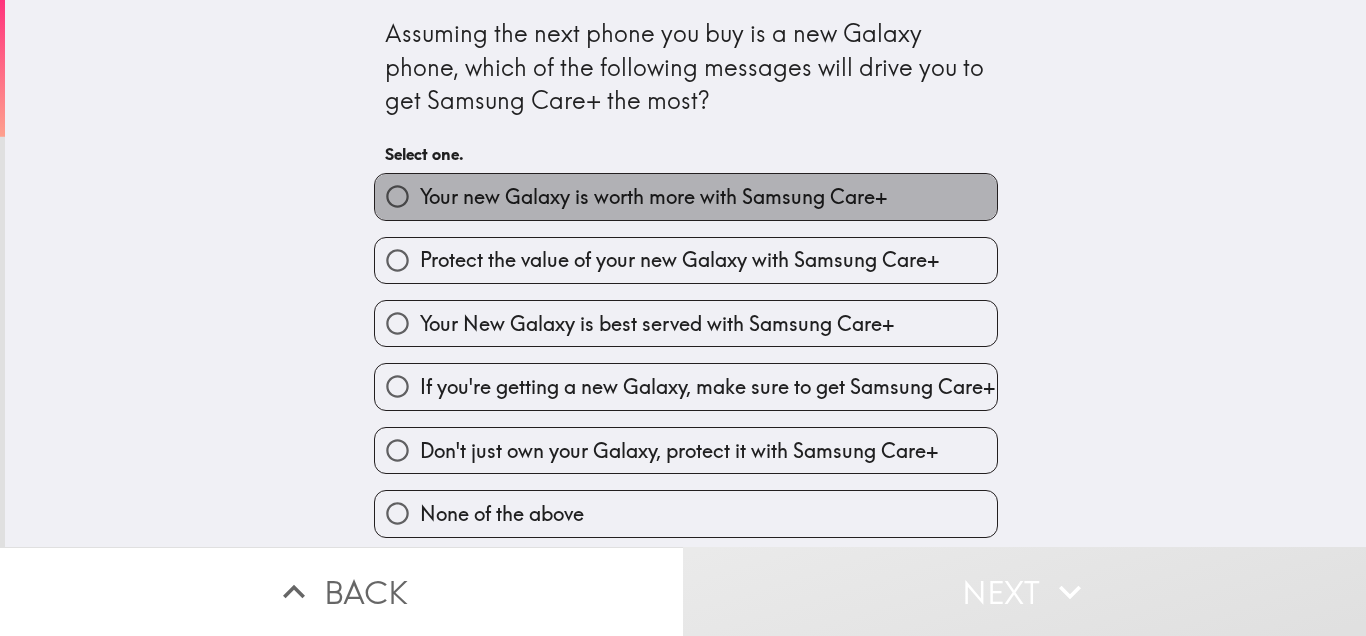 click on "Your new Galaxy is worth more with Samsung Care+" at bounding box center [686, 196] 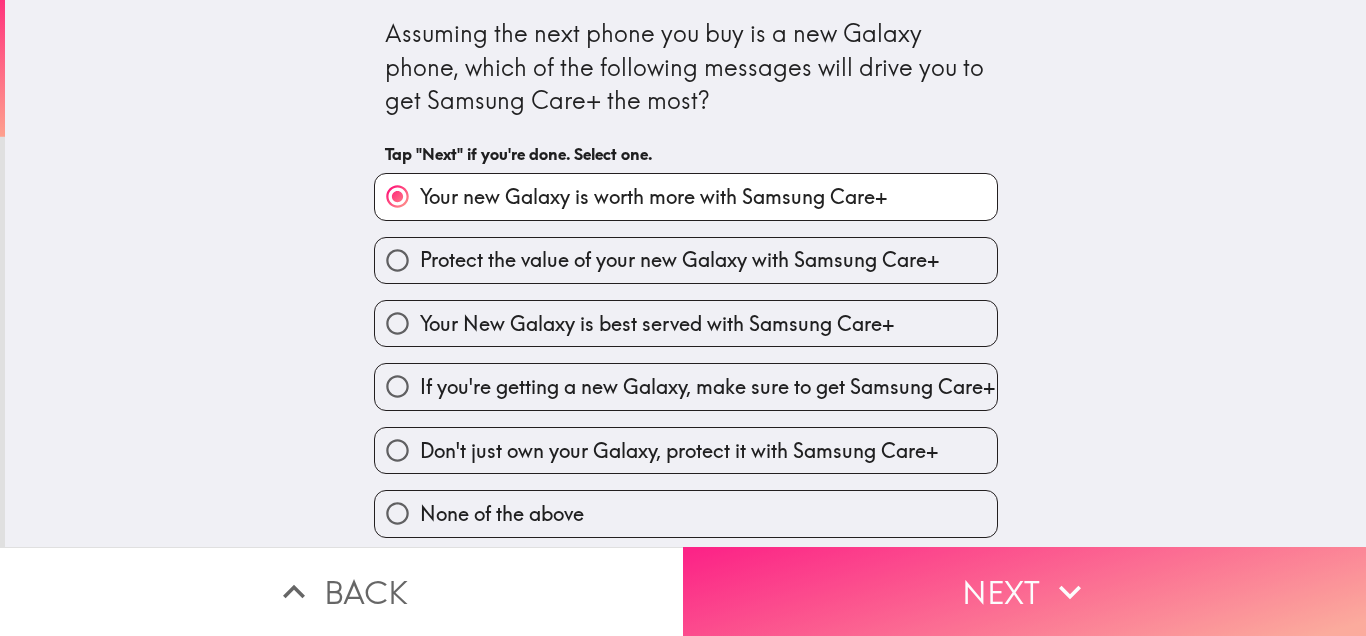click on "Next" at bounding box center (1024, 591) 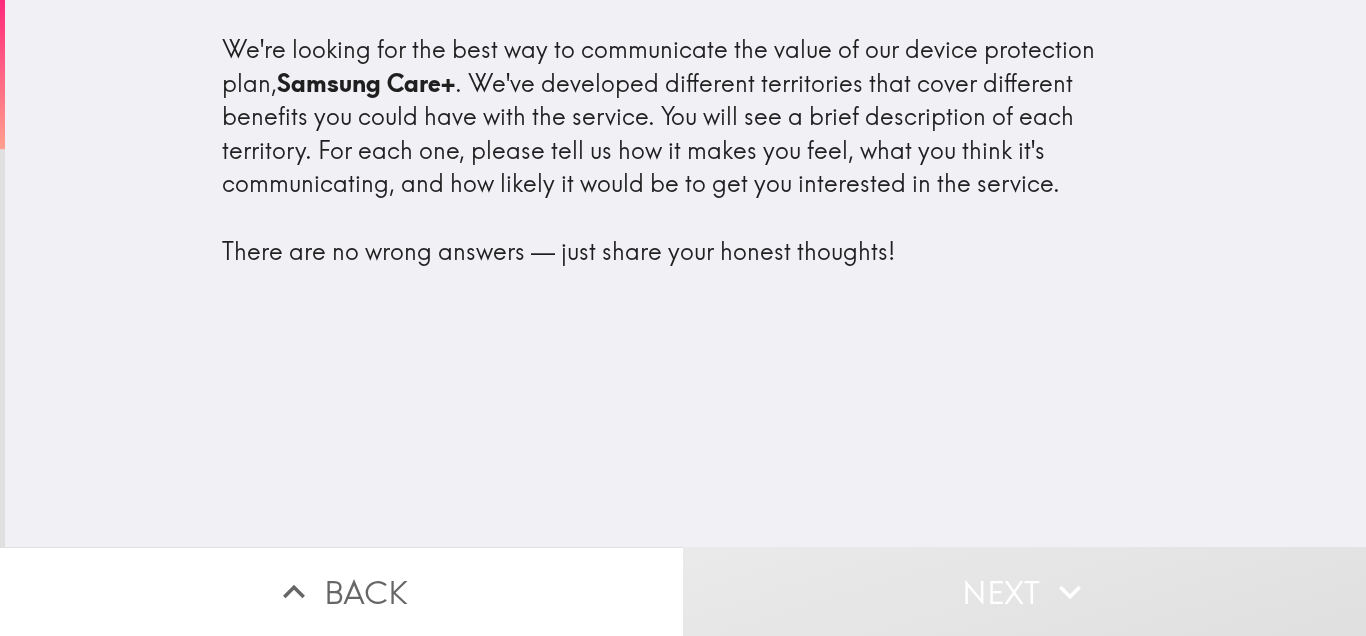 click on "We're looking for the best way to communicate the value of our device protection plan,  Samsung Care+ . We've developed different territories that cover different benefits you could have with the service. You will see a brief description of each territory. For each one, please tell us how it makes you feel, what you think it's communicating, and how likely it would be to get you interested in the service.  There are no wrong answers — just share your honest thoughts!" at bounding box center (685, 273) 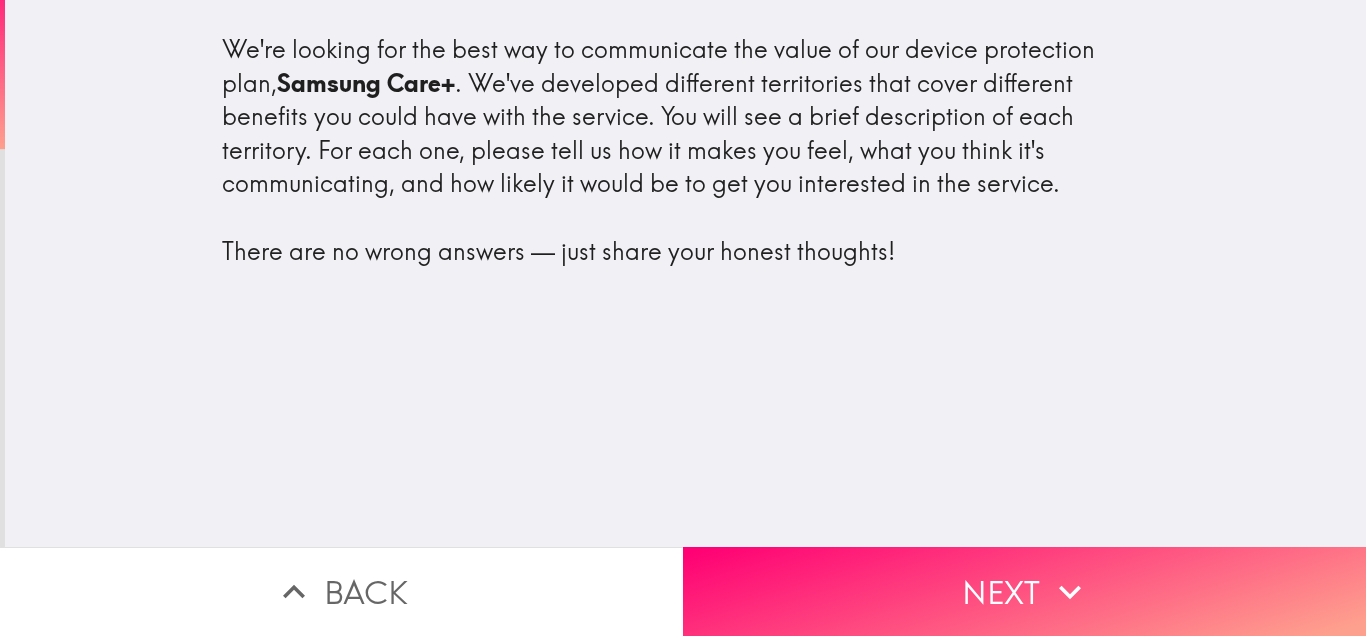 click on "We're looking for the best way to communicate the value of our device protection plan,  Samsung Care+ . We've developed different territories that cover different benefits you could have with the service. You will see a brief description of each territory. For each one, please tell us how it makes you feel, what you think it's communicating, and how likely it would be to get you interested in the service.  There are no wrong answers — just share your honest thoughts!" at bounding box center [685, 273] 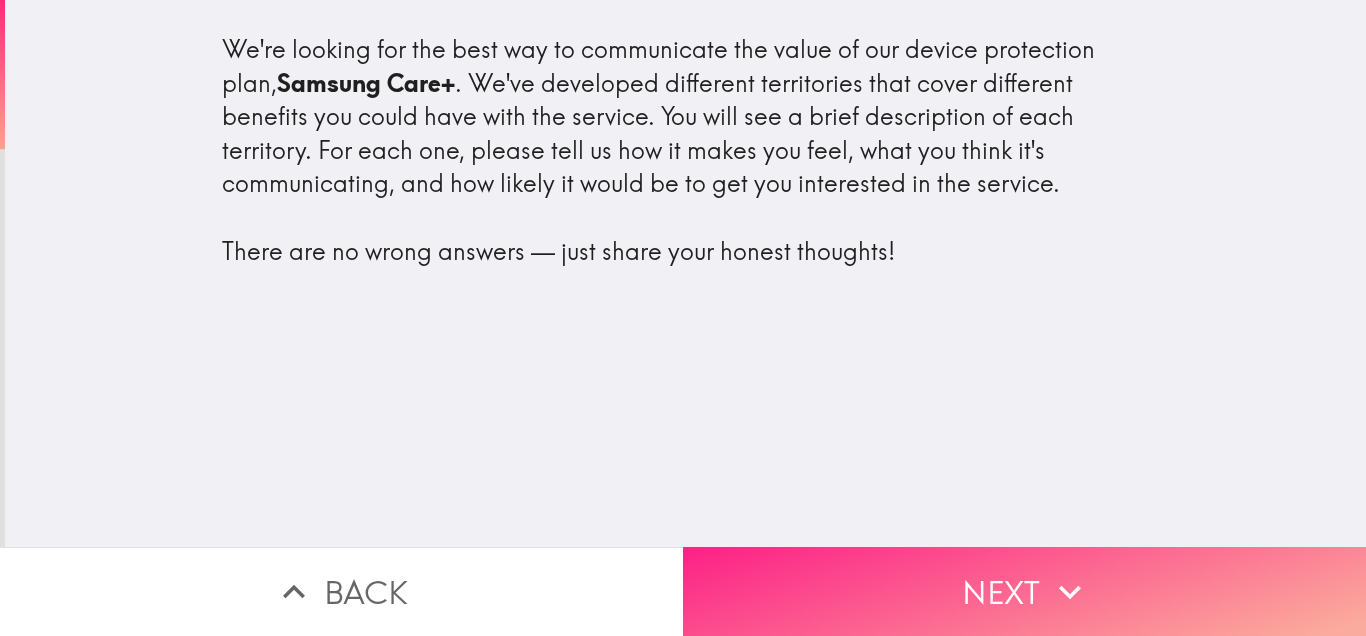 click on "Next" at bounding box center [1024, 591] 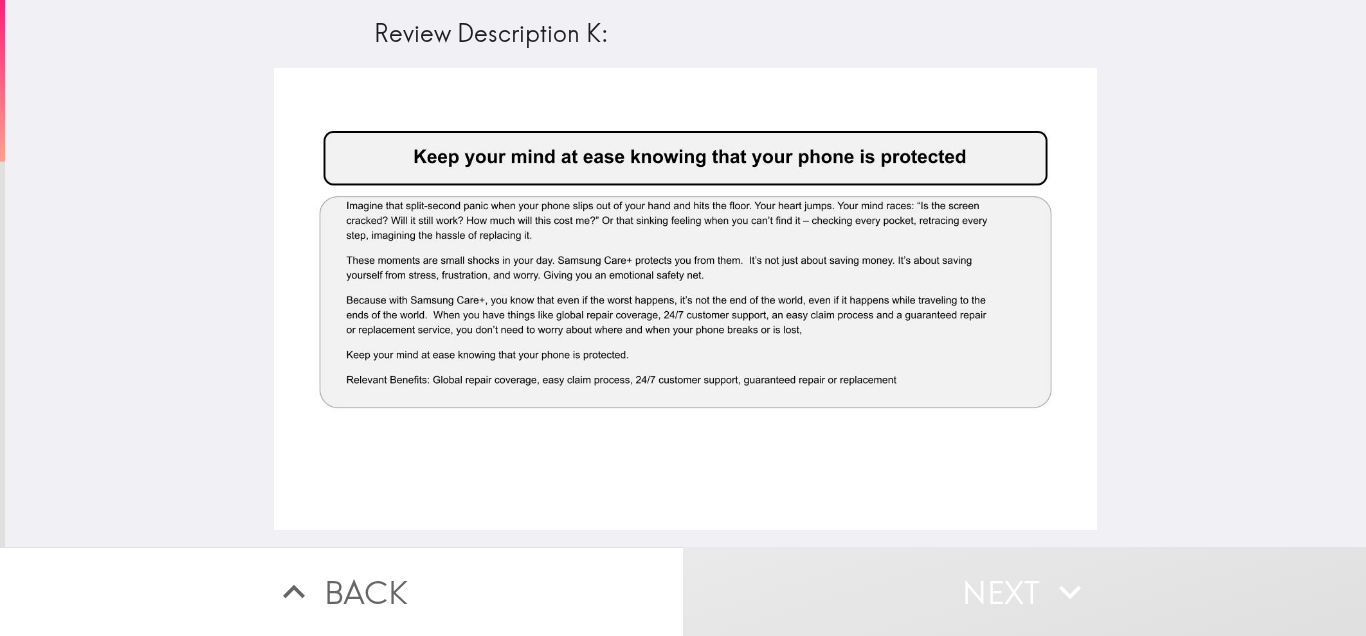 drag, startPoint x: 477, startPoint y: 277, endPoint x: 713, endPoint y: 261, distance: 236.54175 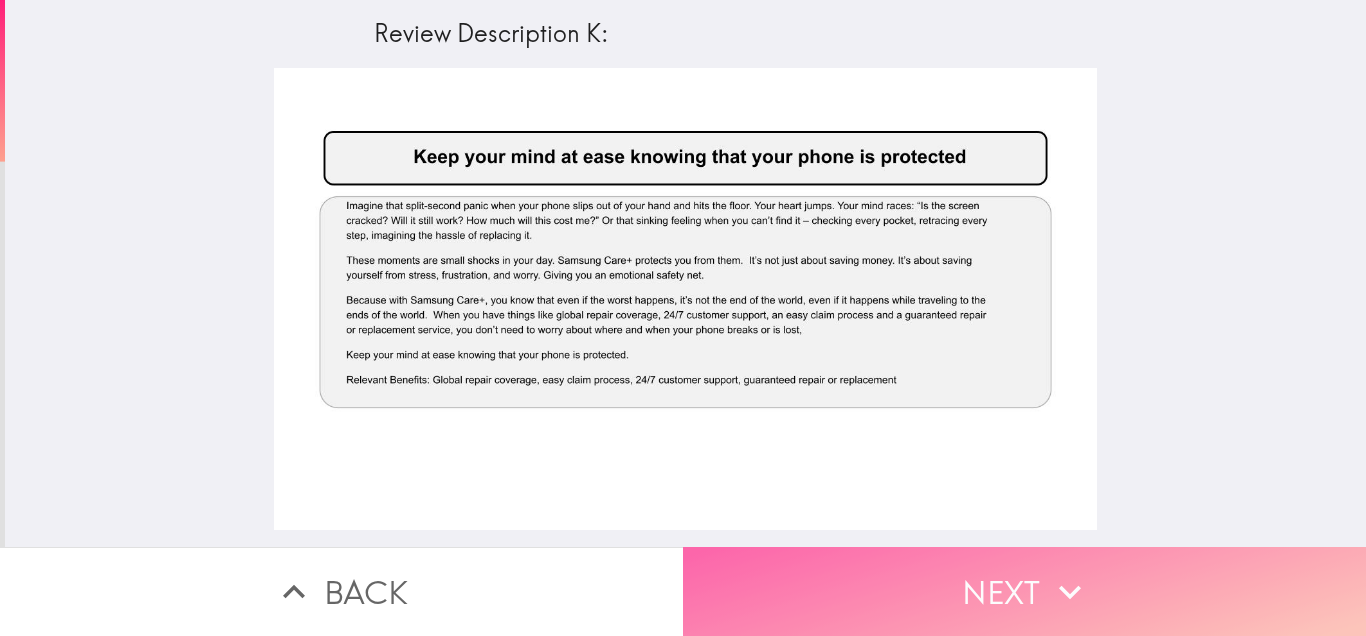 click 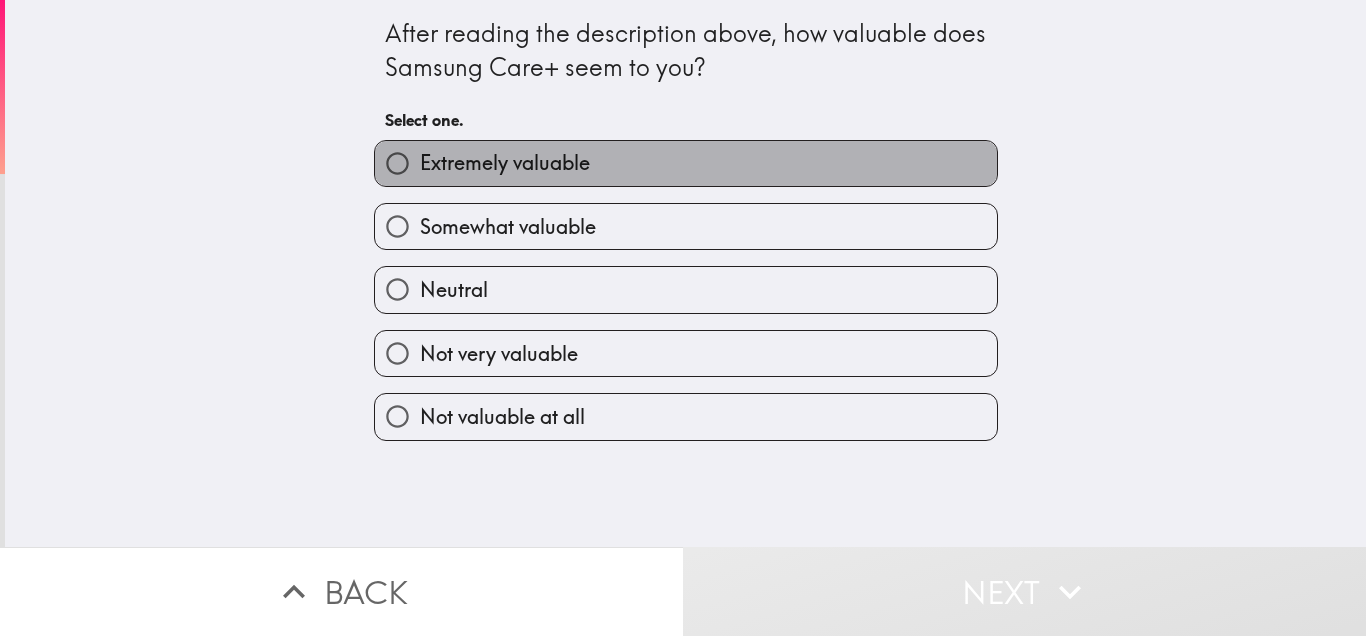 click on "Extremely valuable" at bounding box center [686, 163] 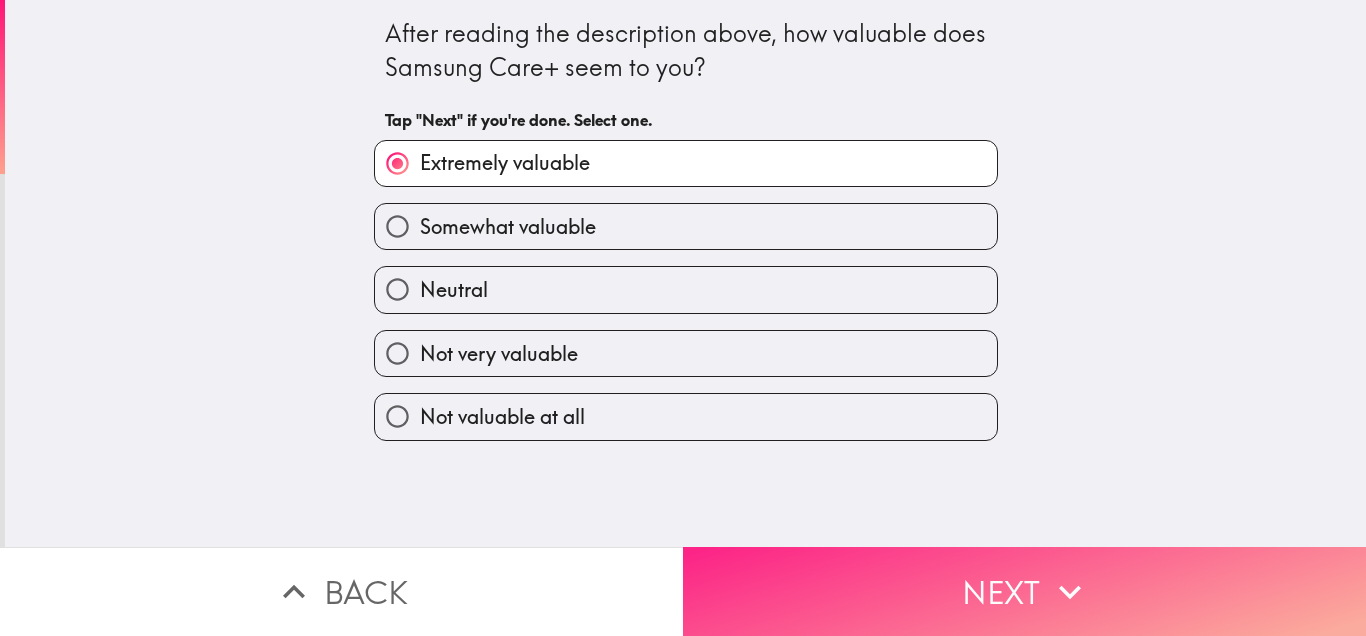 click on "Next" at bounding box center [1024, 591] 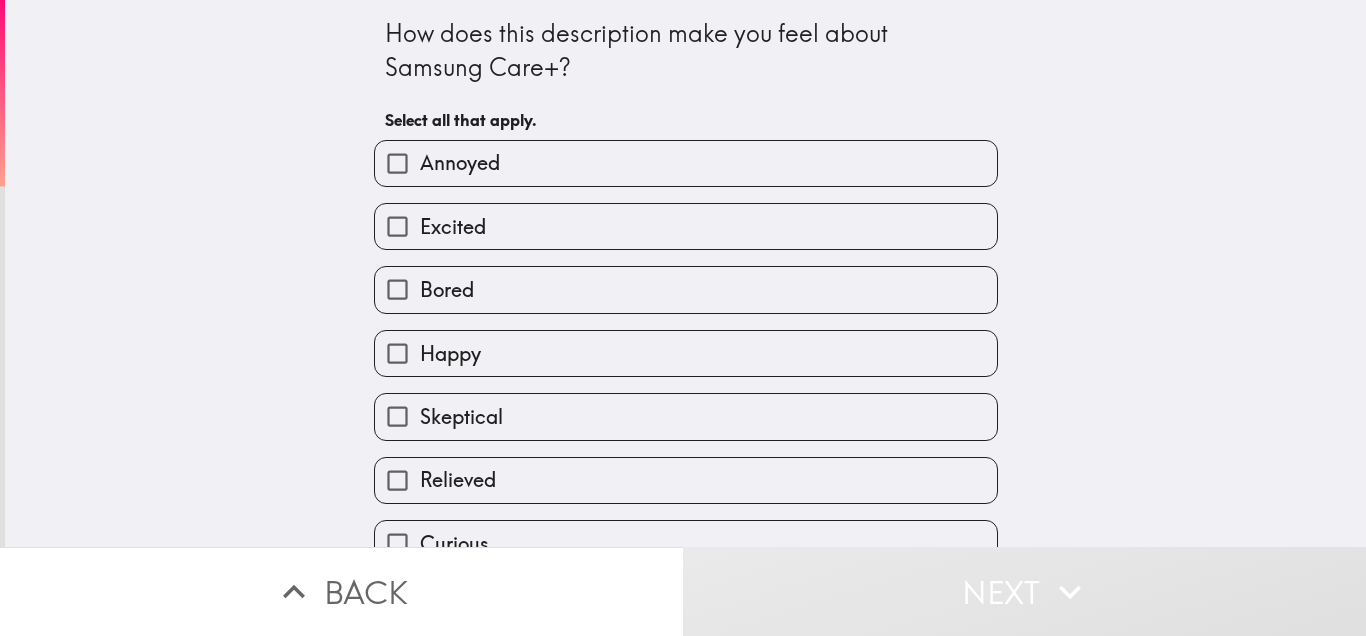 click on "Excited" at bounding box center (686, 226) 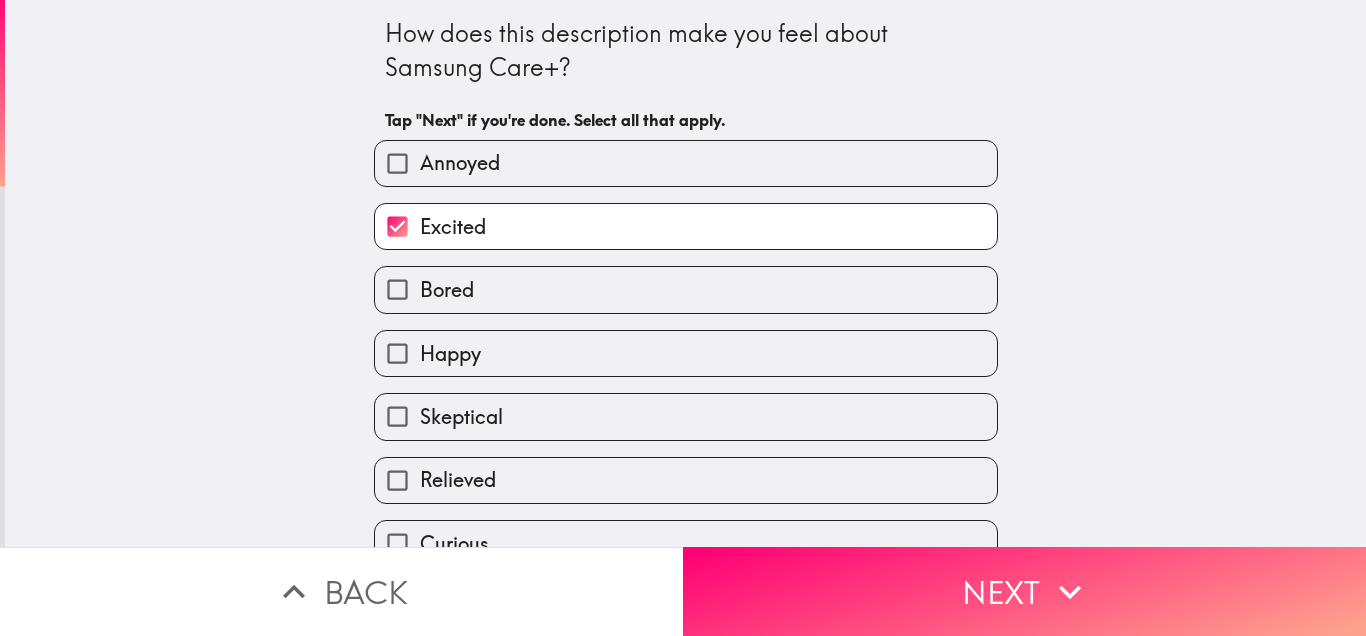 click on "Happy" at bounding box center [686, 353] 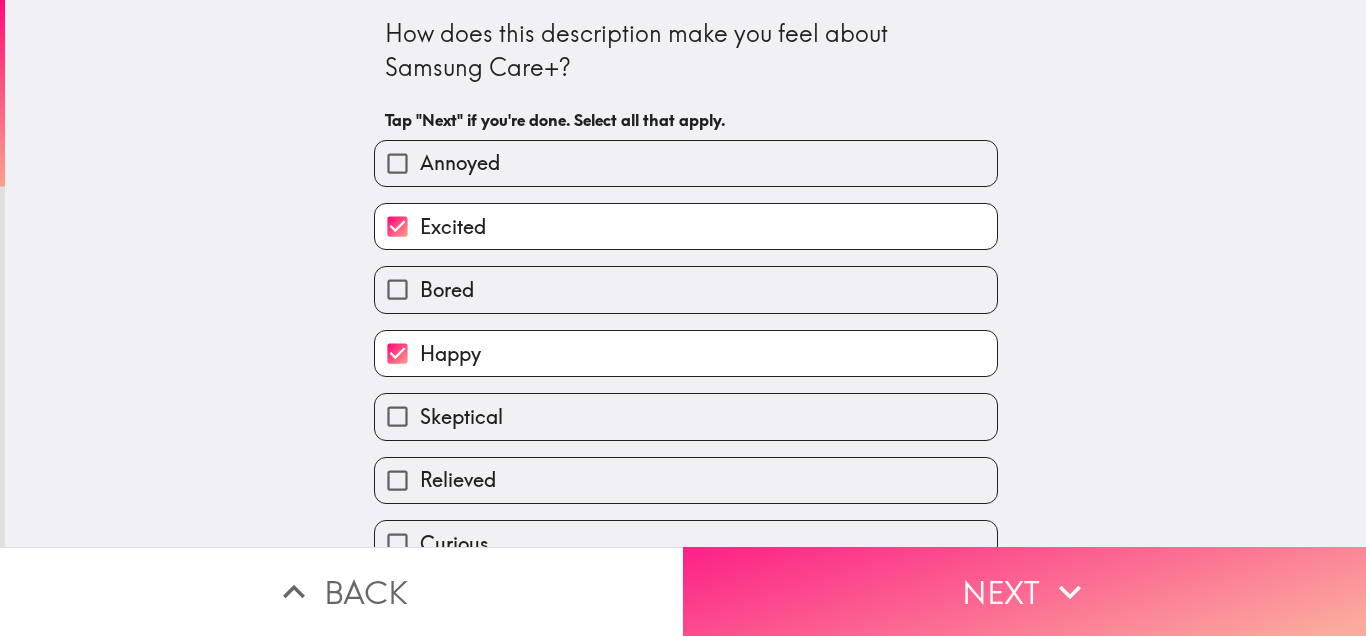 click on "Next" at bounding box center [1024, 591] 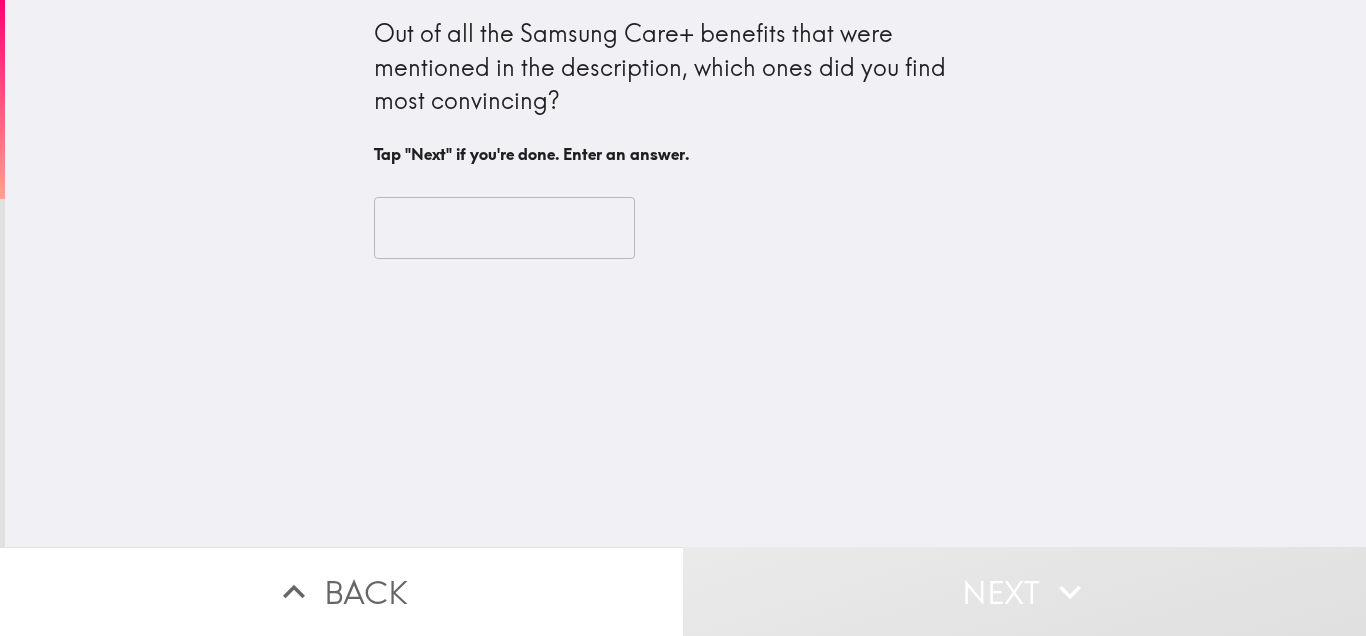 click at bounding box center (504, 228) 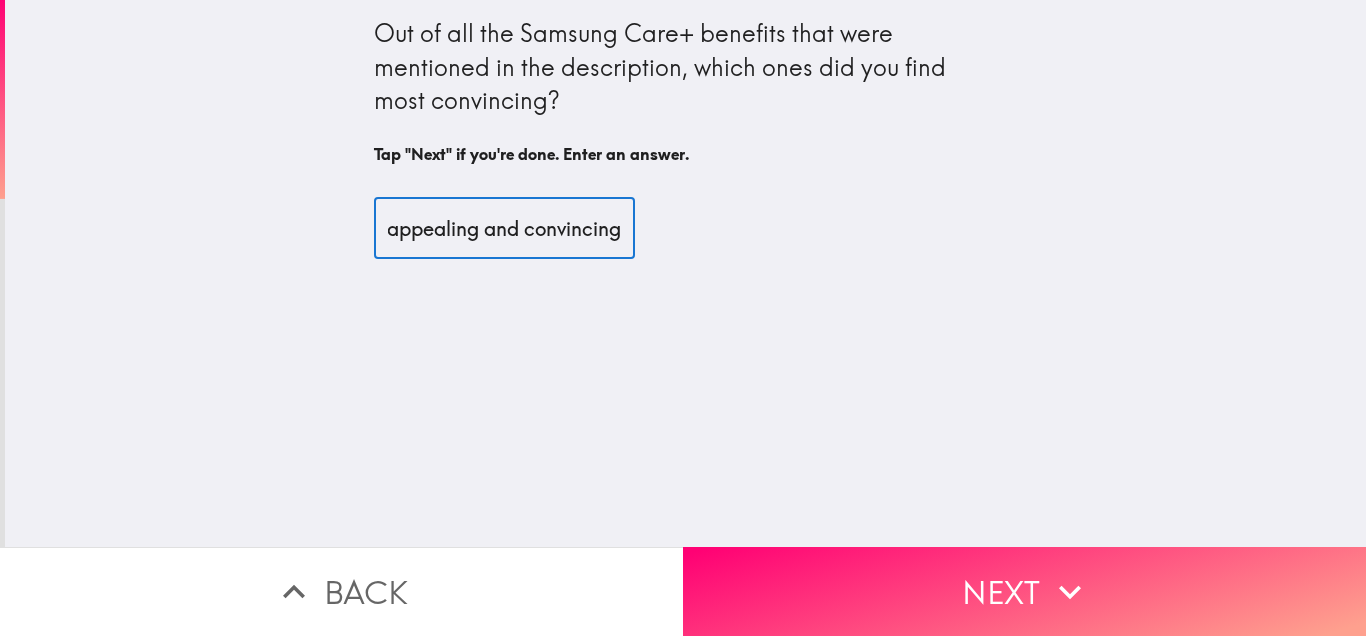 scroll, scrollTop: 0, scrollLeft: 149, axis: horizontal 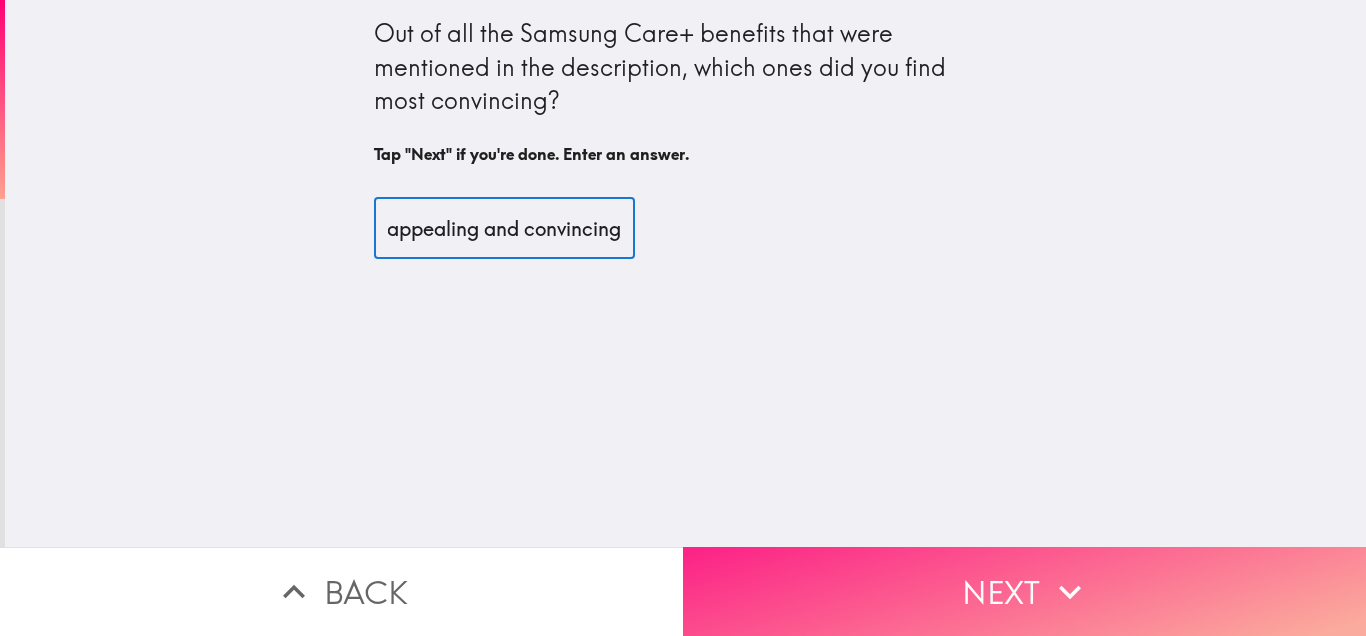 type on "All of it is very appealing and convincing" 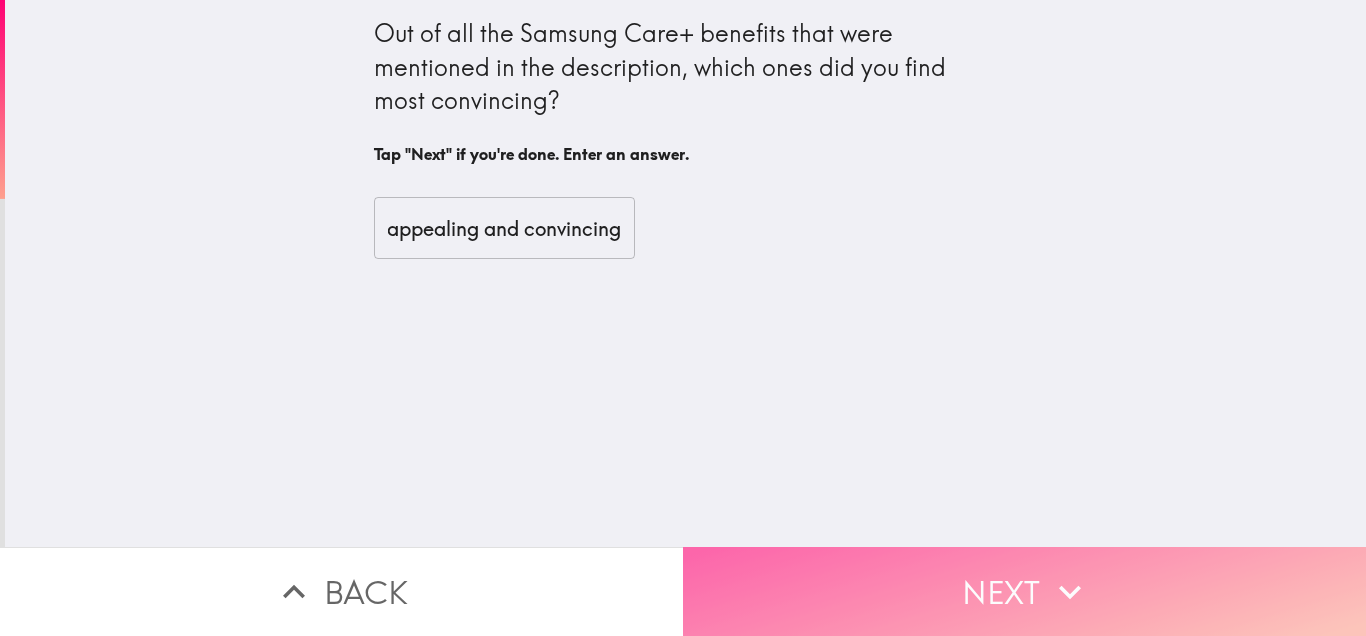 click 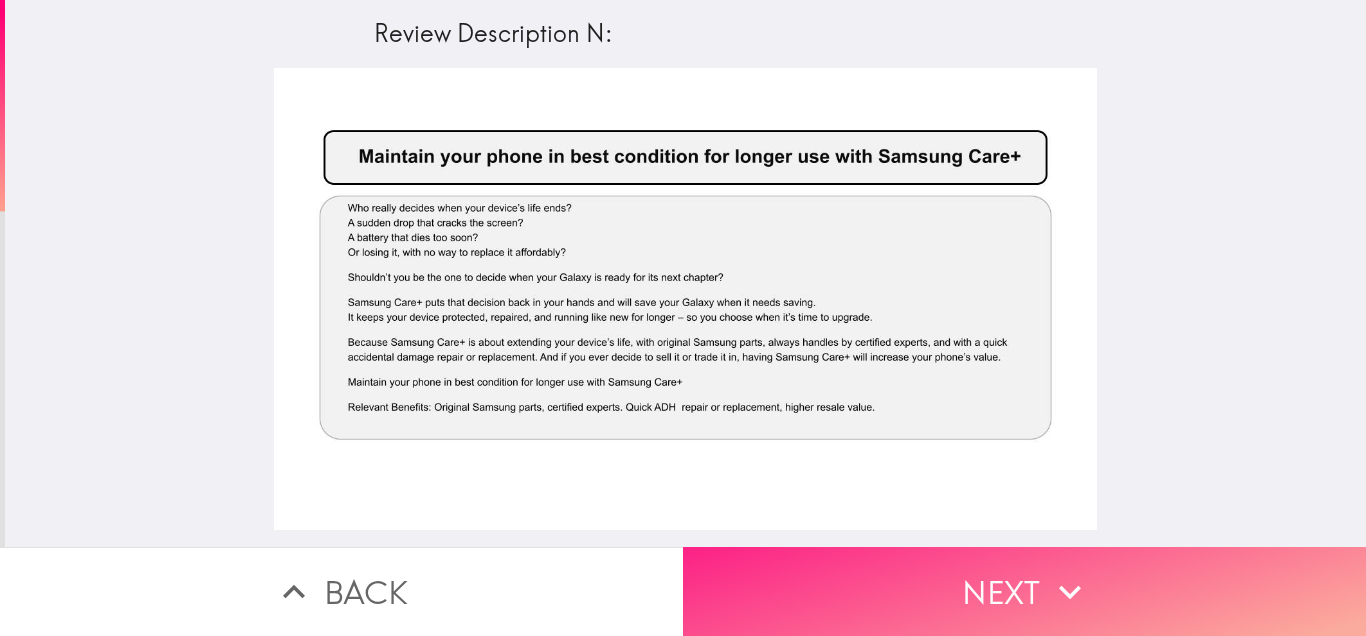click on "Next" at bounding box center [1024, 591] 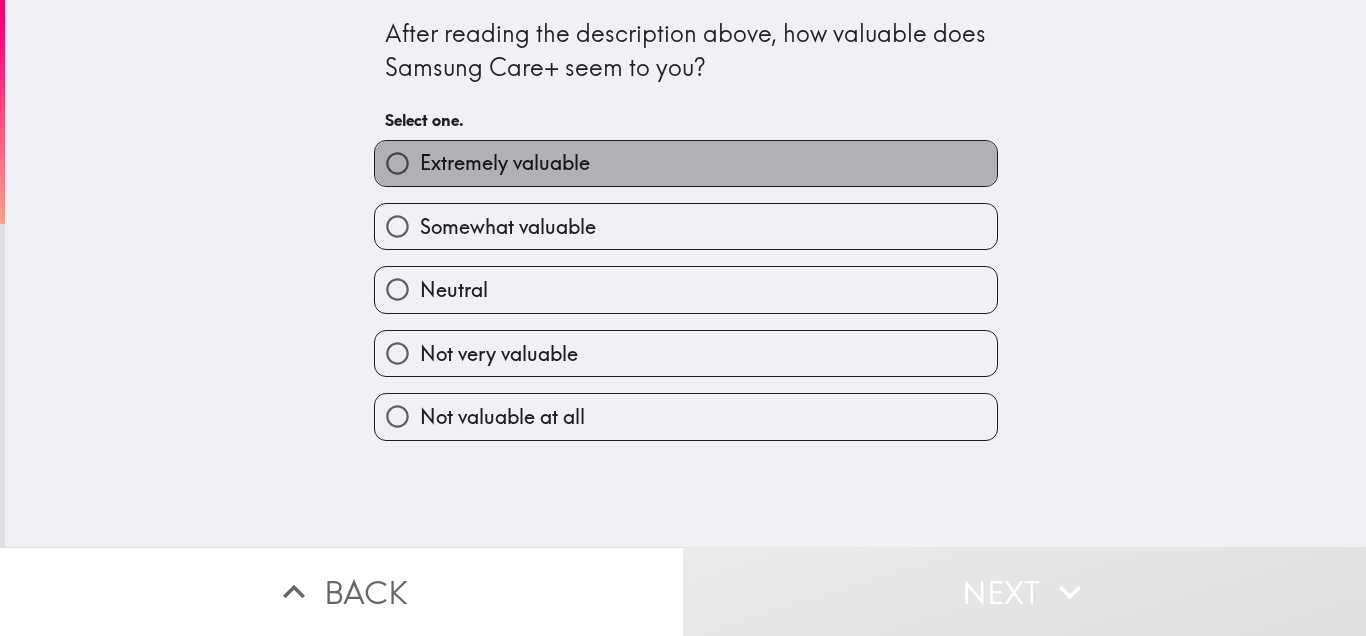 click on "Extremely valuable" at bounding box center (505, 163) 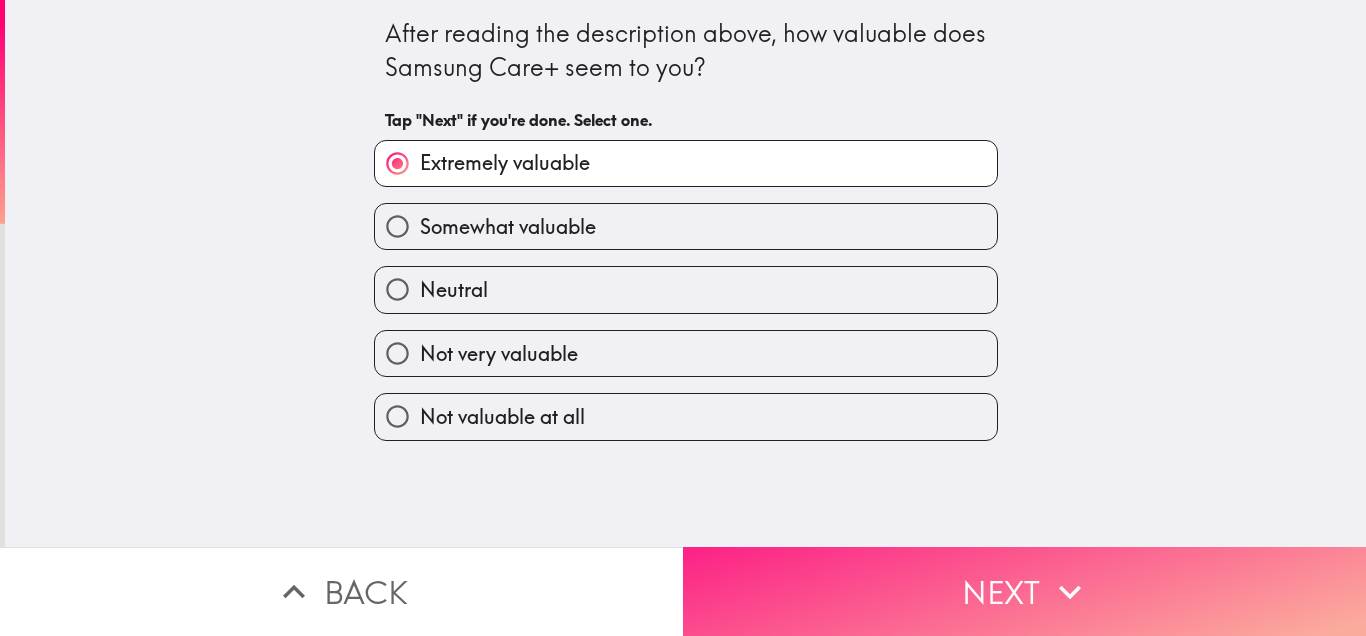 click on "Next" at bounding box center (1024, 591) 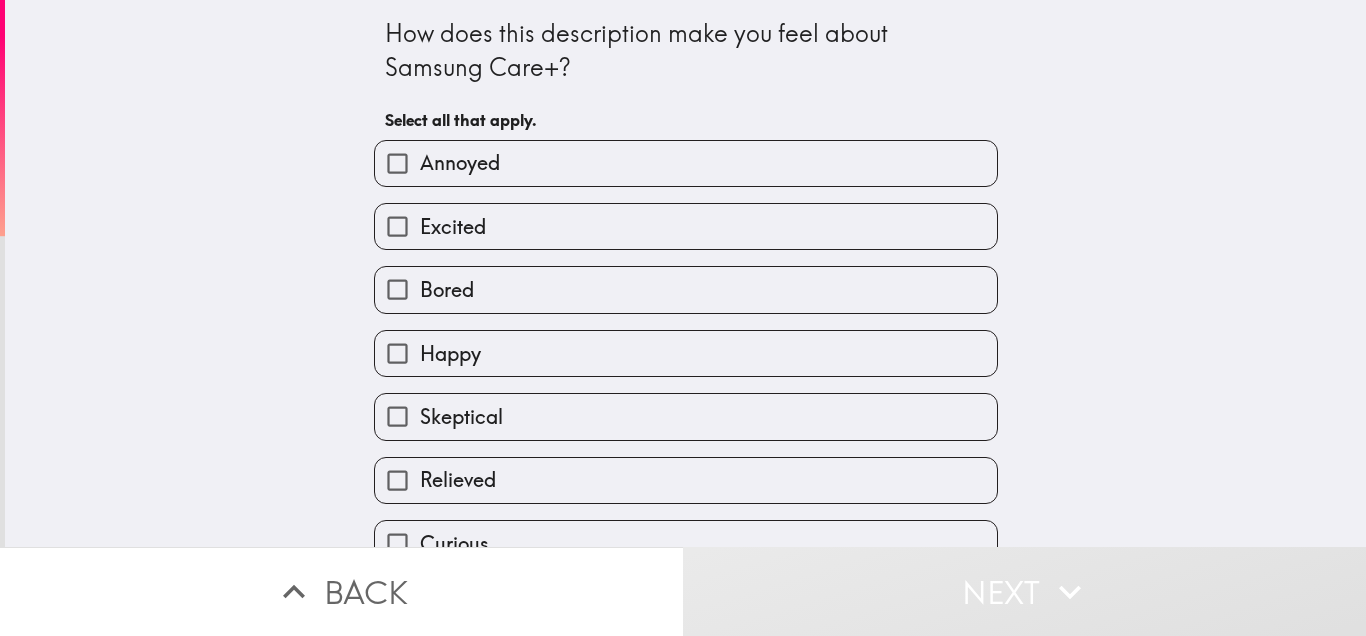 click on "Excited" at bounding box center [686, 226] 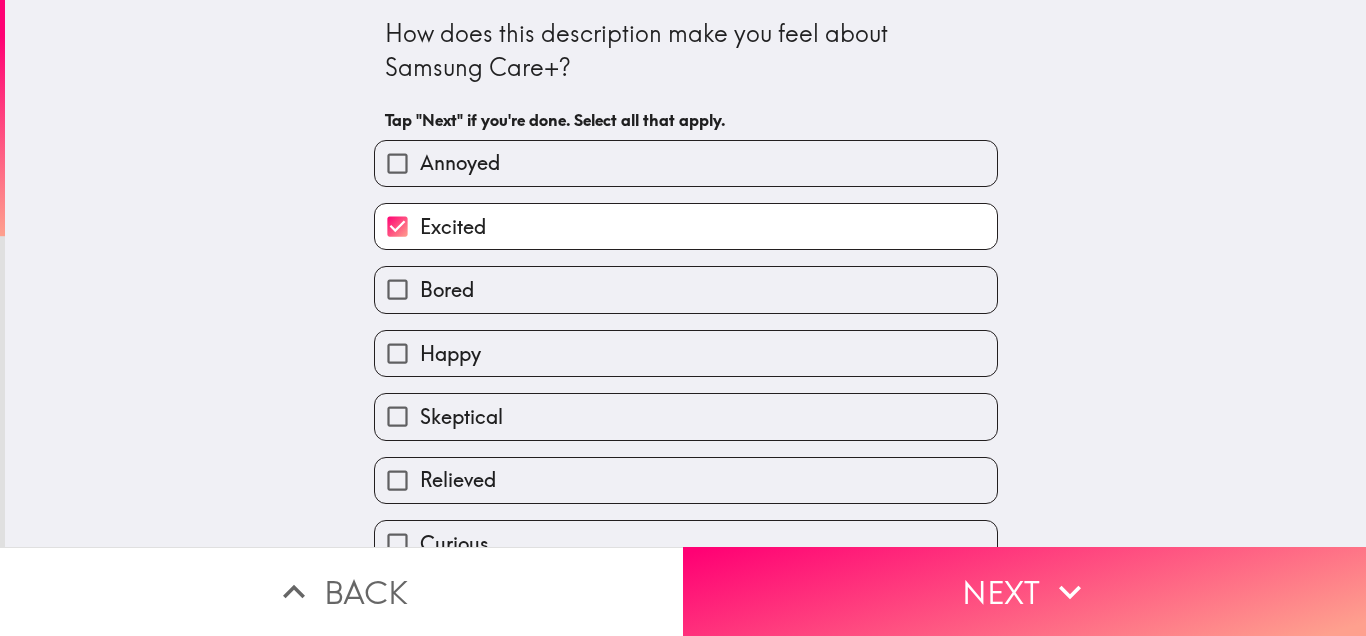 click on "Happy" at bounding box center (686, 353) 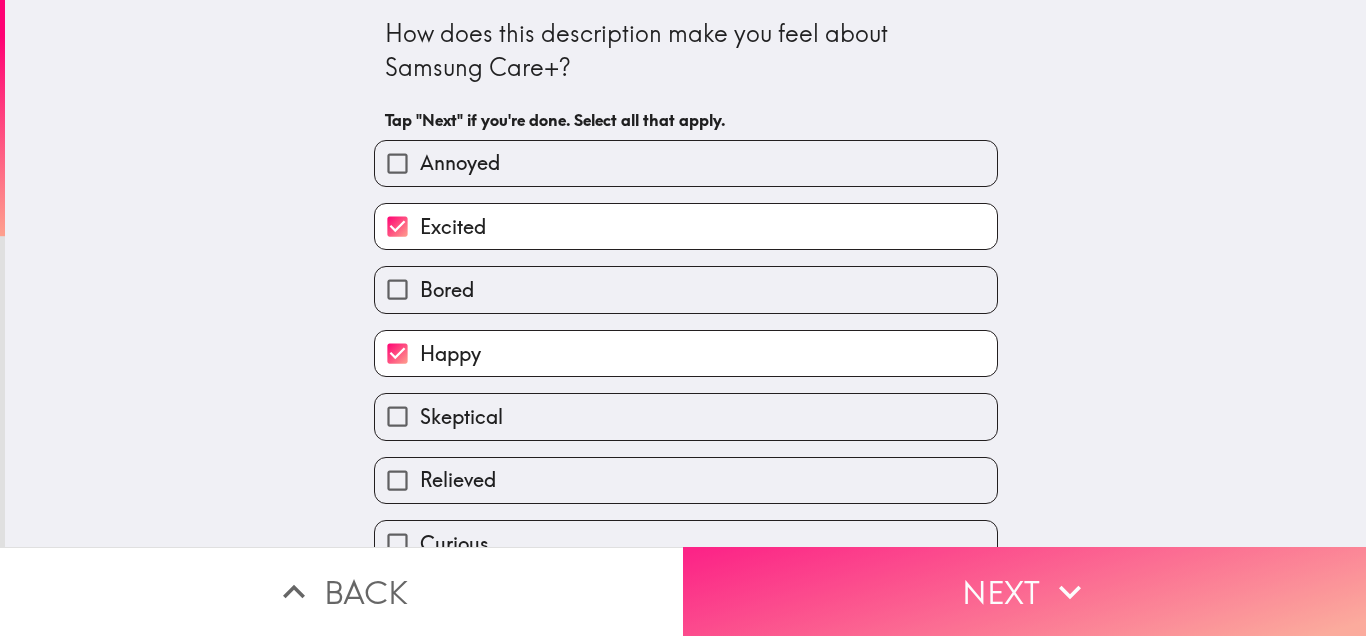 click on "Next" at bounding box center [1024, 591] 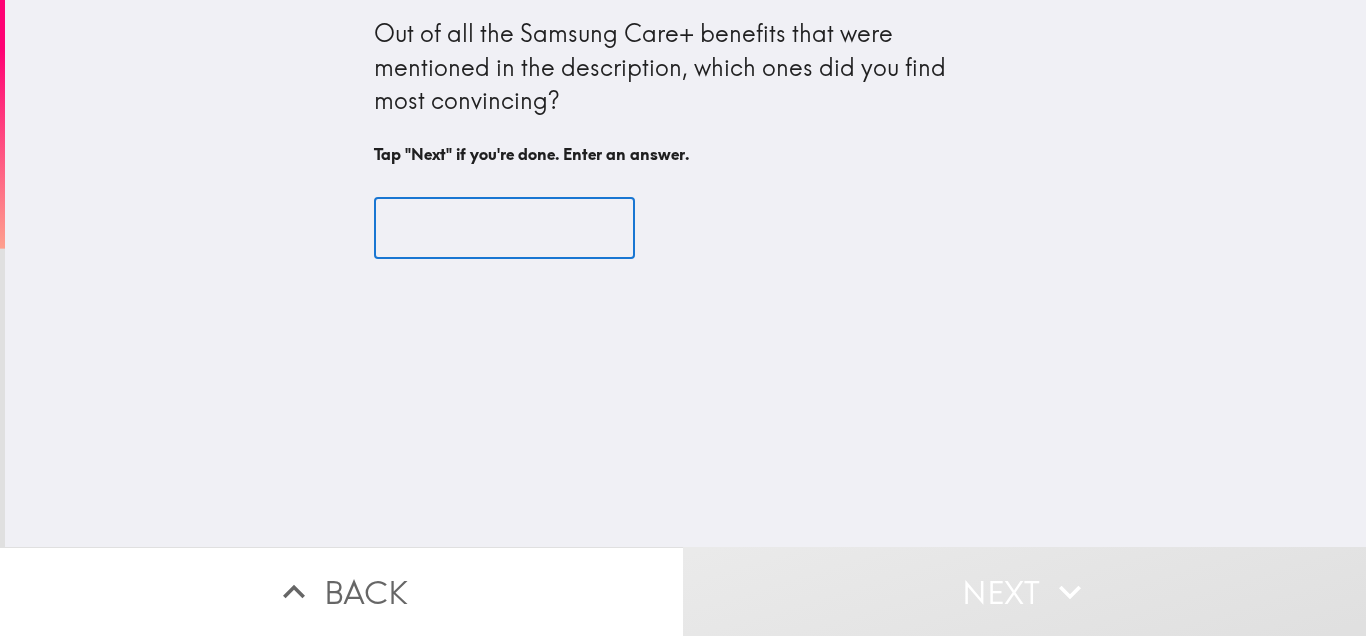 click at bounding box center [504, 228] 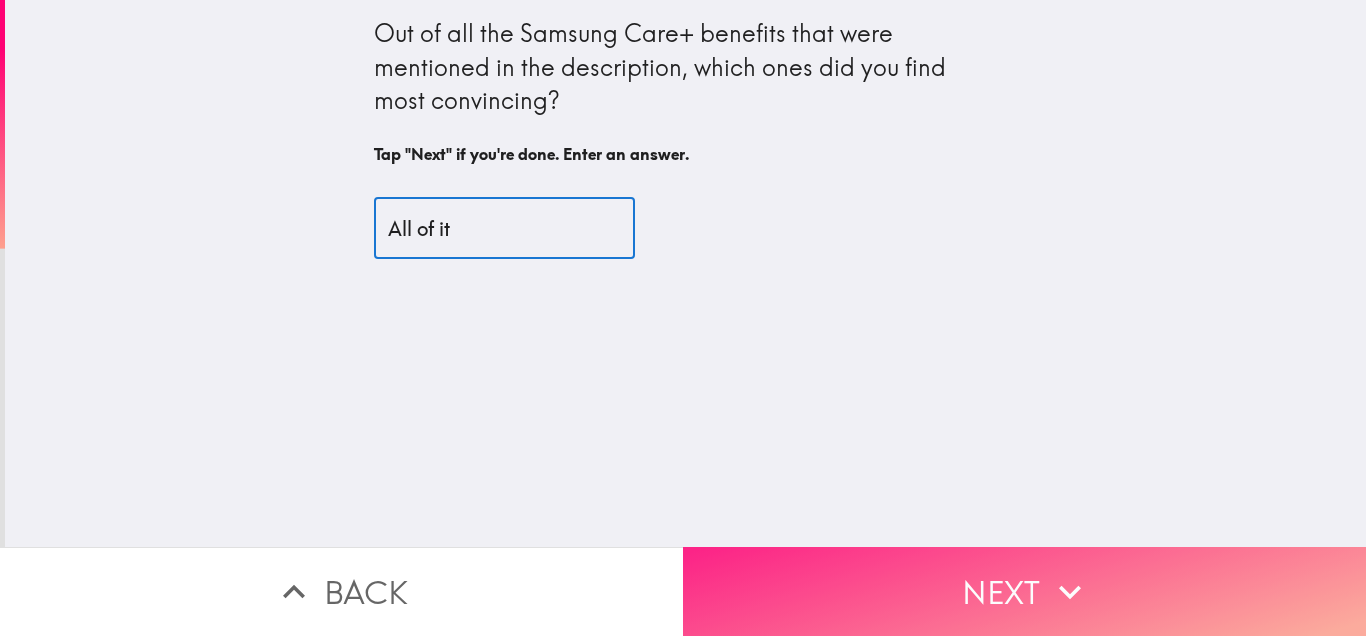type on "All of it" 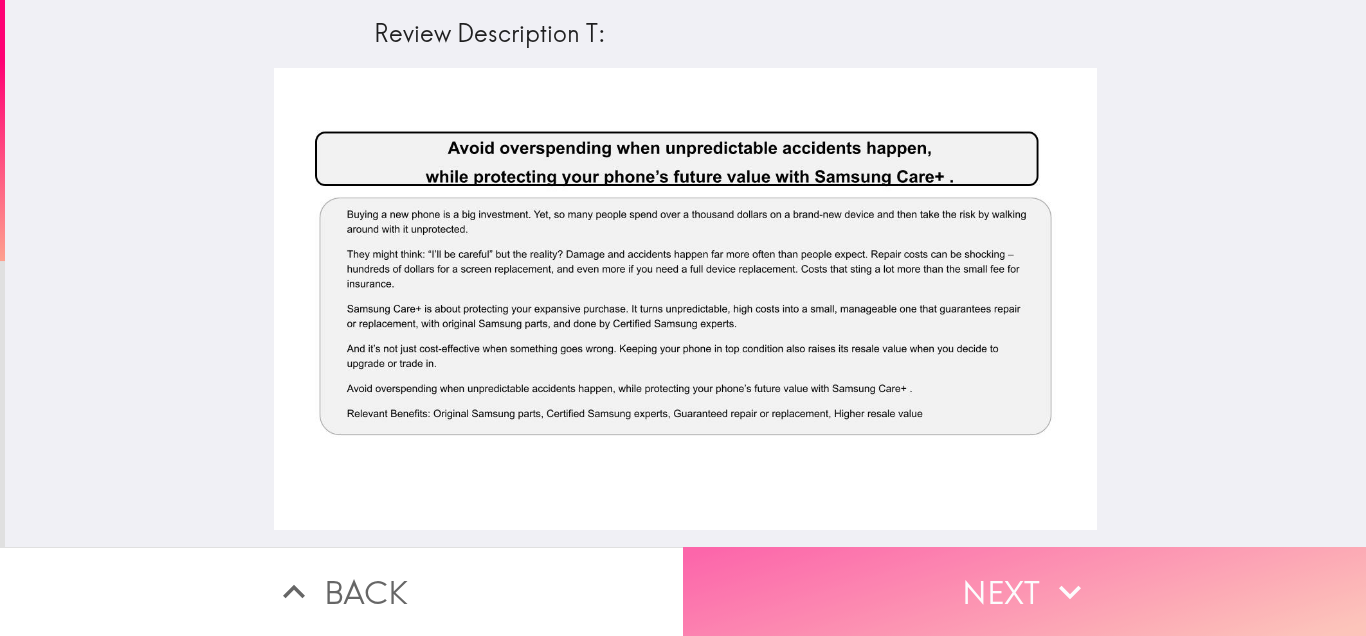 click on "Next" at bounding box center [1024, 591] 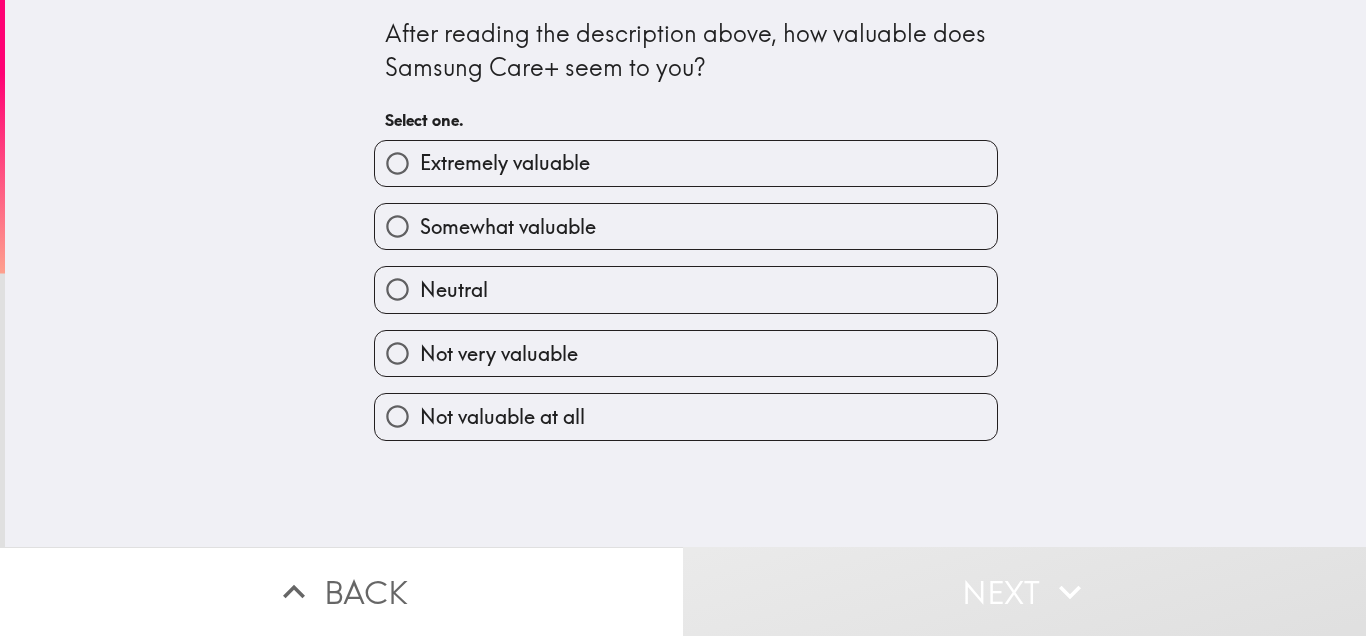 click on "Extremely valuable" at bounding box center [505, 163] 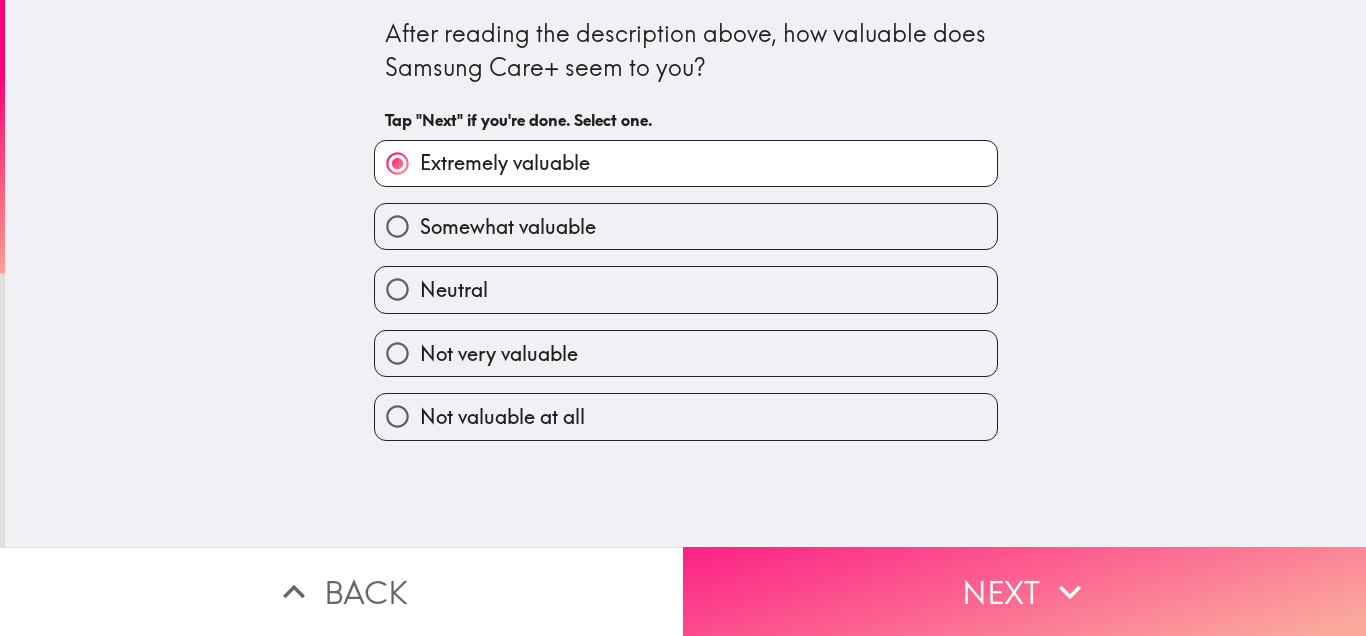 click on "Next" at bounding box center [1024, 591] 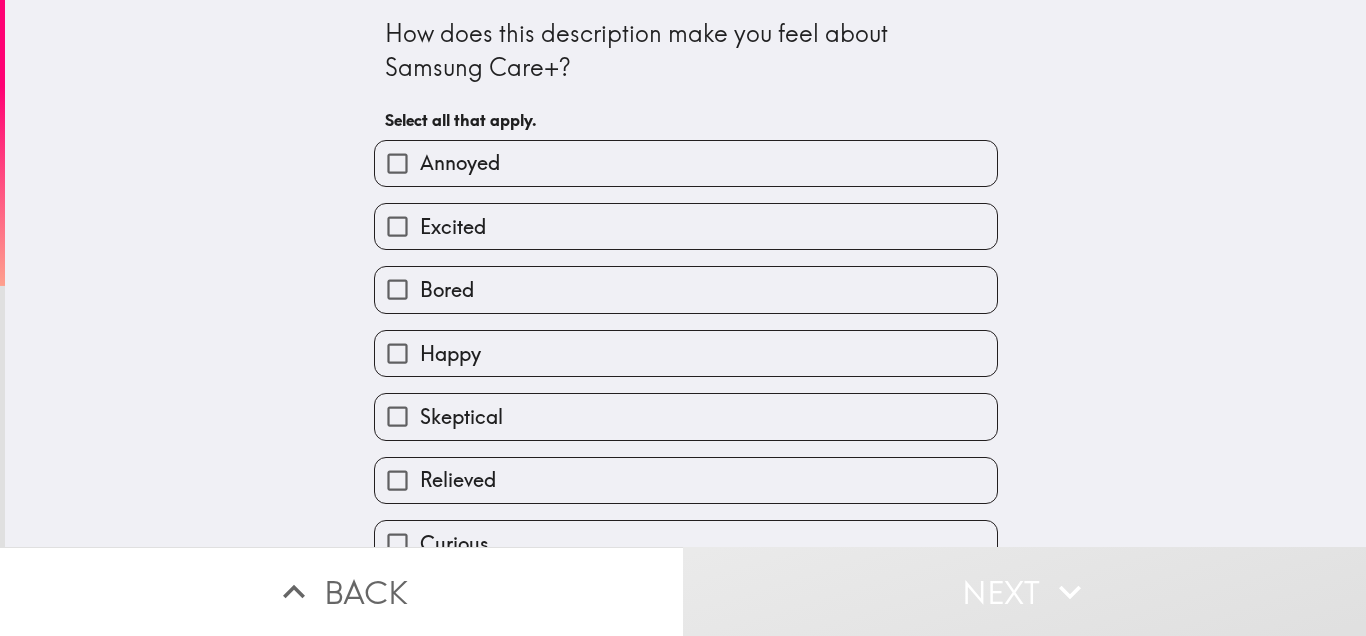 scroll, scrollTop: 164, scrollLeft: 0, axis: vertical 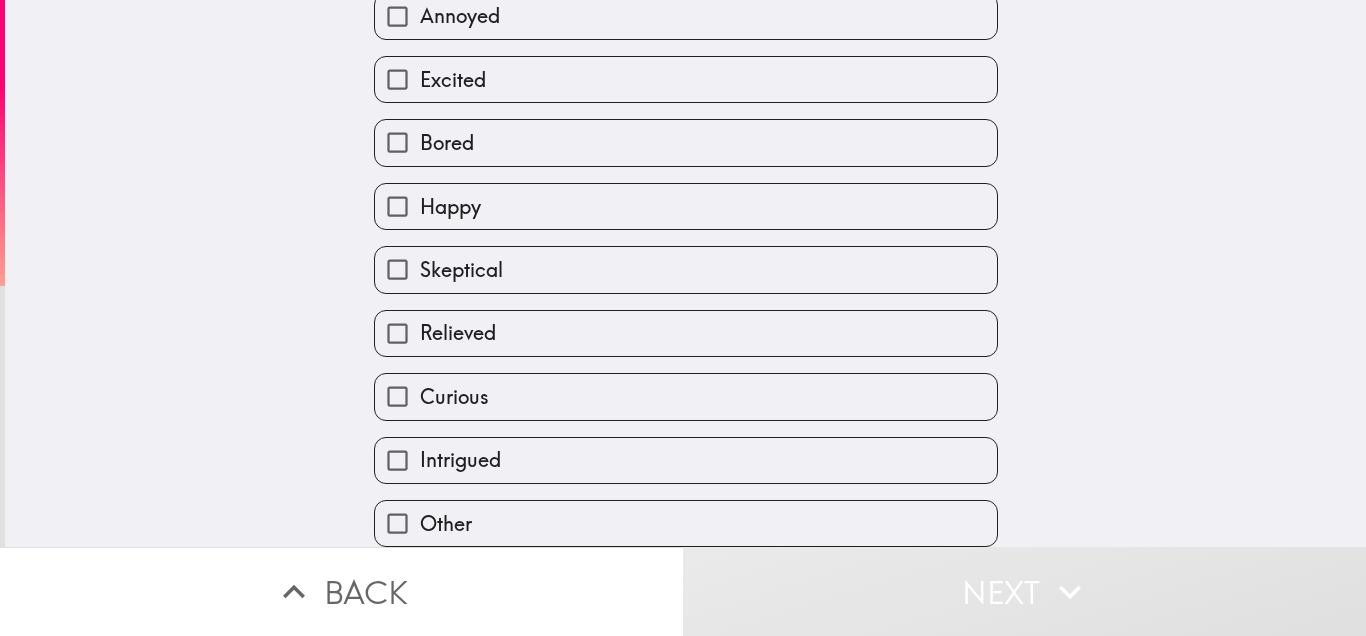 click on "Relieved" at bounding box center [686, 333] 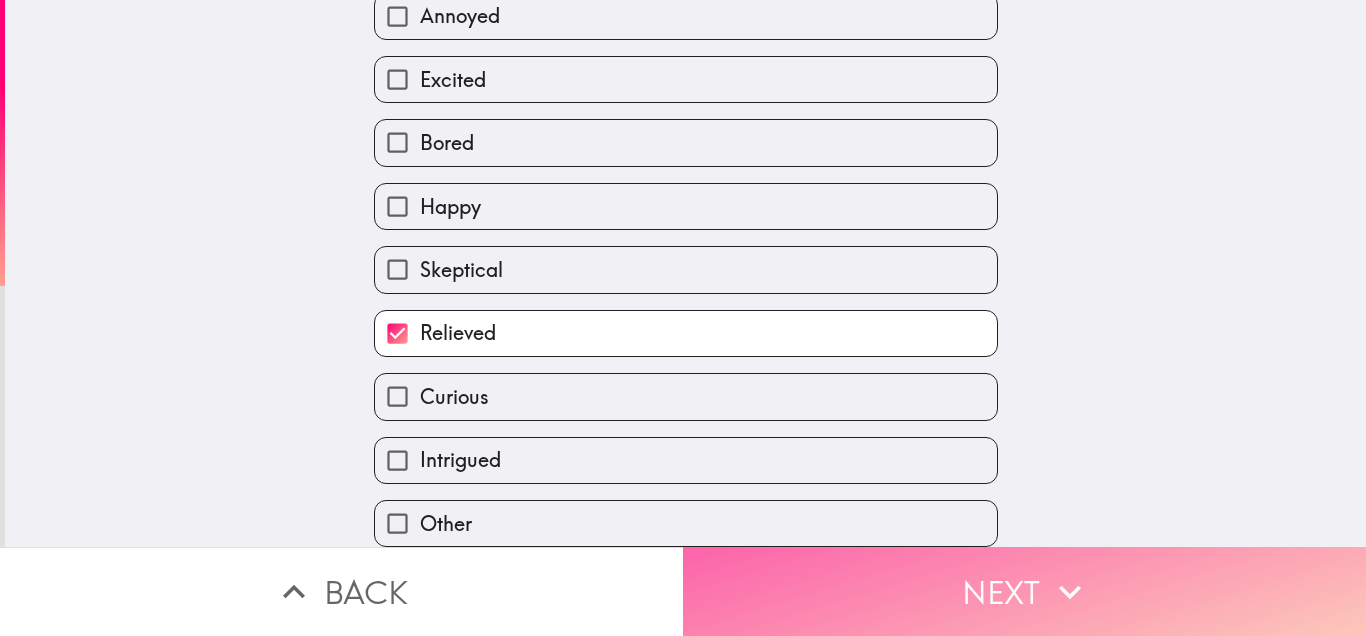 click on "Next" at bounding box center [1024, 591] 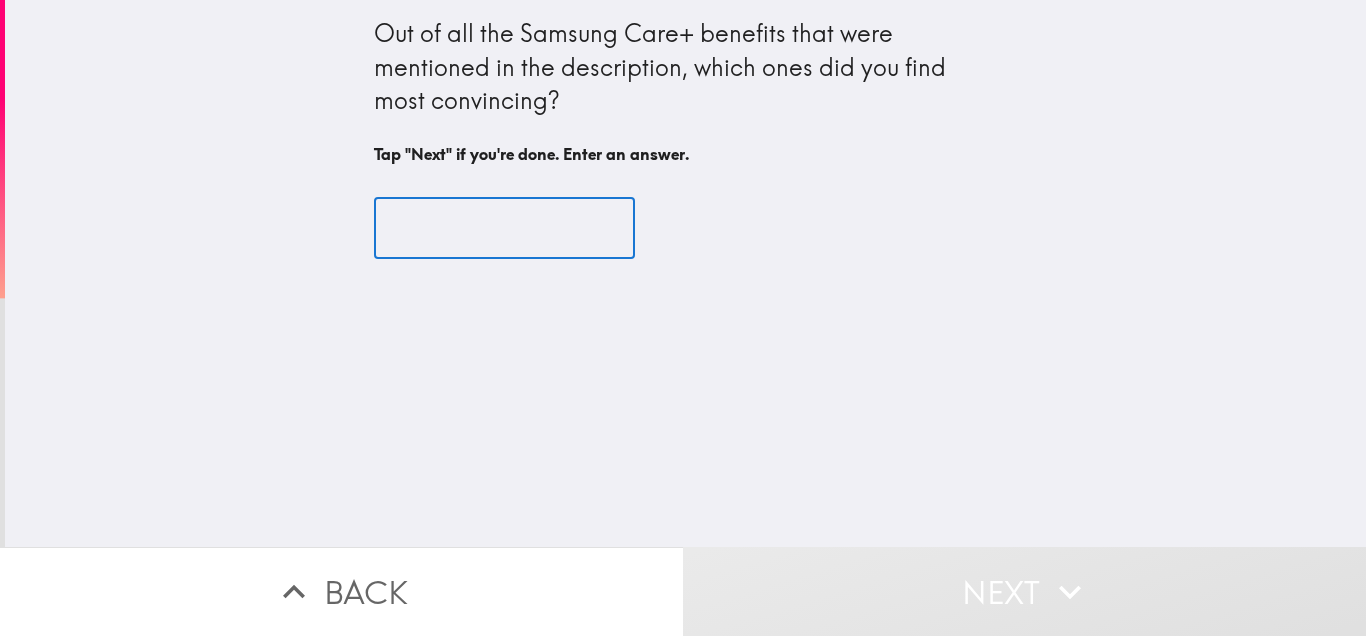 click at bounding box center (504, 228) 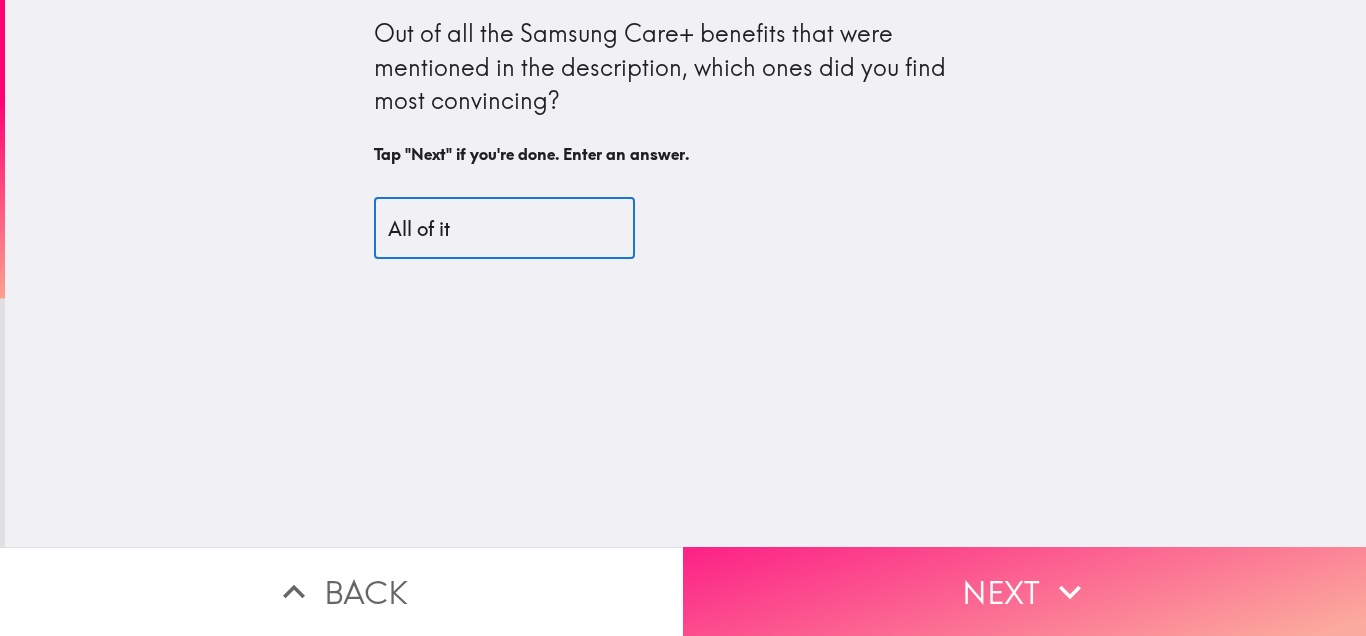 type on "All of it" 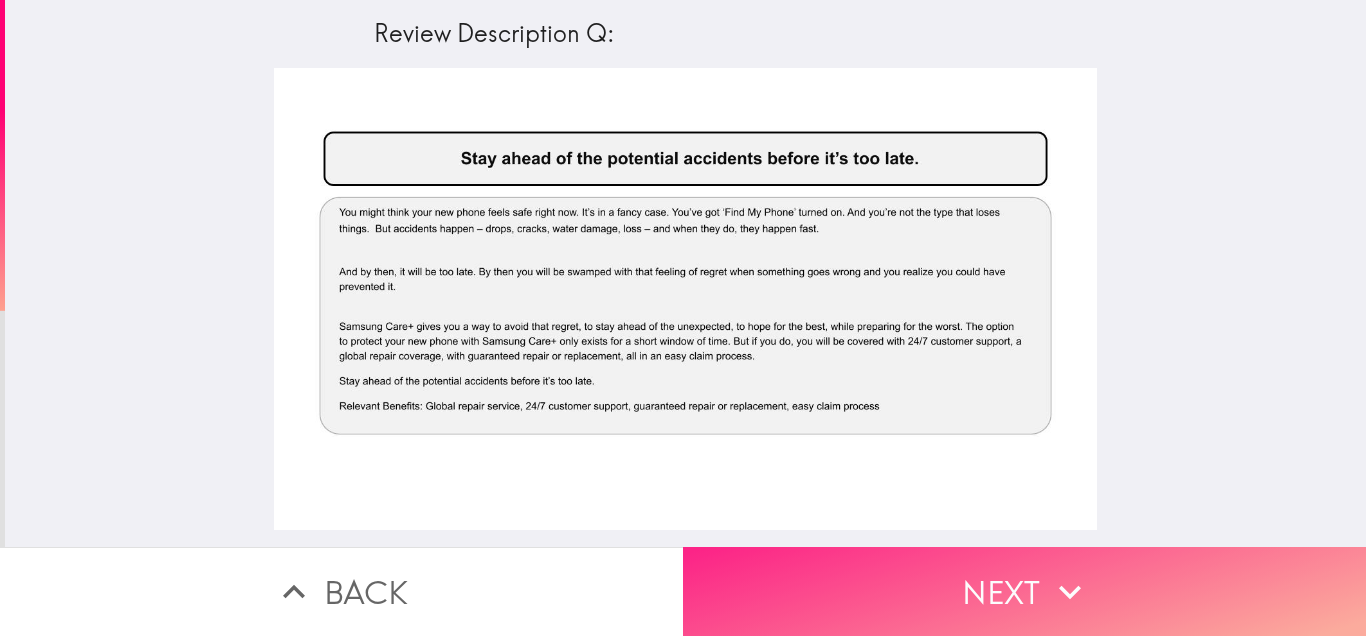 click on "Next" at bounding box center [1024, 591] 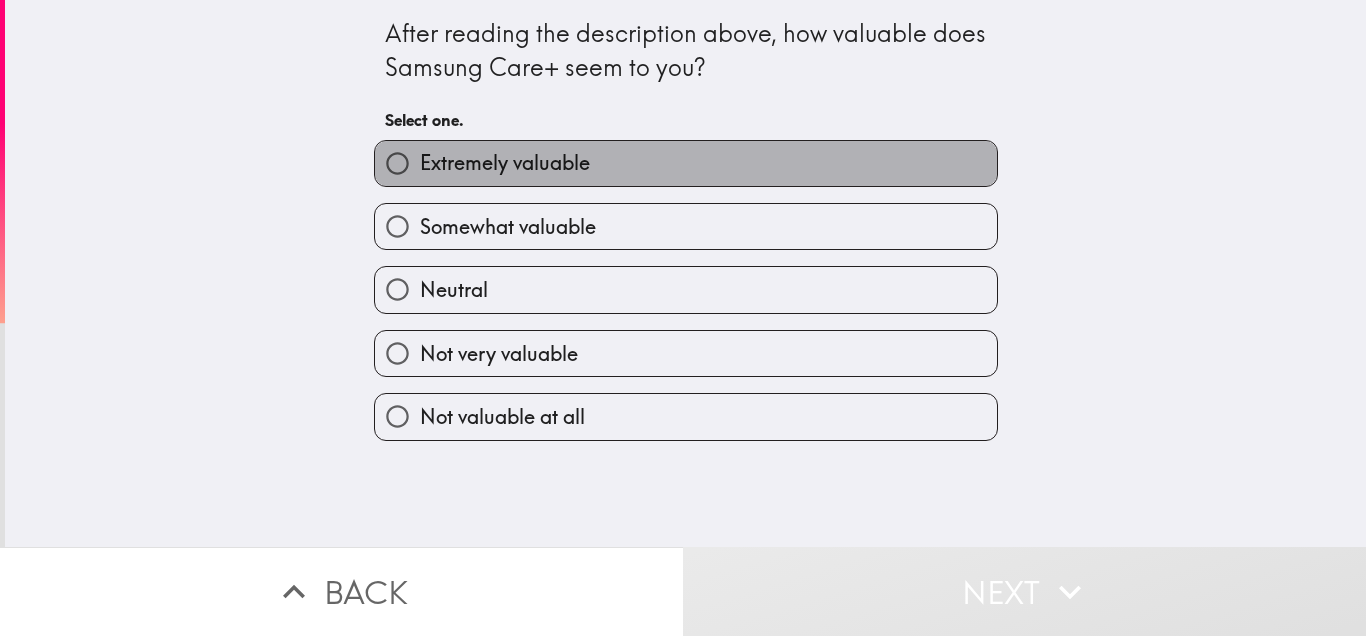 click on "Extremely valuable" at bounding box center (505, 163) 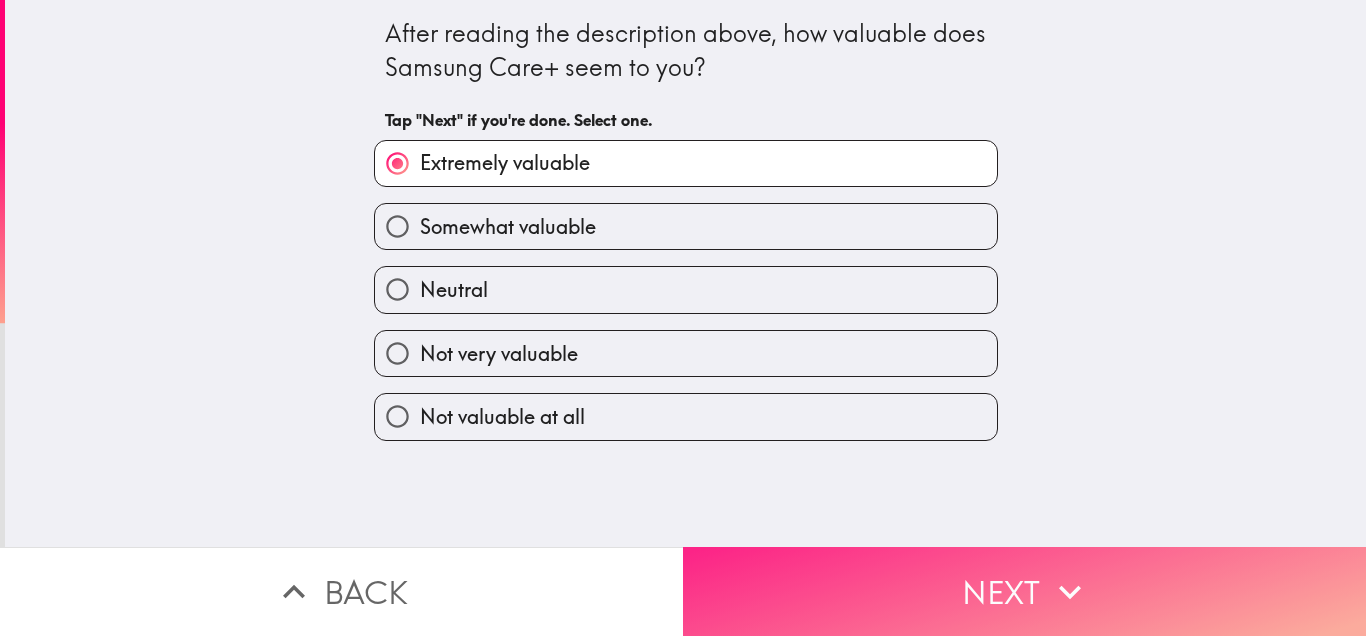 click on "Next" at bounding box center (1024, 591) 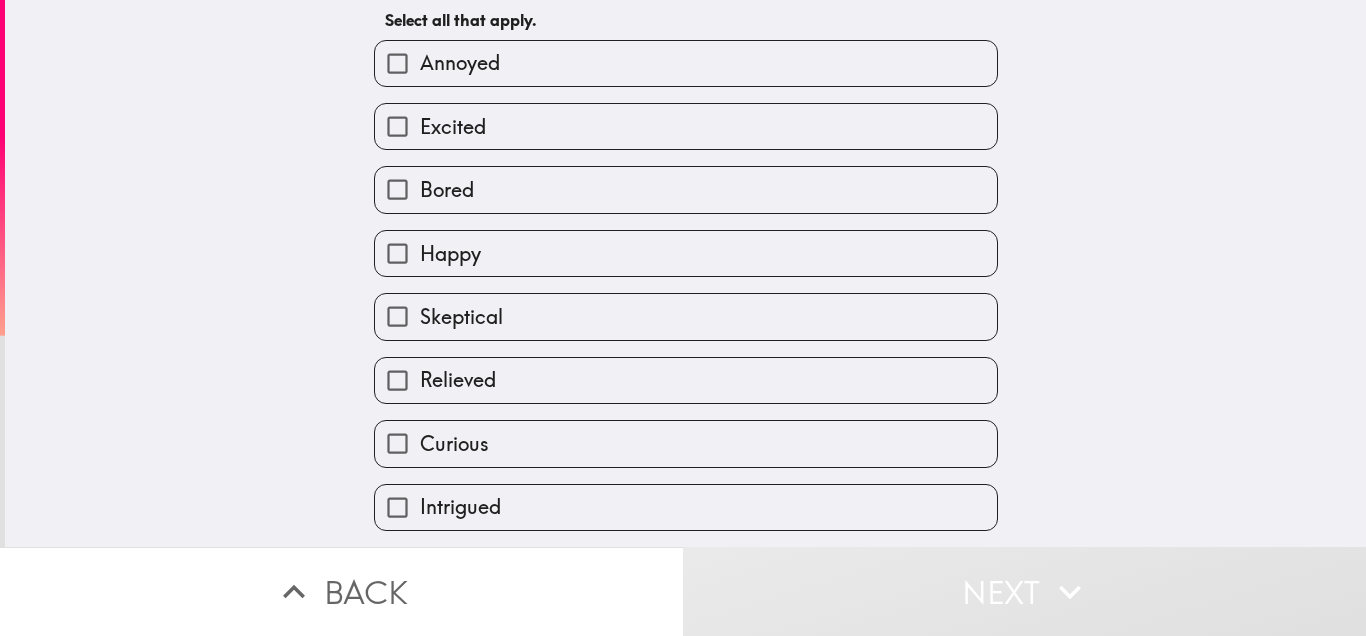 scroll, scrollTop: 164, scrollLeft: 0, axis: vertical 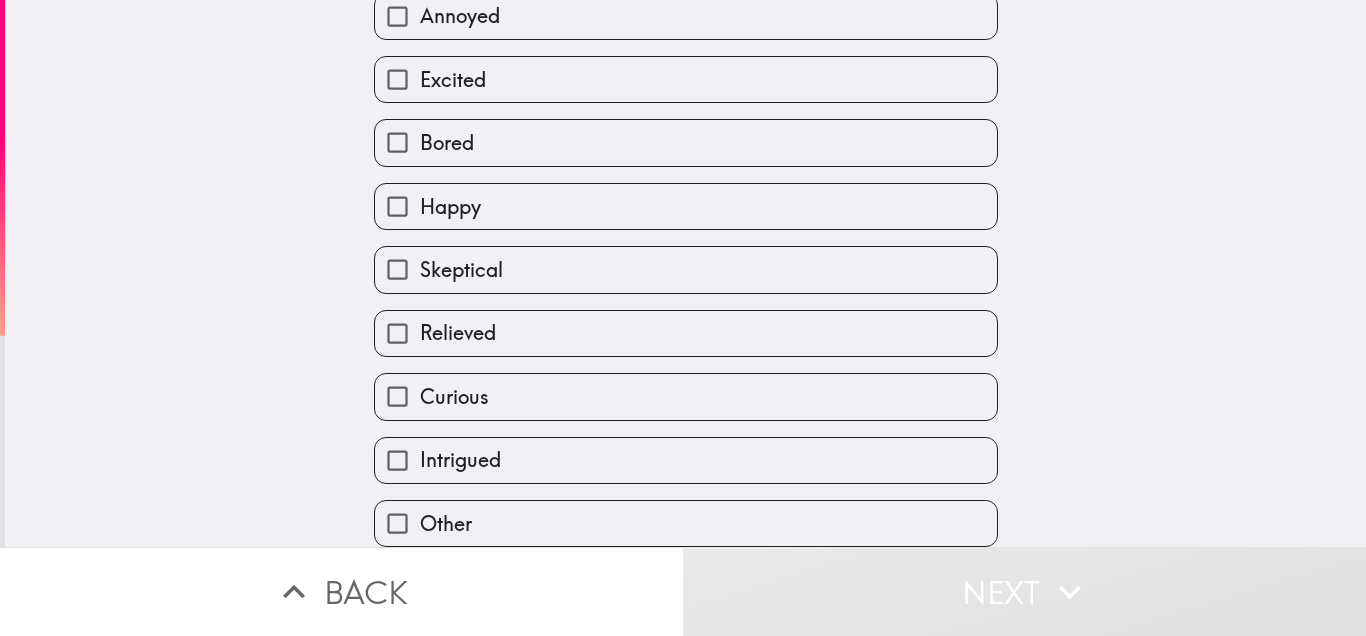 click on "Intrigued" at bounding box center (686, 460) 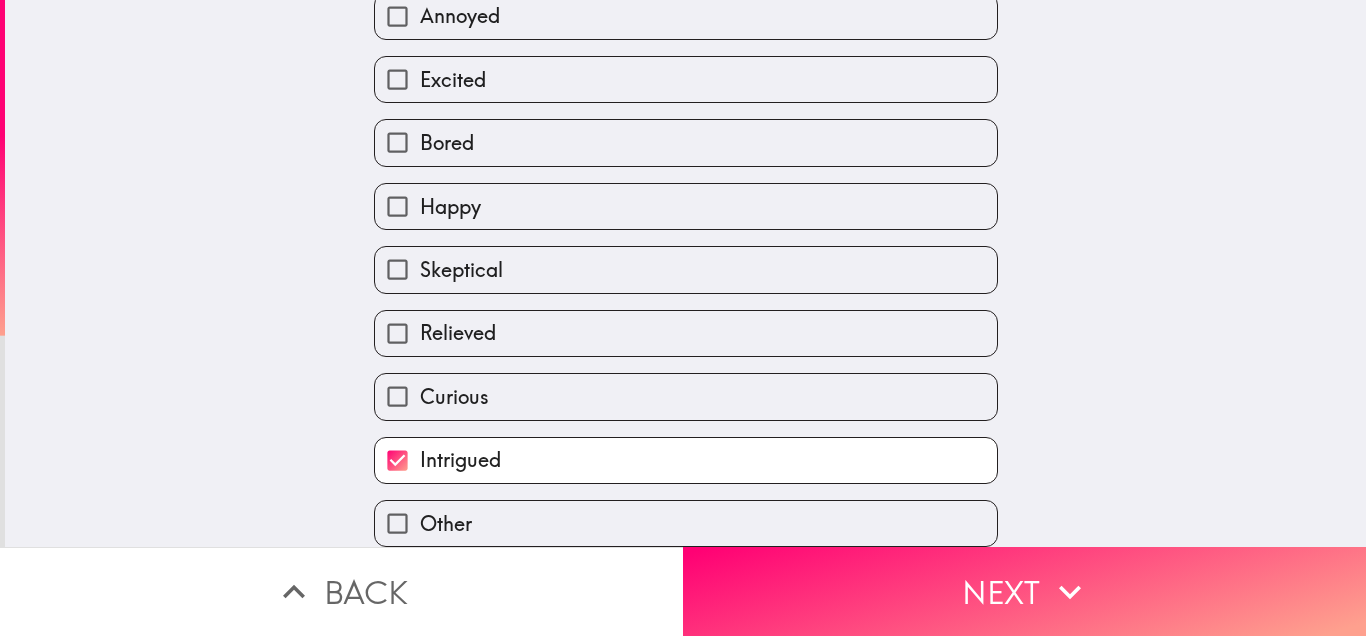 click on "Relieved" at bounding box center (686, 333) 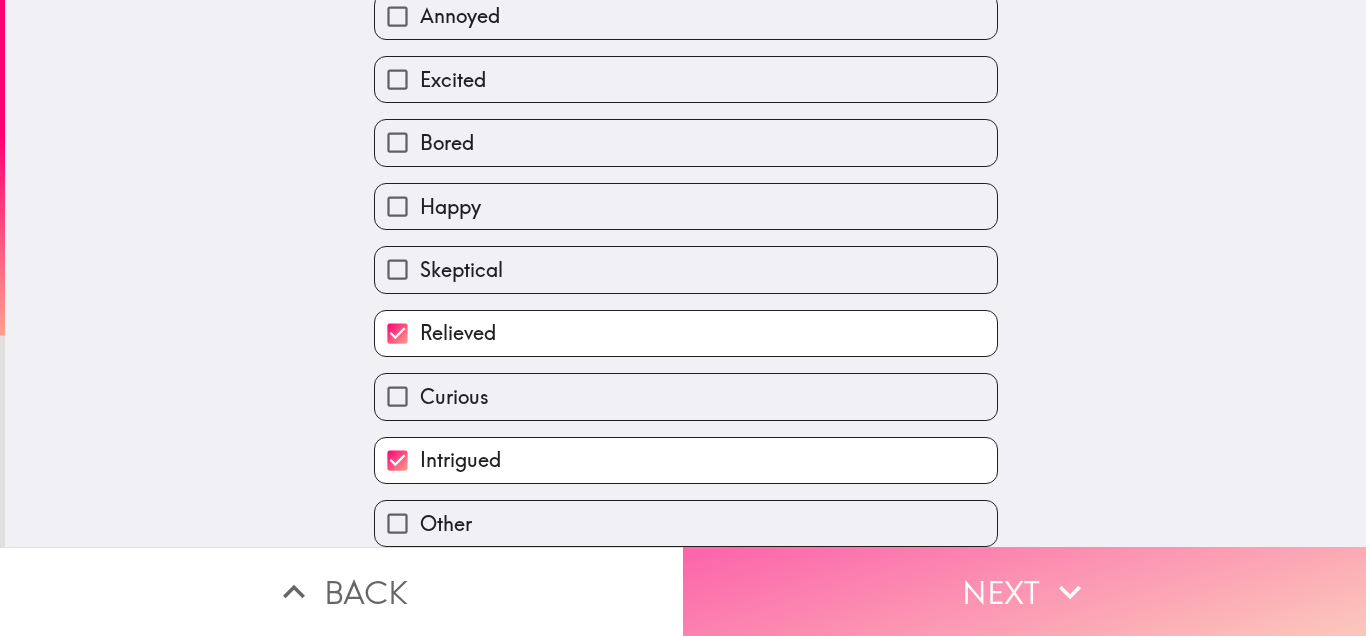 click on "Next" at bounding box center [1024, 591] 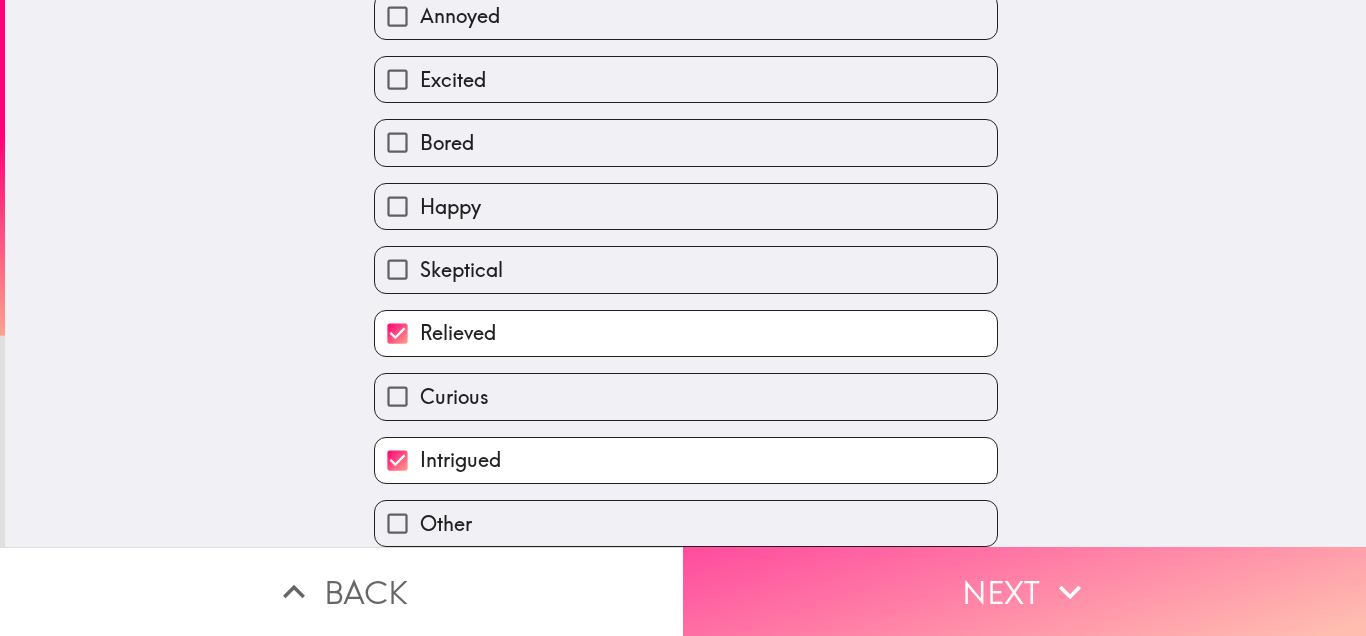scroll, scrollTop: 0, scrollLeft: 0, axis: both 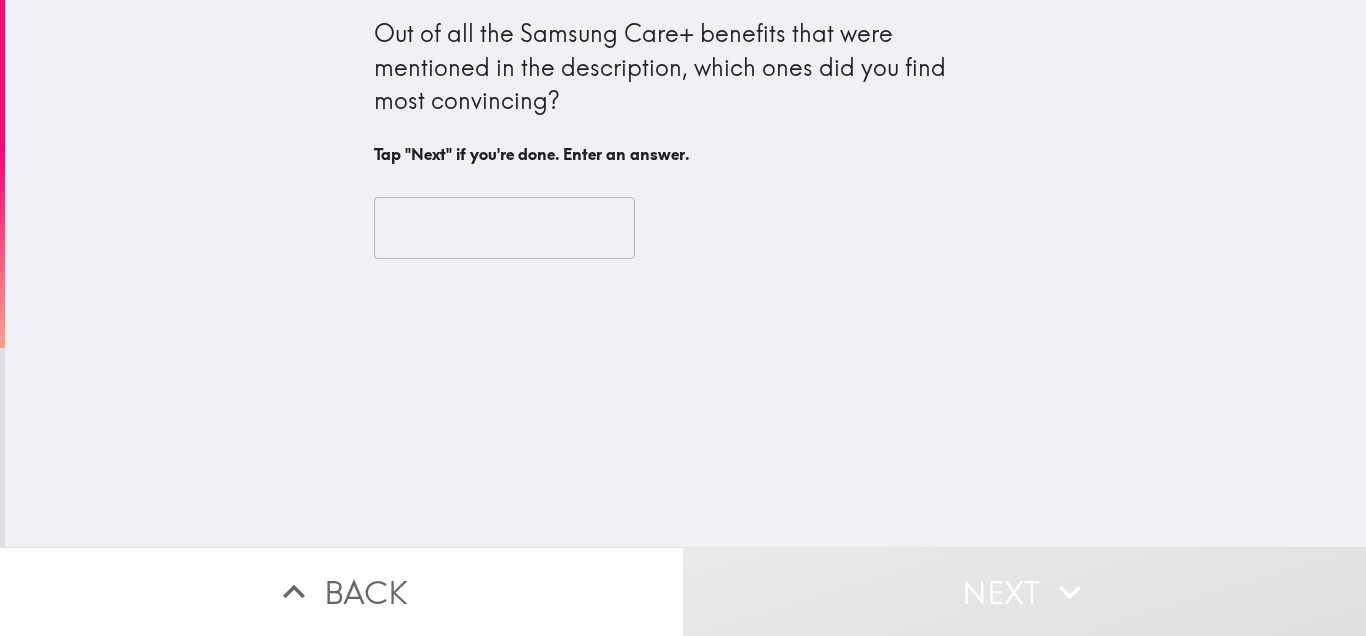 click at bounding box center [504, 228] 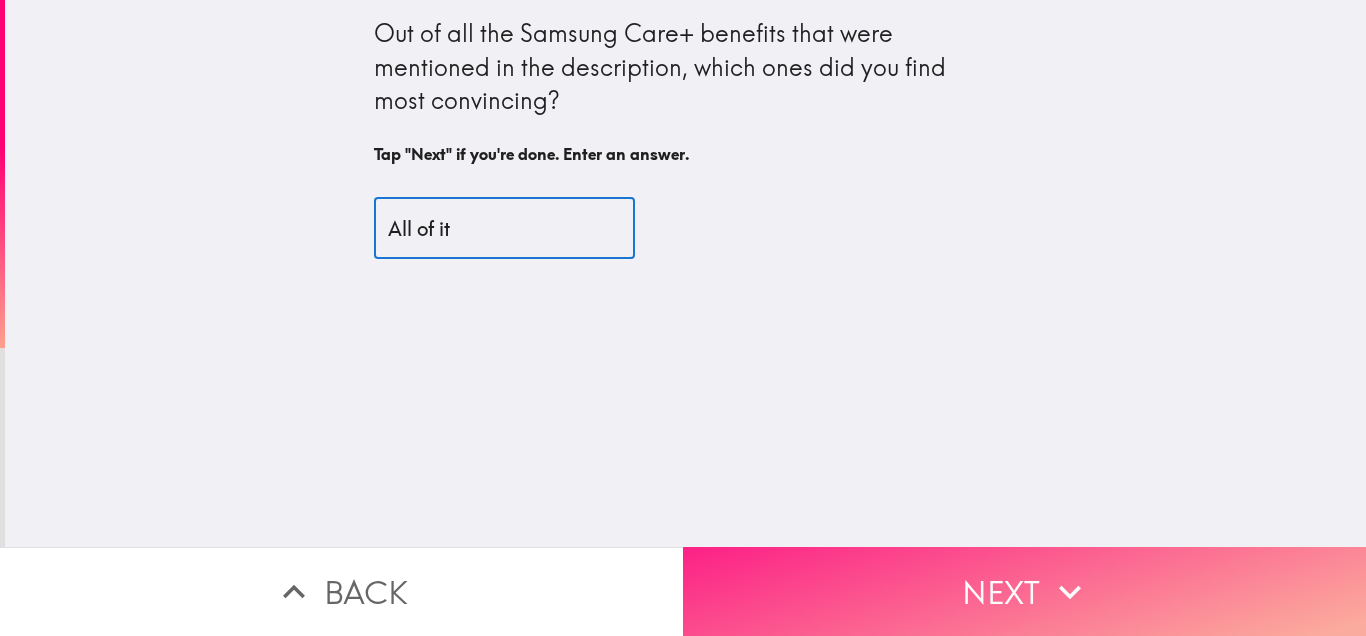 type on "All of it" 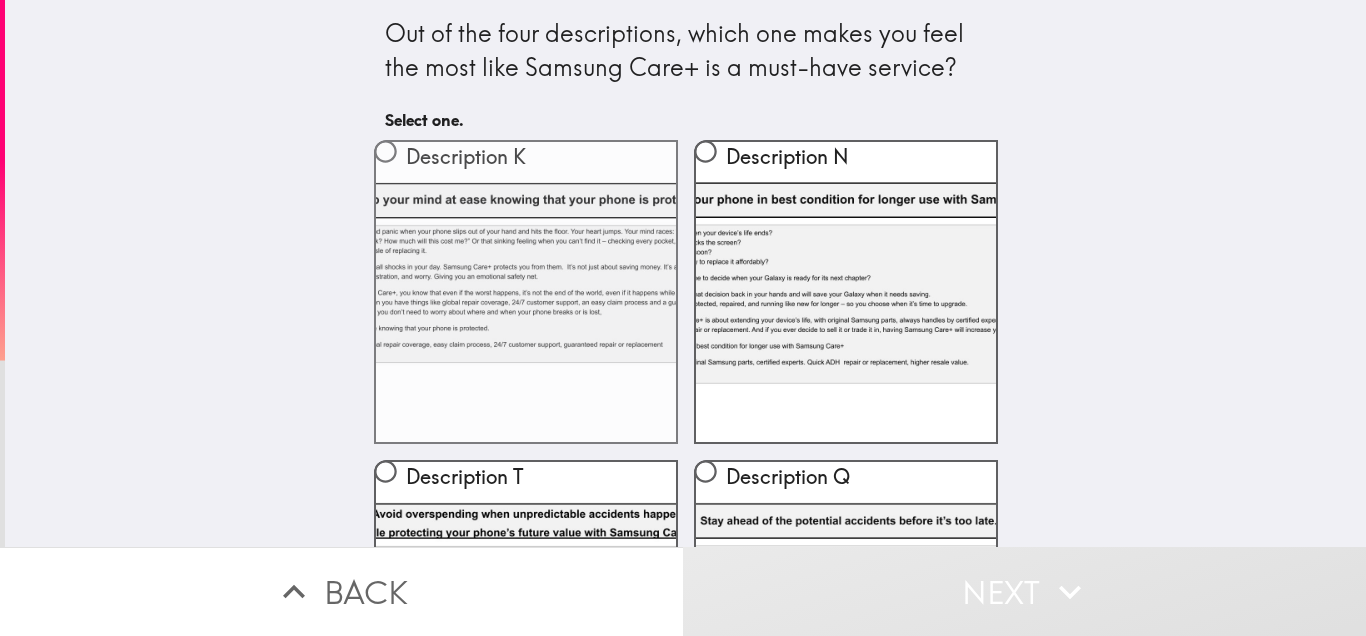 scroll, scrollTop: 234, scrollLeft: 0, axis: vertical 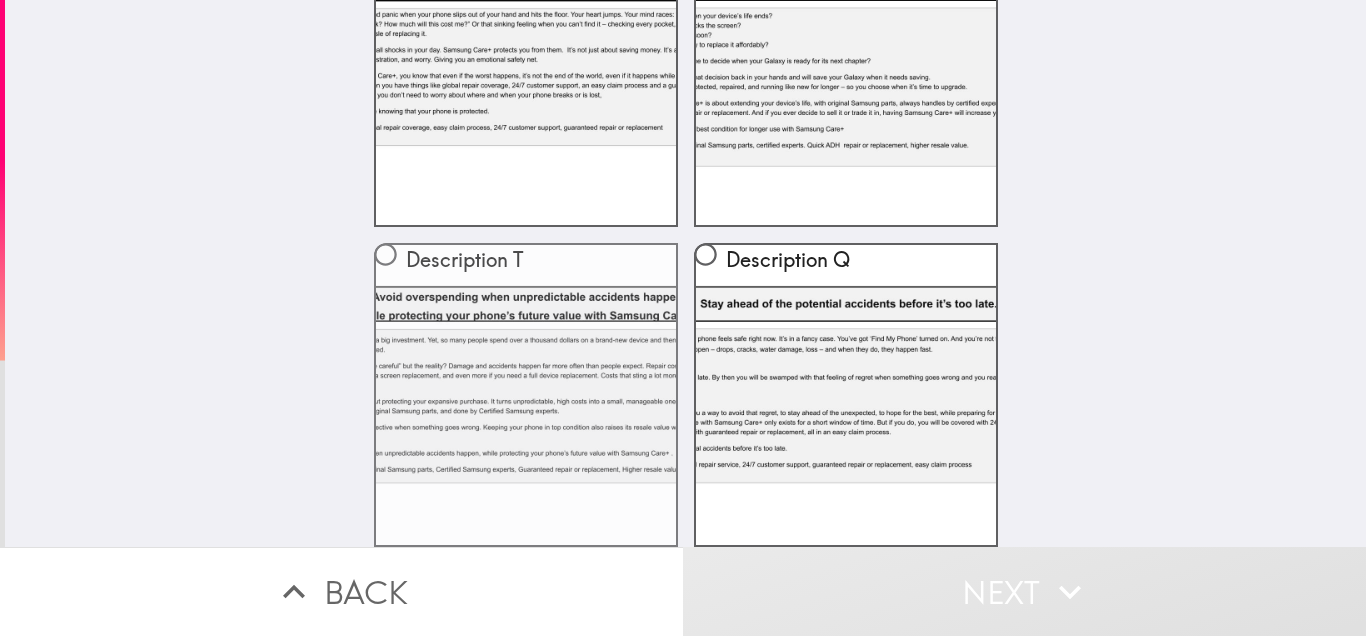 click on "Description T" at bounding box center [526, 395] 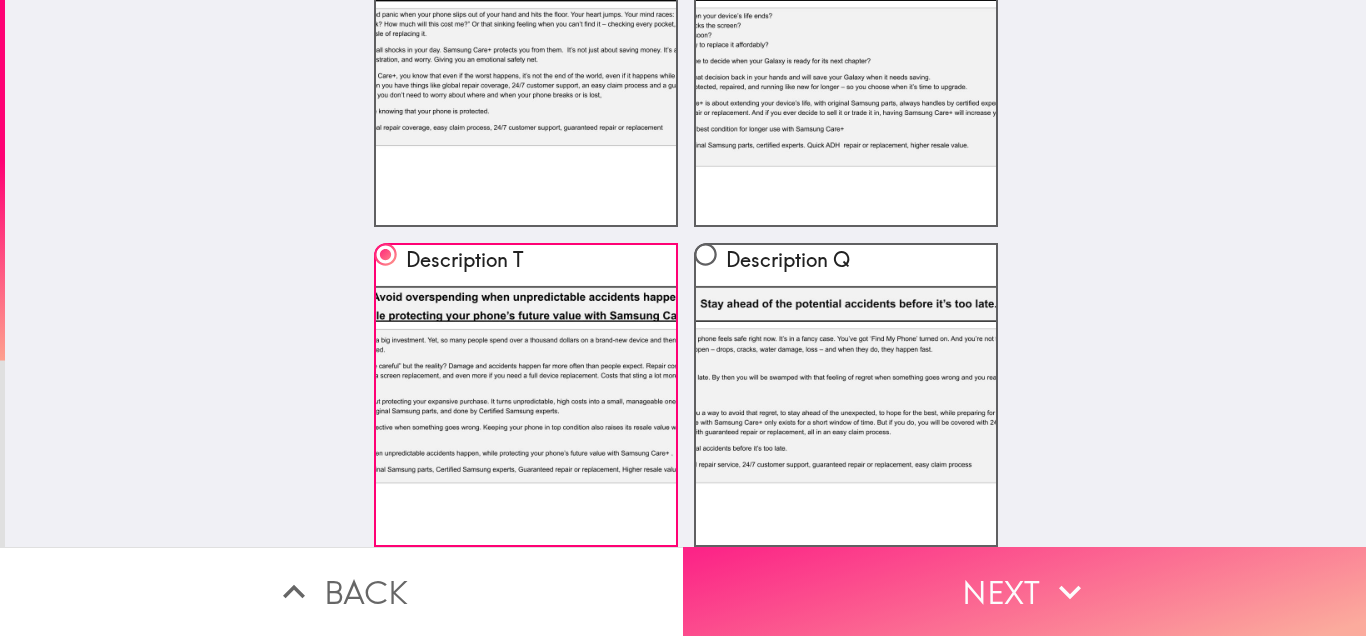 click on "Next" at bounding box center [1024, 591] 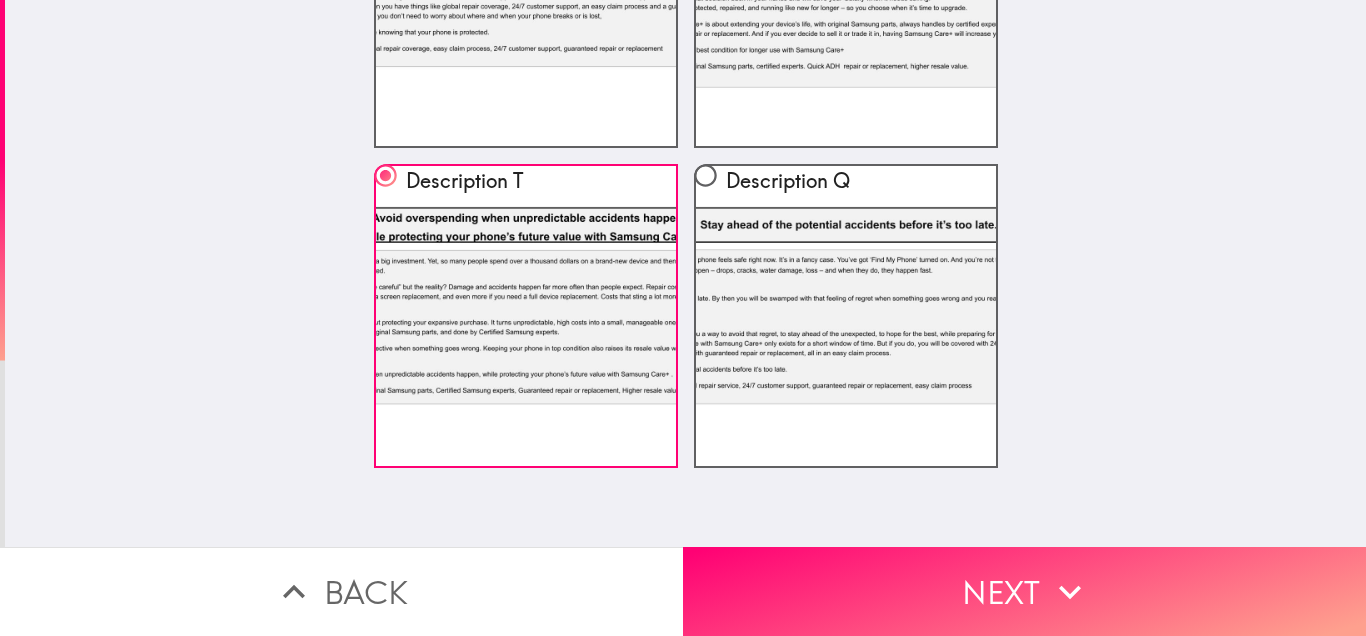 scroll, scrollTop: 0, scrollLeft: 0, axis: both 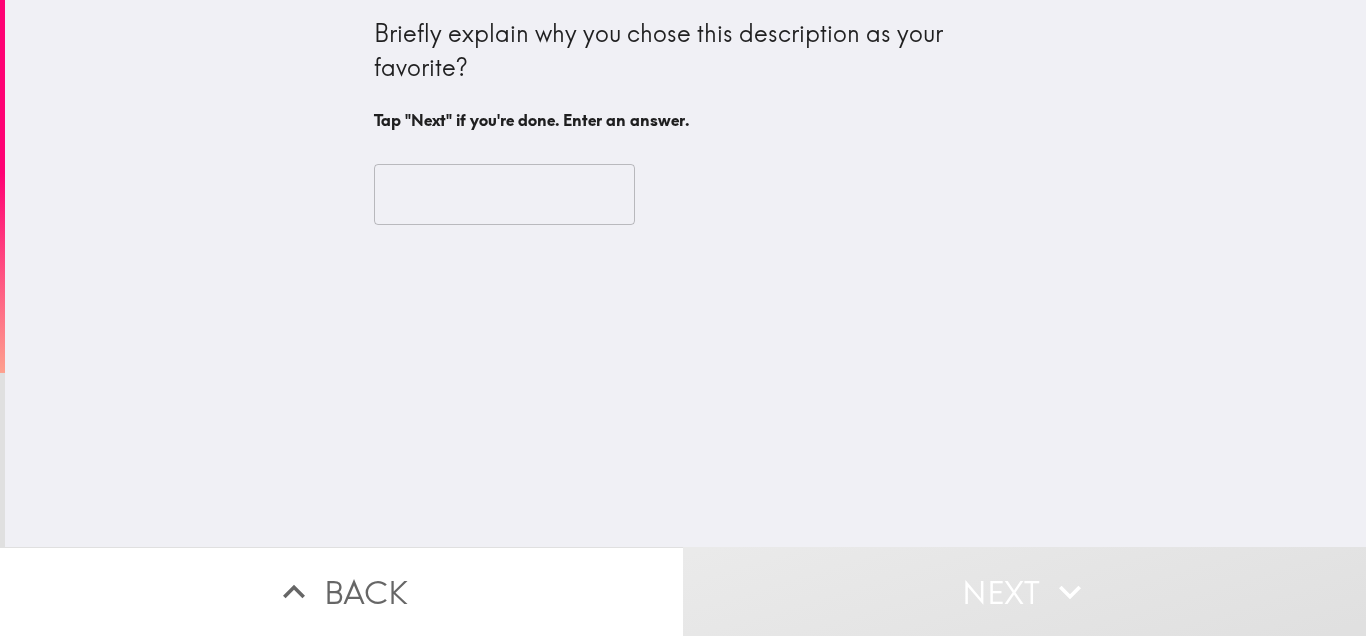click at bounding box center [504, 195] 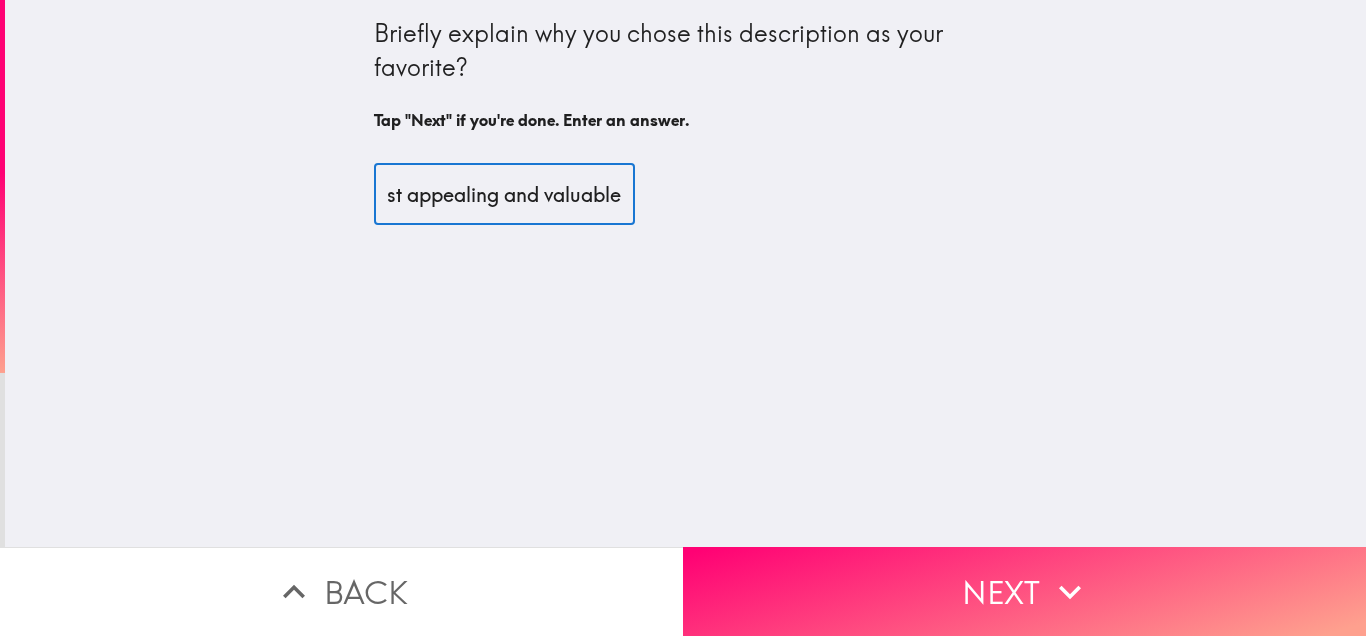 scroll, scrollTop: 0, scrollLeft: 49, axis: horizontal 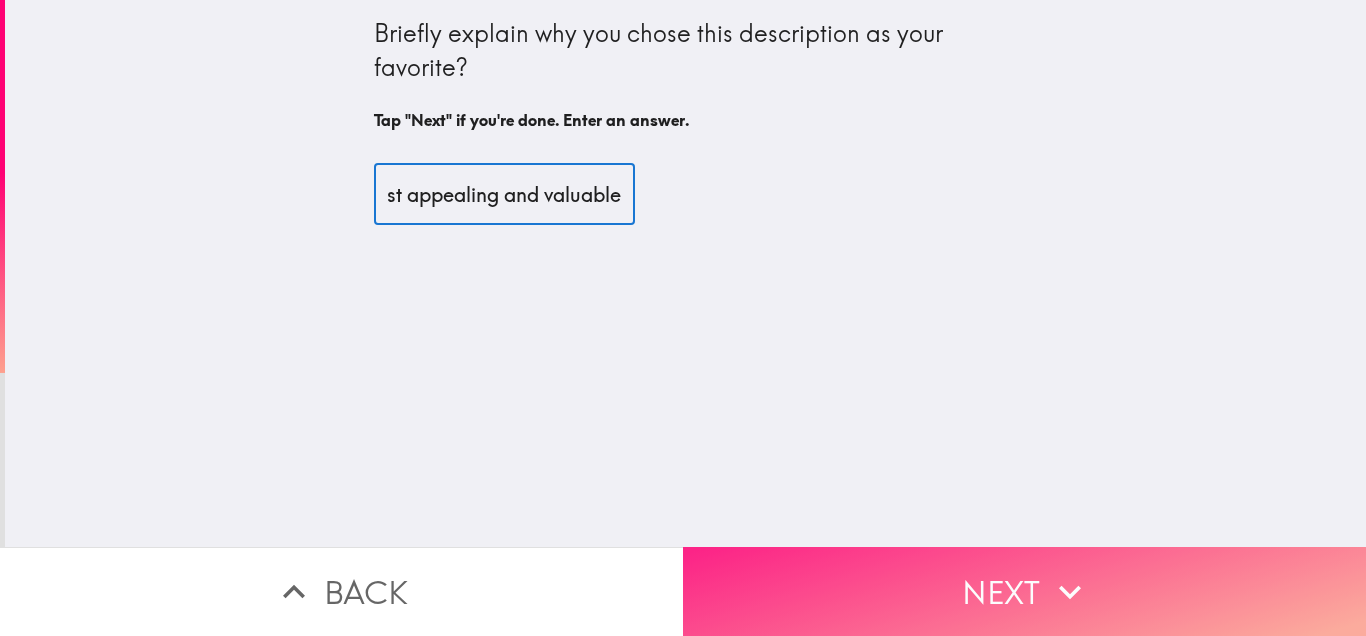 type on "Most appealing and valuable" 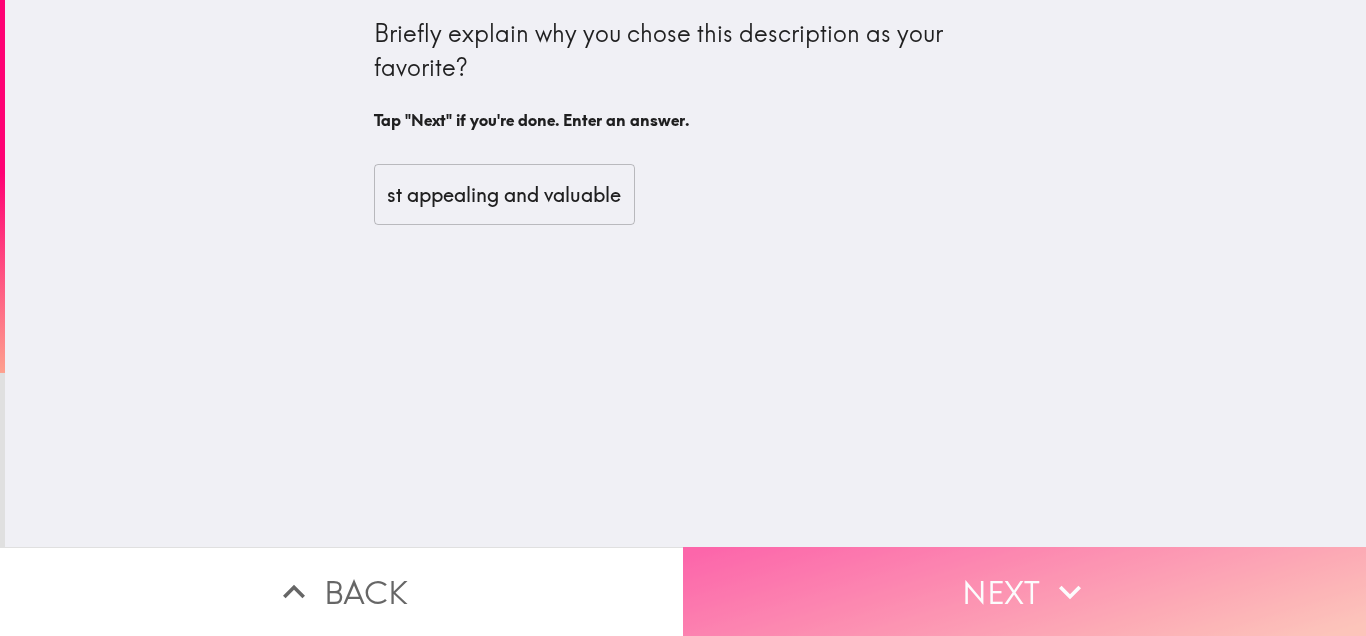 click on "Next" at bounding box center [1024, 591] 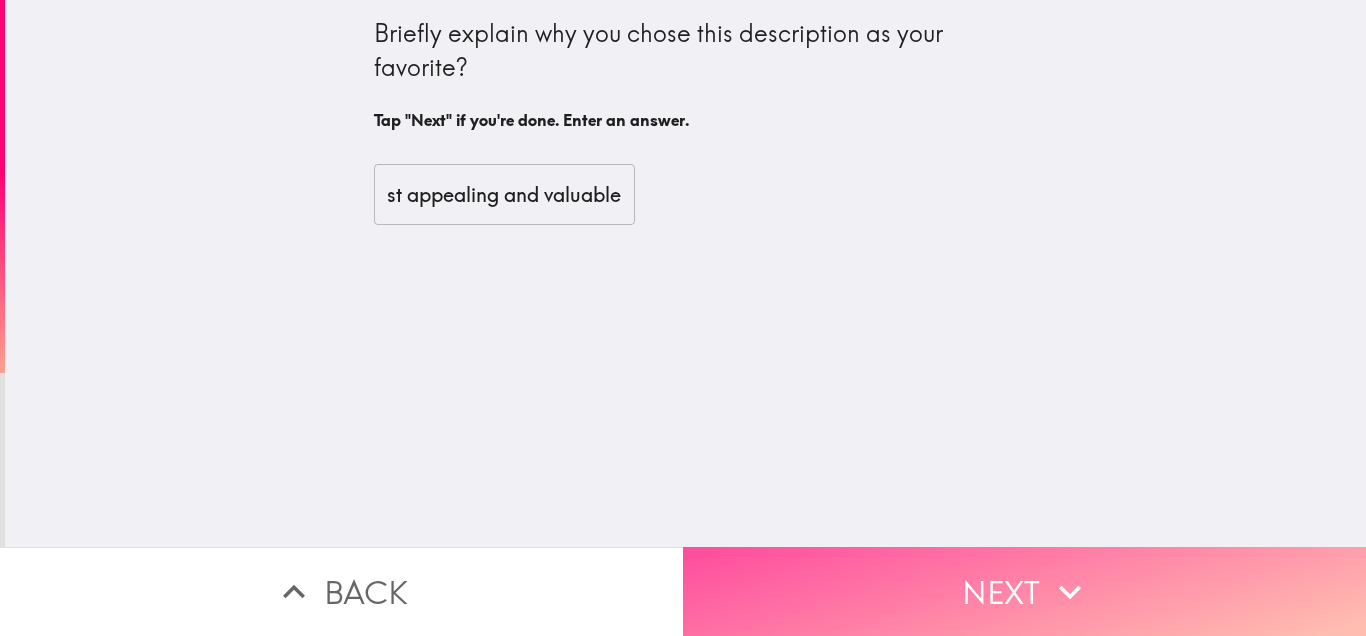 scroll, scrollTop: 0, scrollLeft: 0, axis: both 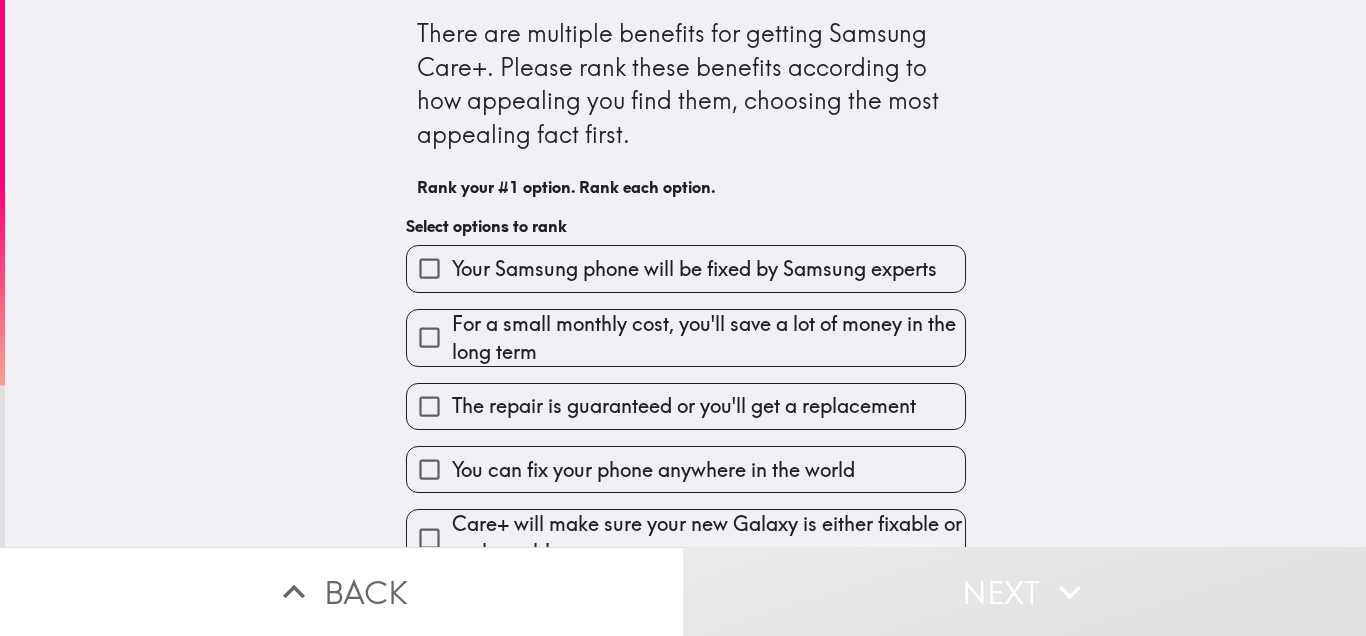 click on "Your Samsung phone will be fixed by Samsung experts" at bounding box center (694, 269) 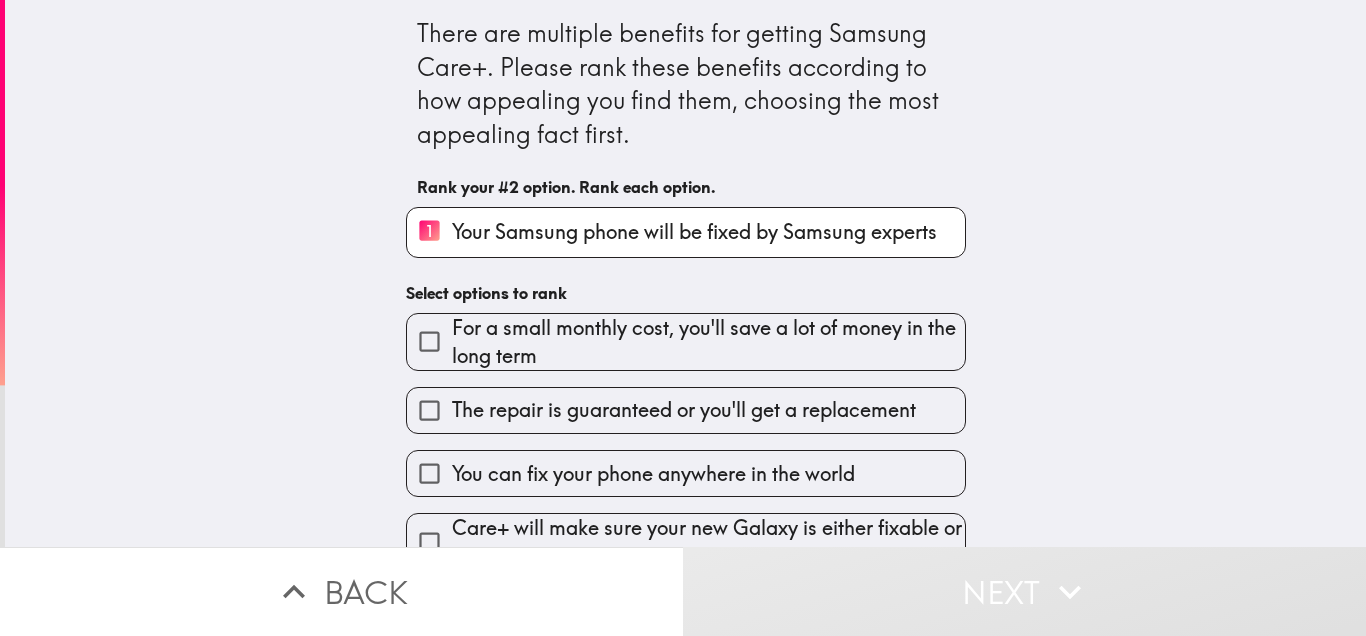 click on "For a small monthly cost, you'll save a lot of money in the long term" at bounding box center [708, 342] 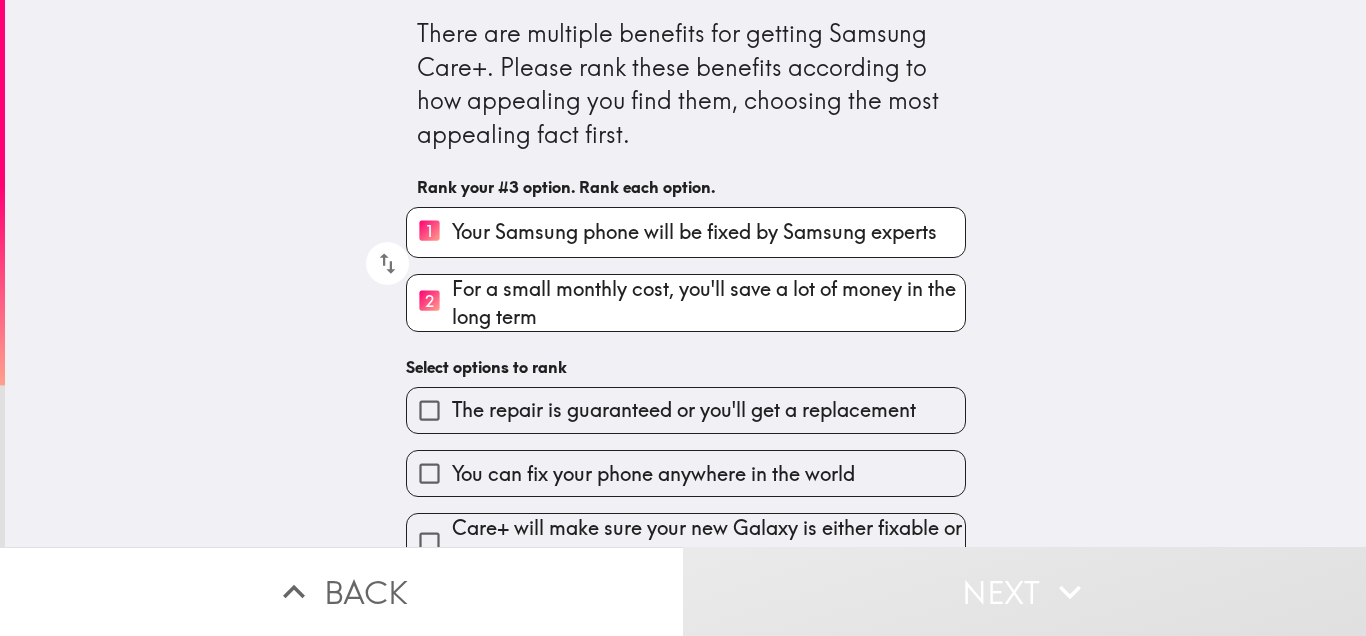 click on "The repair is guaranteed or you'll get a replacement" at bounding box center [684, 410] 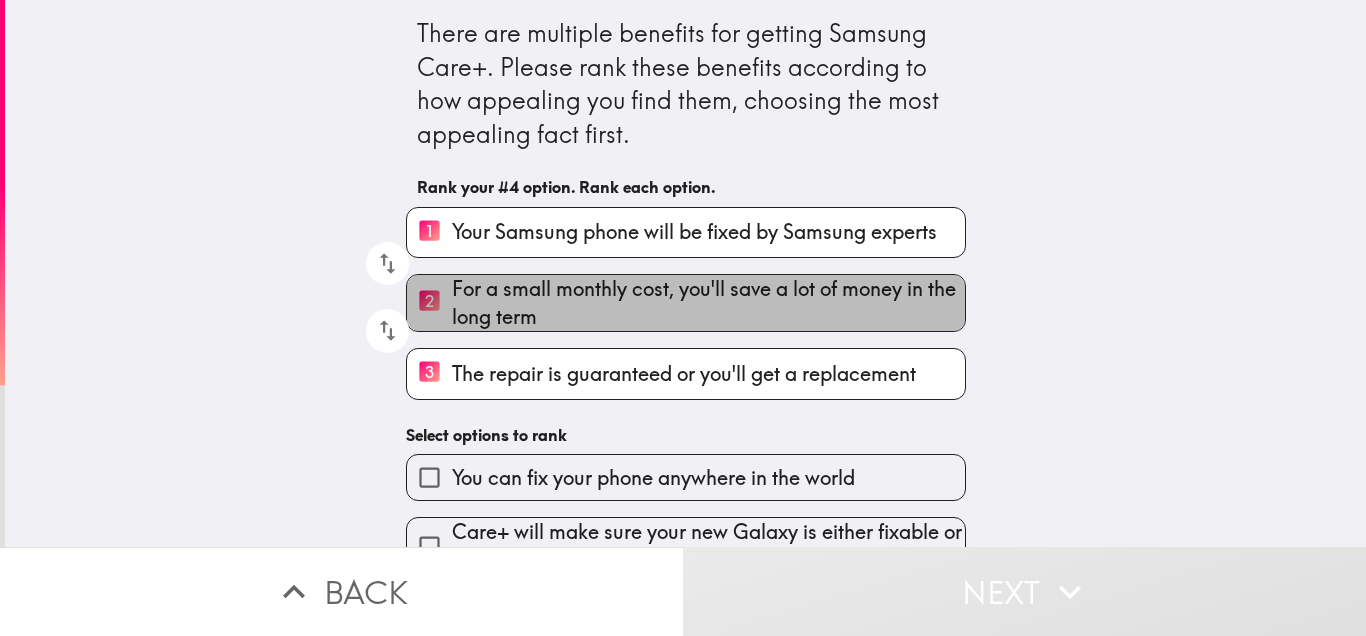 click on "For a small monthly cost, you'll save a lot of money in the long term" at bounding box center (708, 303) 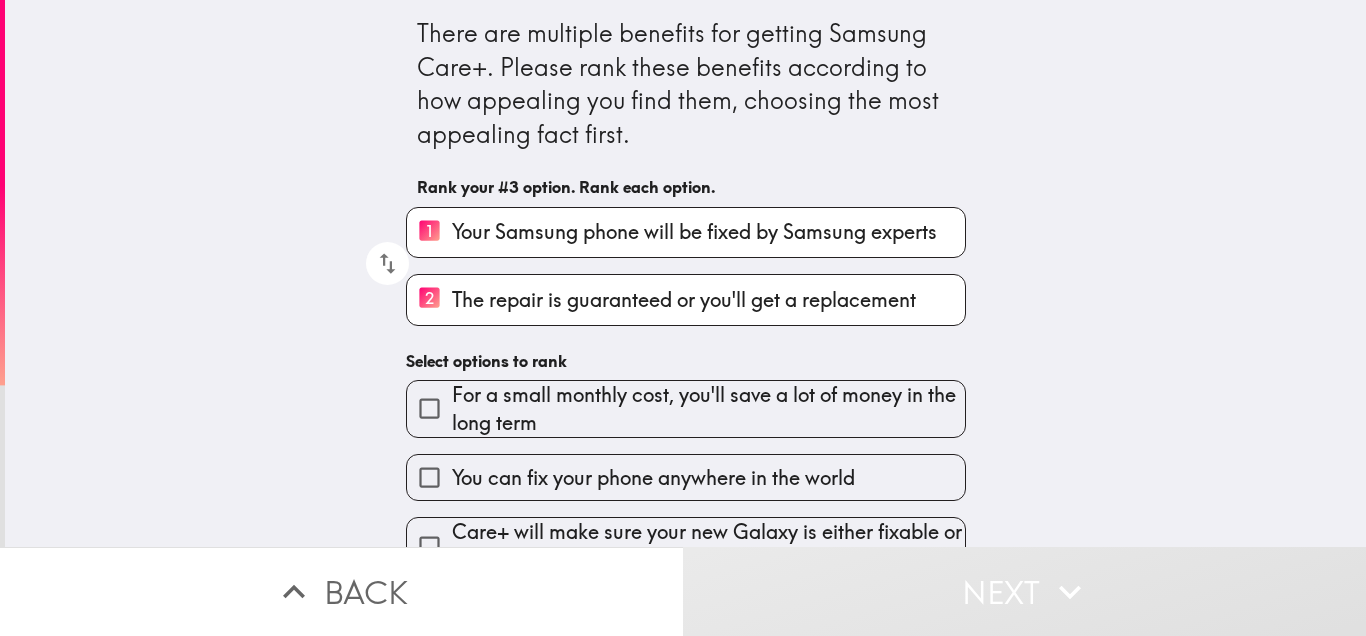 scroll, scrollTop: 300, scrollLeft: 0, axis: vertical 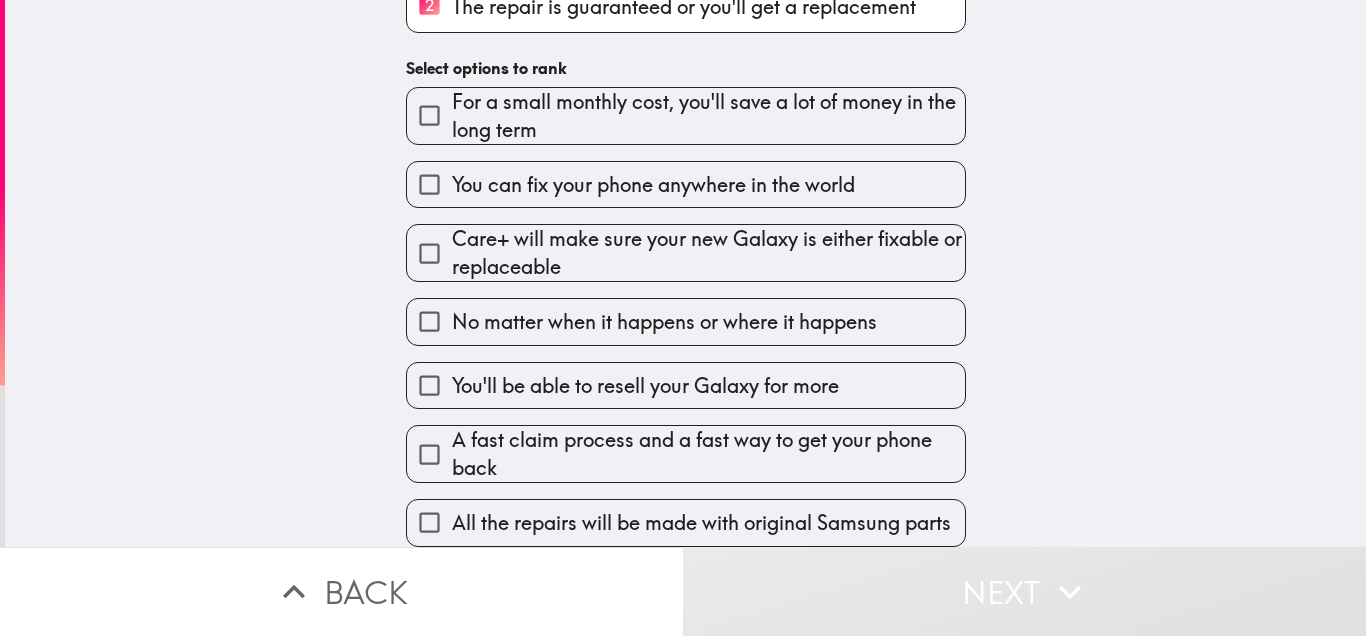 click on "You'll be able to resell your Galaxy for more" at bounding box center [645, 386] 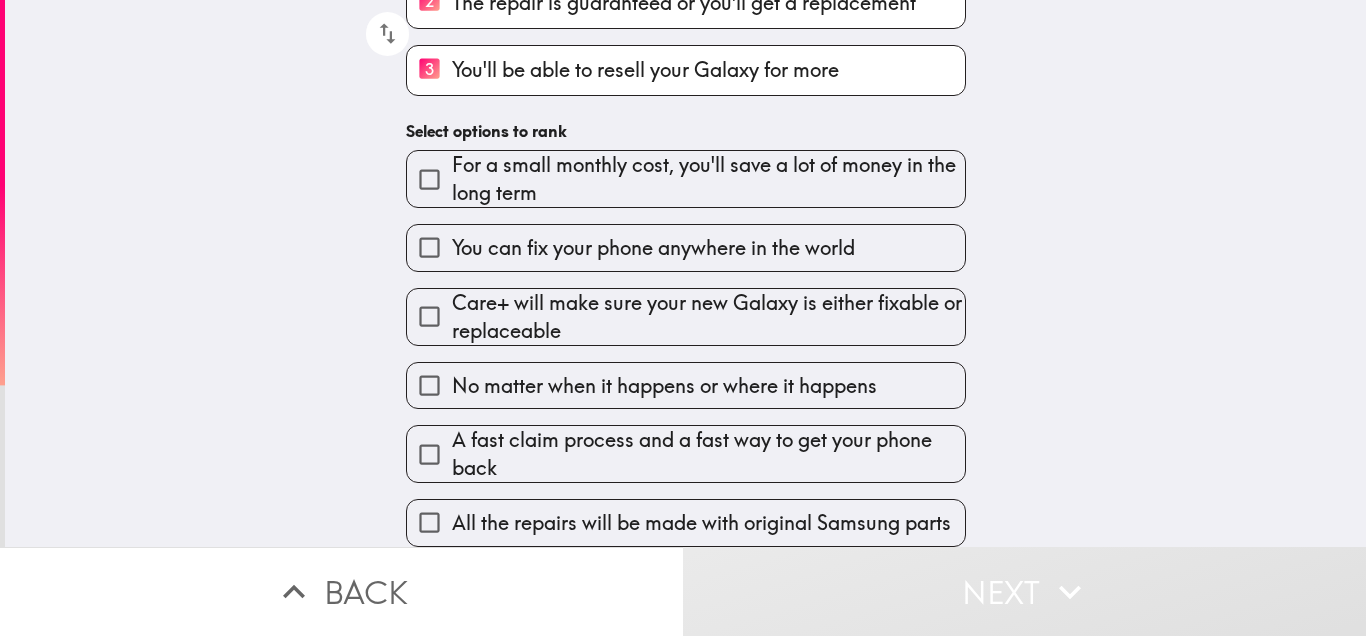 click on "No matter when it happens or where it happens" at bounding box center (686, 385) 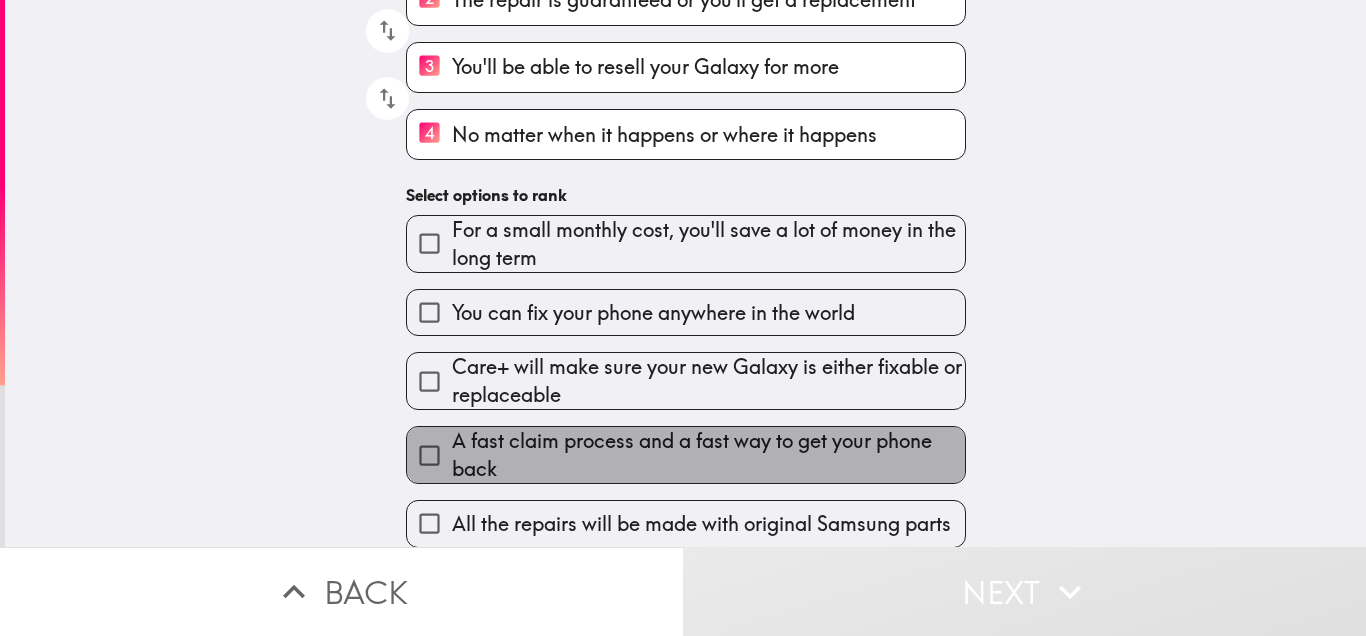 click on "A fast claim process and a fast way to get your phone back" at bounding box center (708, 455) 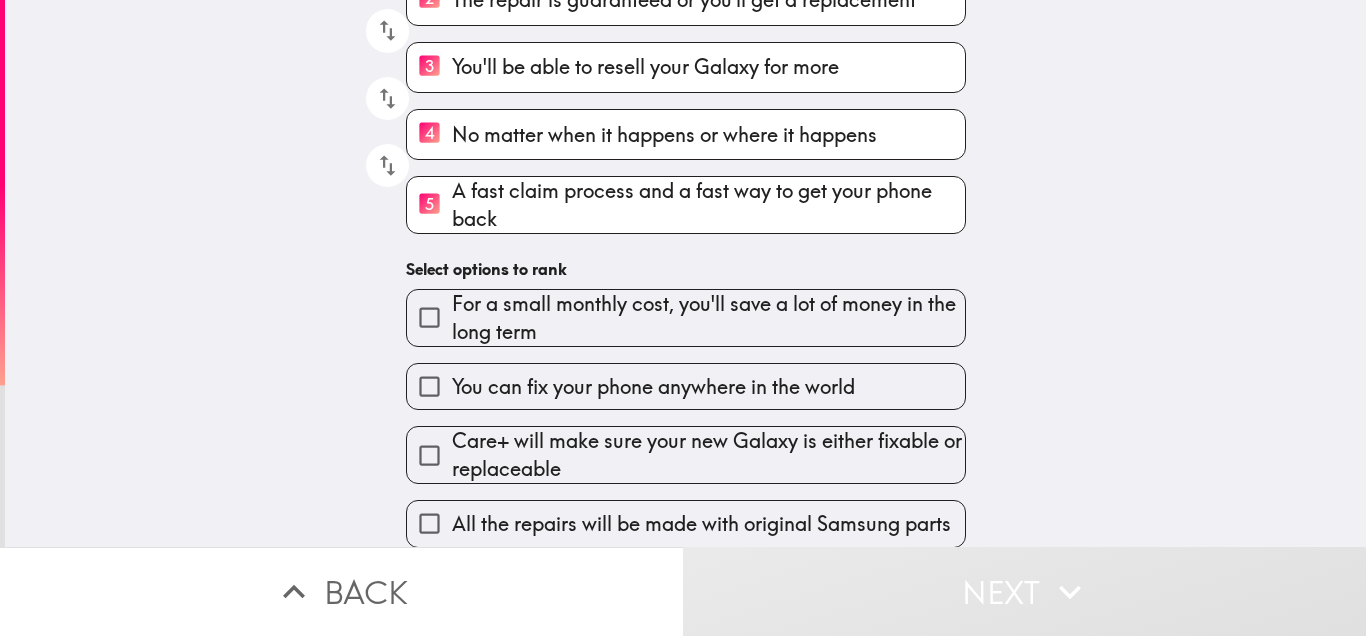 scroll, scrollTop: 318, scrollLeft: 0, axis: vertical 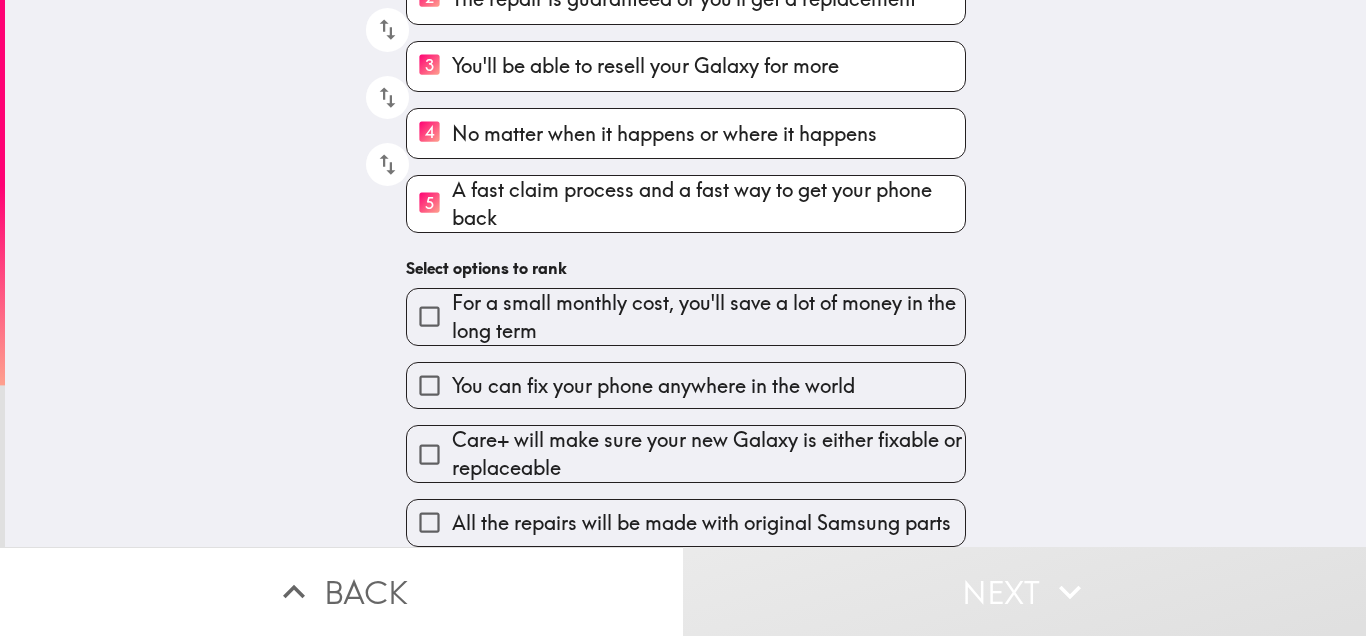click on "Care+ will make sure your new Galaxy is either fixable or replaceable" at bounding box center (708, 454) 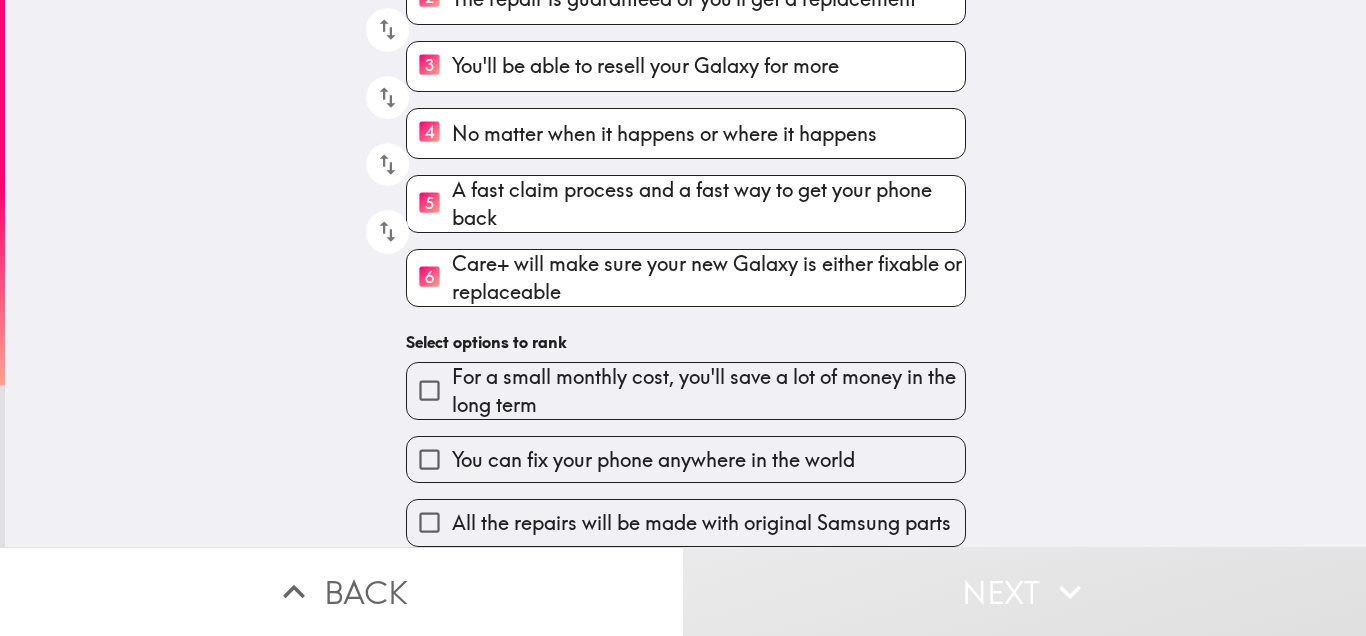 click on "For a small monthly cost, you'll save a lot of money in the long term" at bounding box center (708, 391) 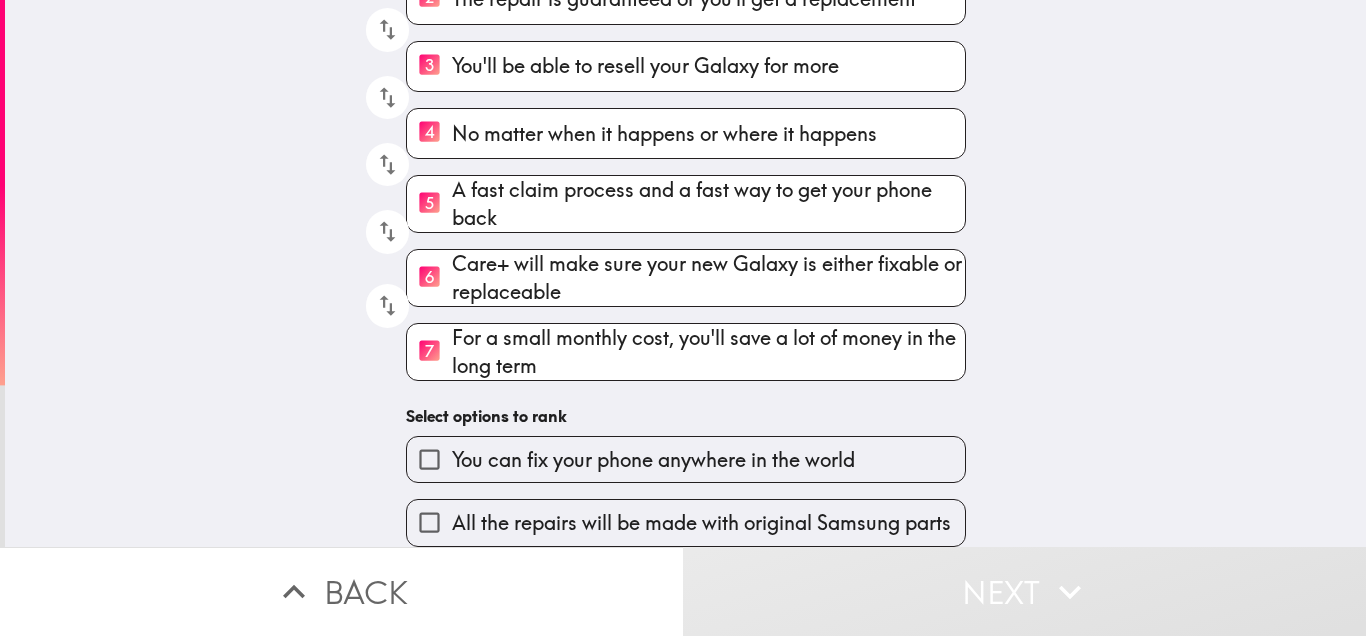 click on "All the repairs will be made with original Samsung parts" at bounding box center (686, 522) 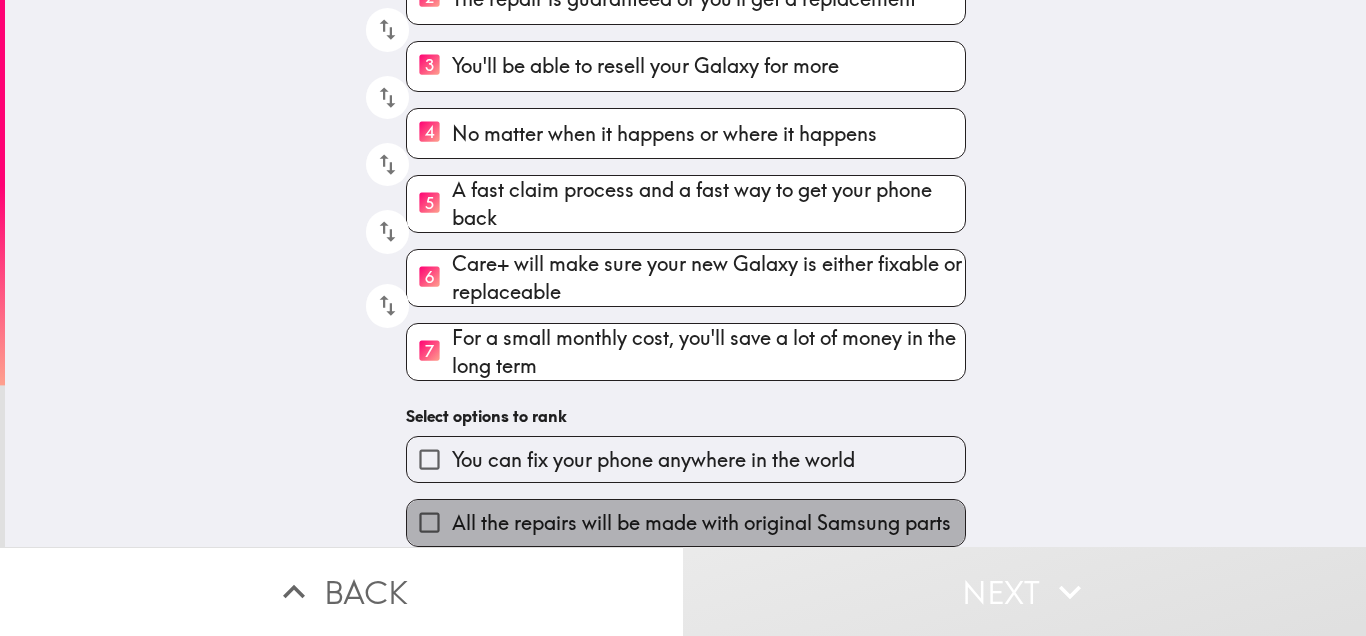 click on "All the repairs will be made with original Samsung parts" at bounding box center [686, 522] 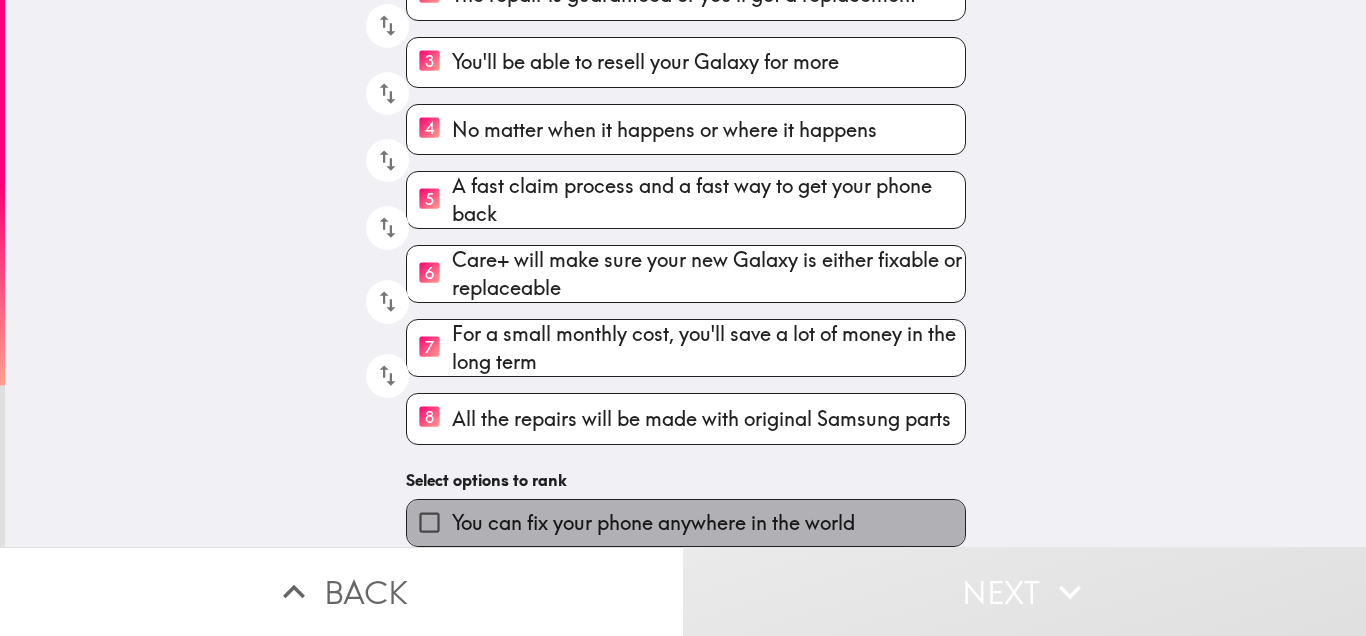 click on "You can fix your phone anywhere in the world" at bounding box center (686, 522) 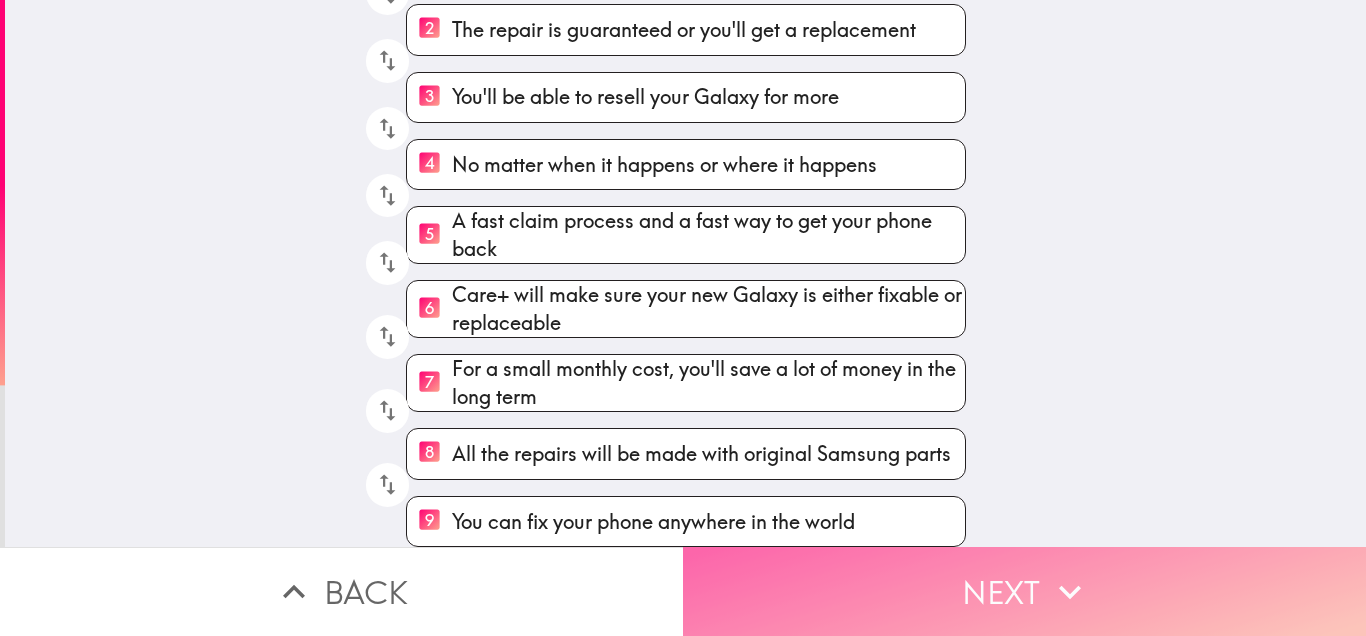 click on "Next" at bounding box center [1024, 591] 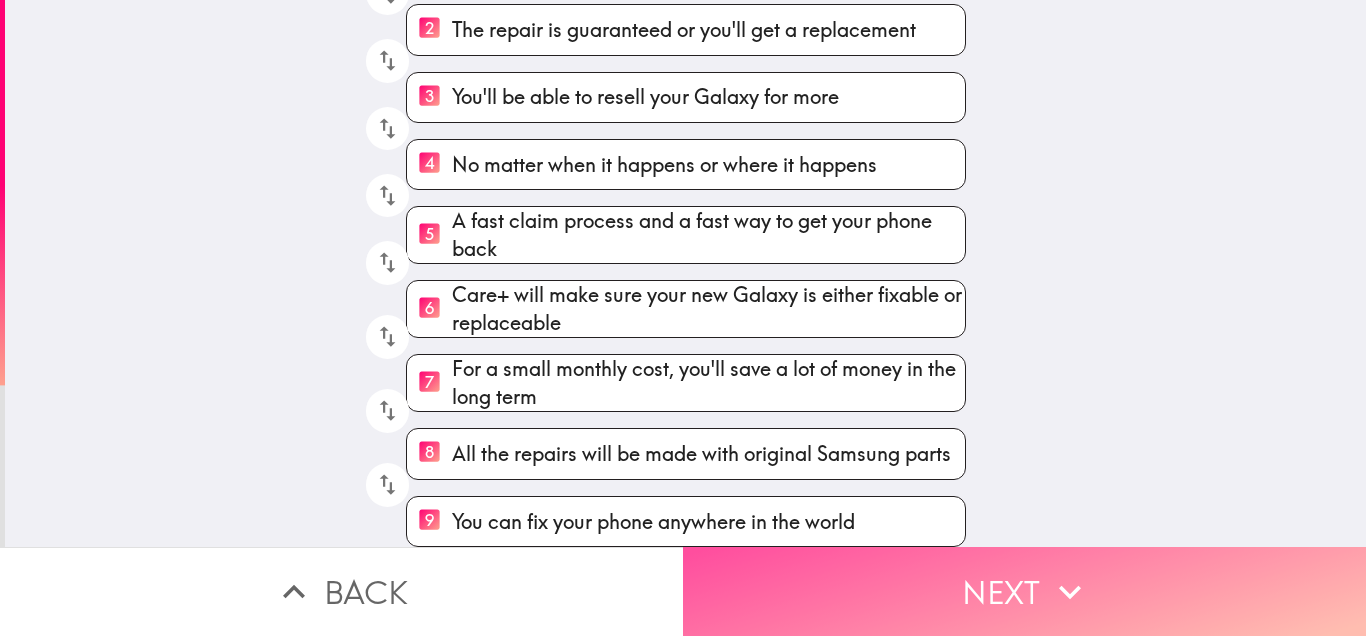 scroll, scrollTop: 50, scrollLeft: 0, axis: vertical 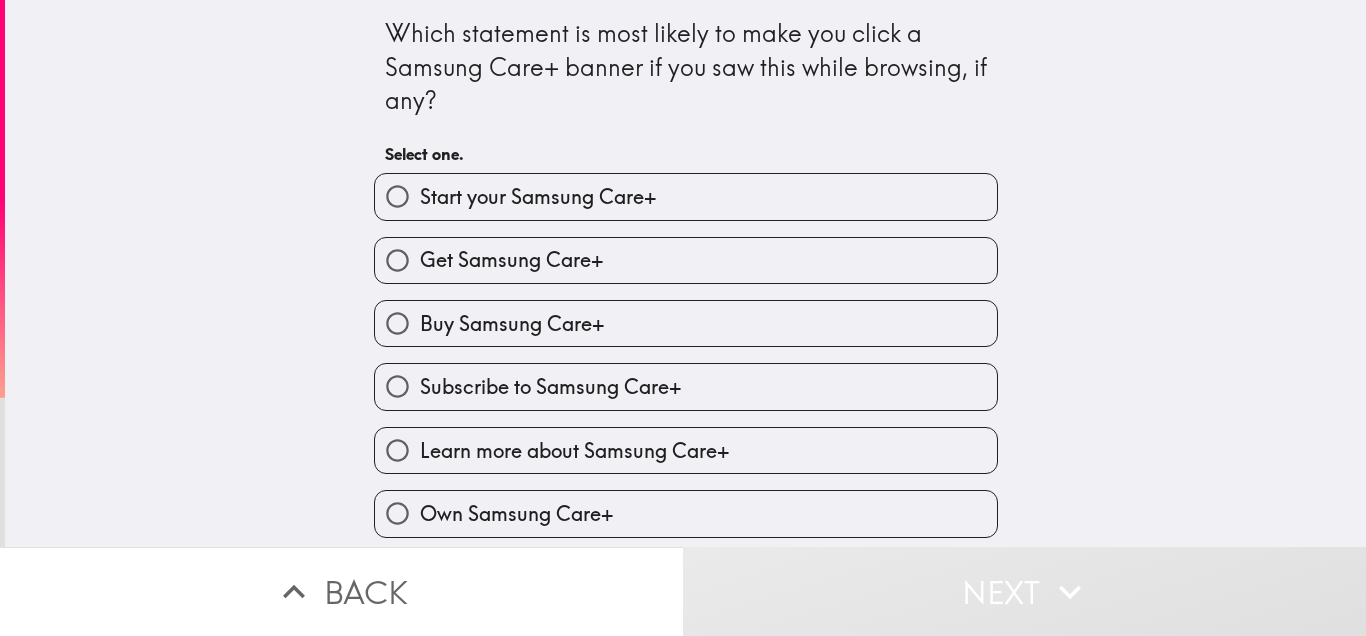 click on "Start your Samsung Care+" at bounding box center (538, 197) 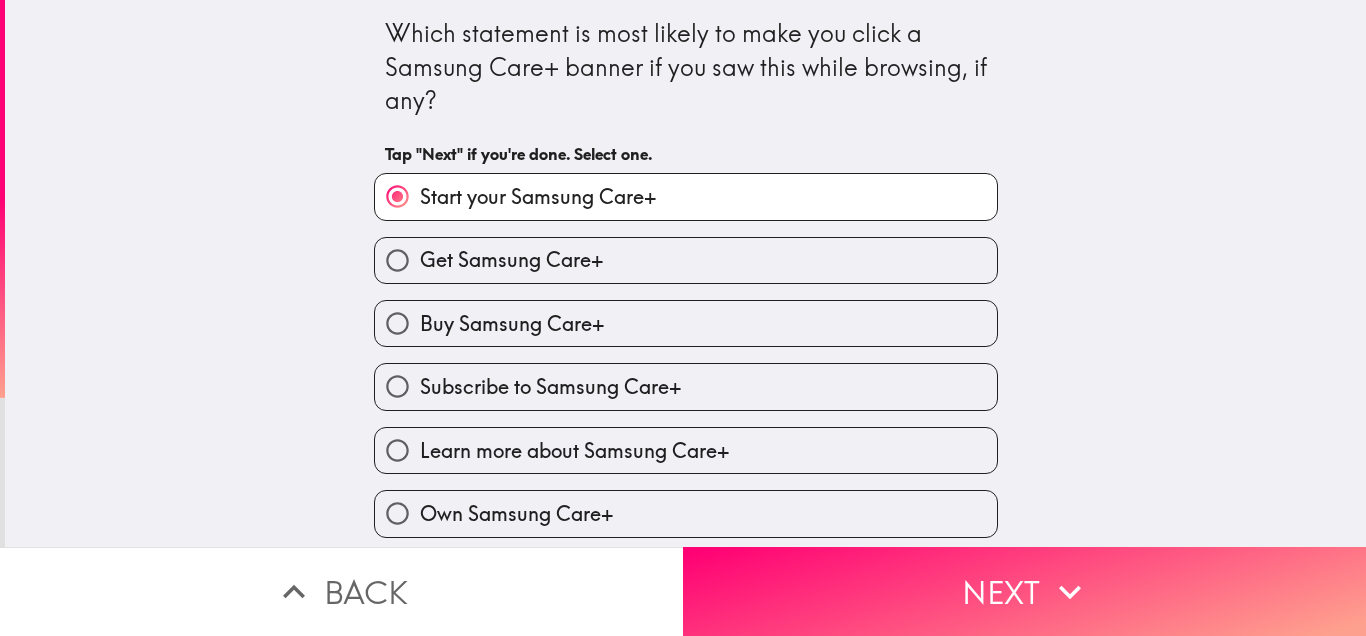 scroll, scrollTop: 135, scrollLeft: 0, axis: vertical 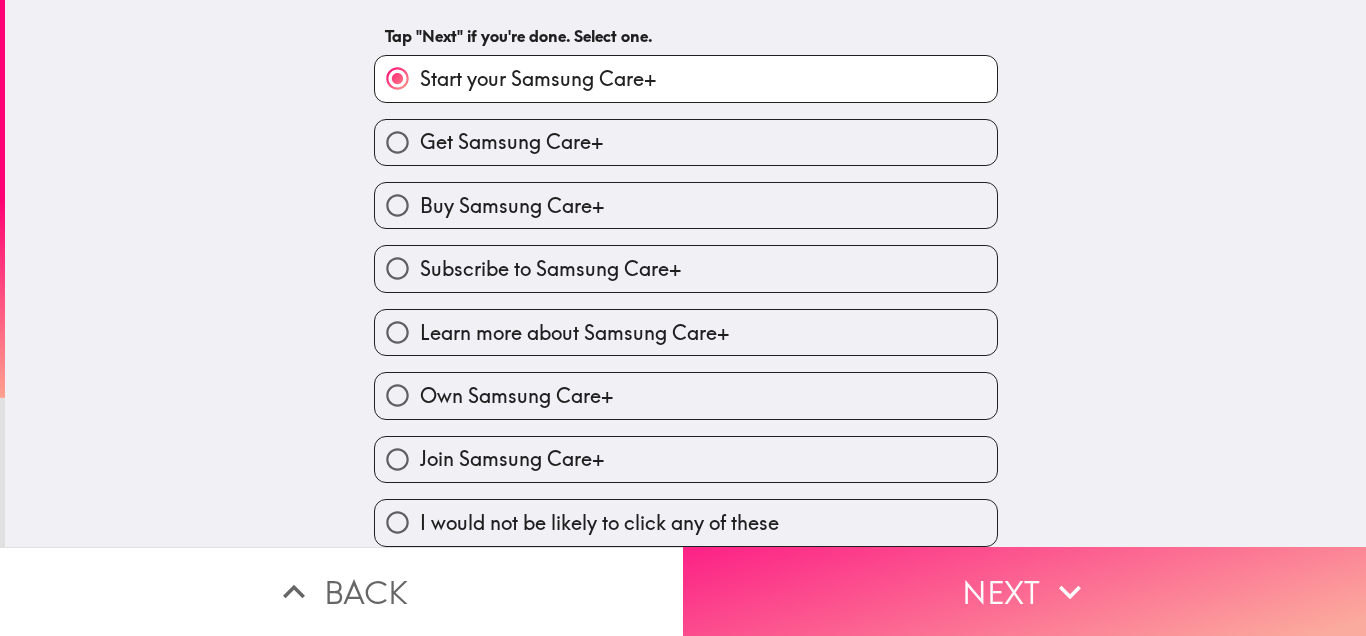 click on "Next" at bounding box center (1024, 591) 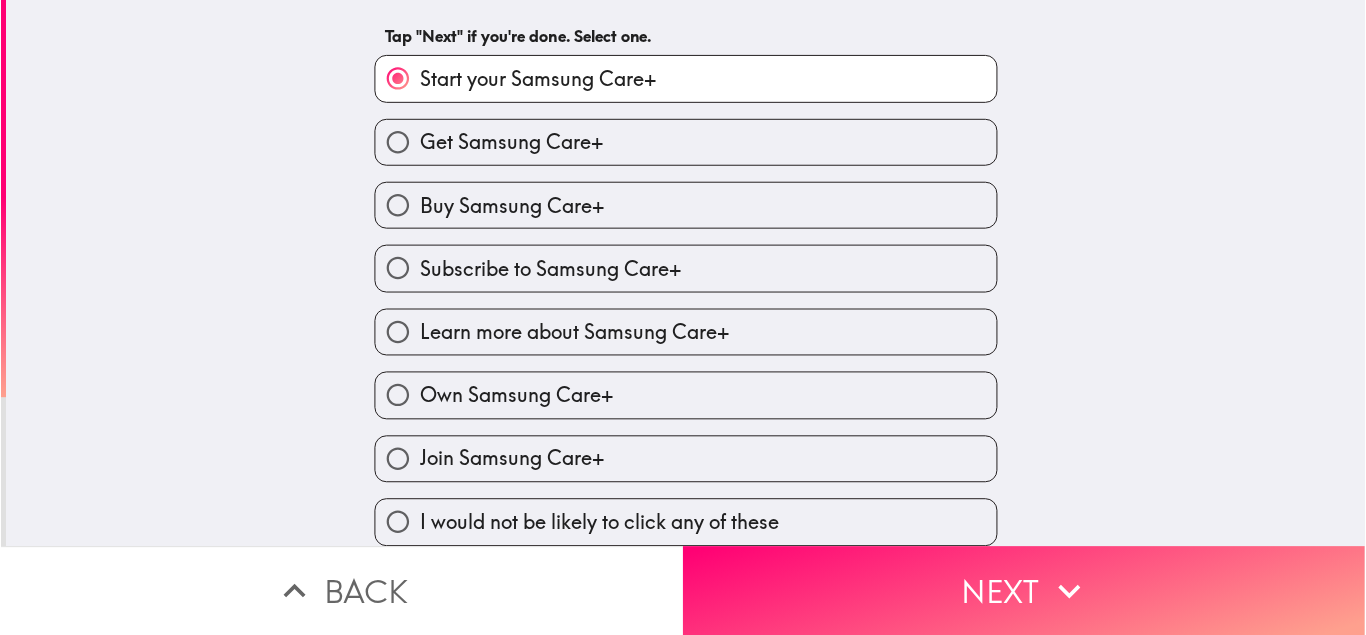 scroll, scrollTop: 0, scrollLeft: 0, axis: both 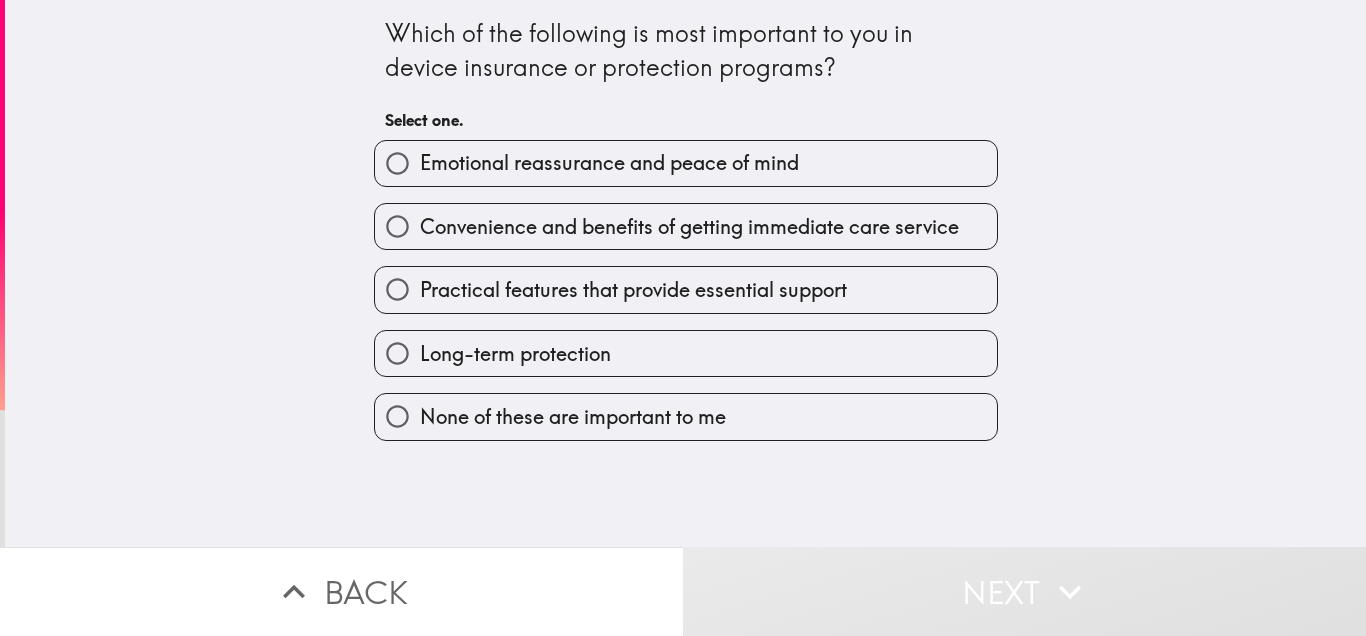 click on "Emotional reassurance and peace of mind" at bounding box center (609, 163) 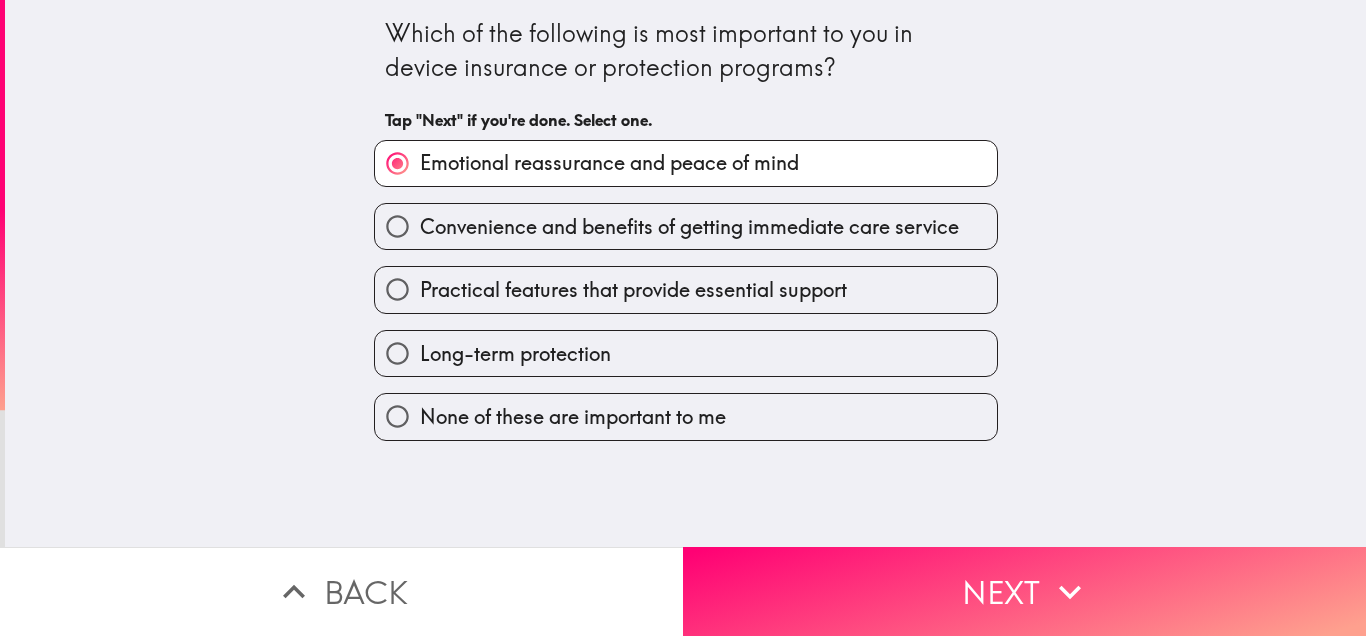 click on "Practical features that provide essential support" at bounding box center (633, 290) 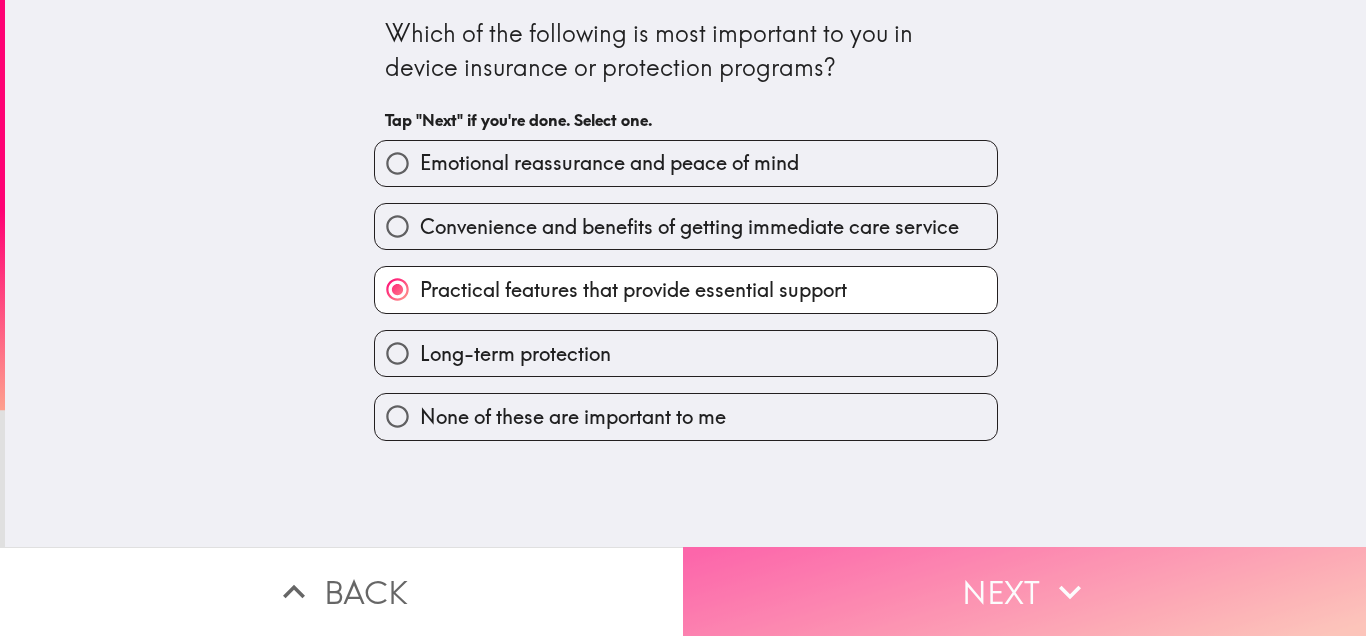 click on "Next" at bounding box center (1024, 591) 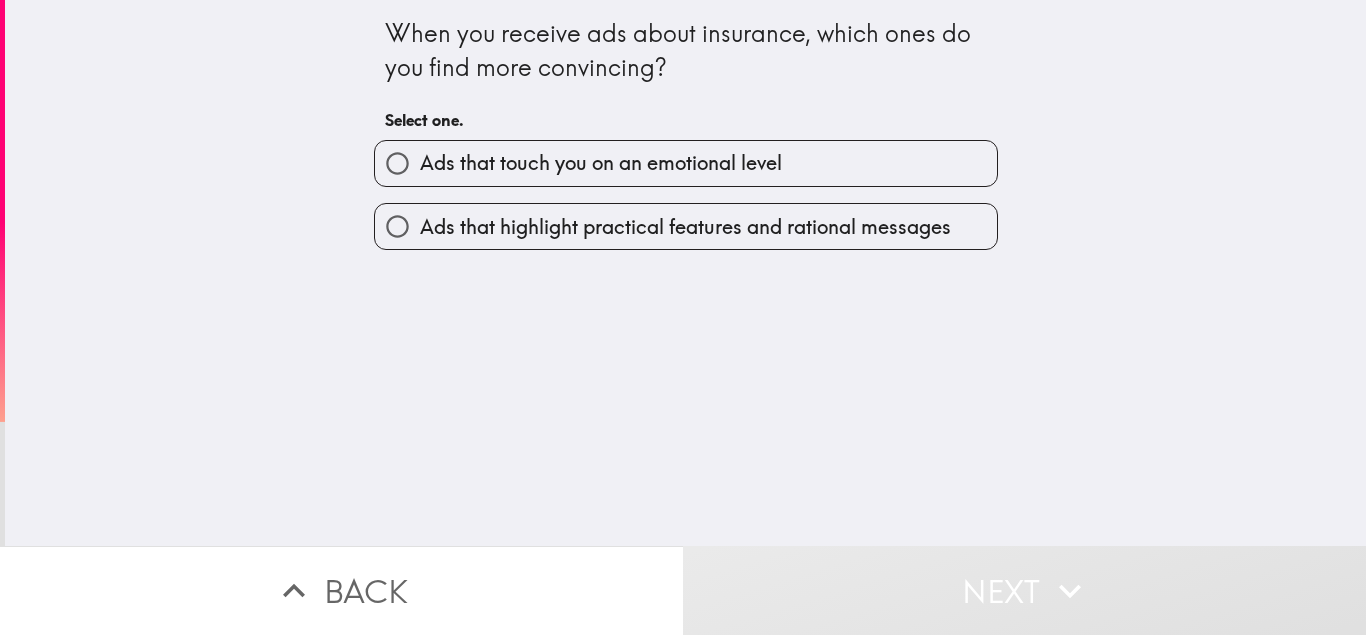 click on "Ads that touch you on an emotional level" at bounding box center (601, 163) 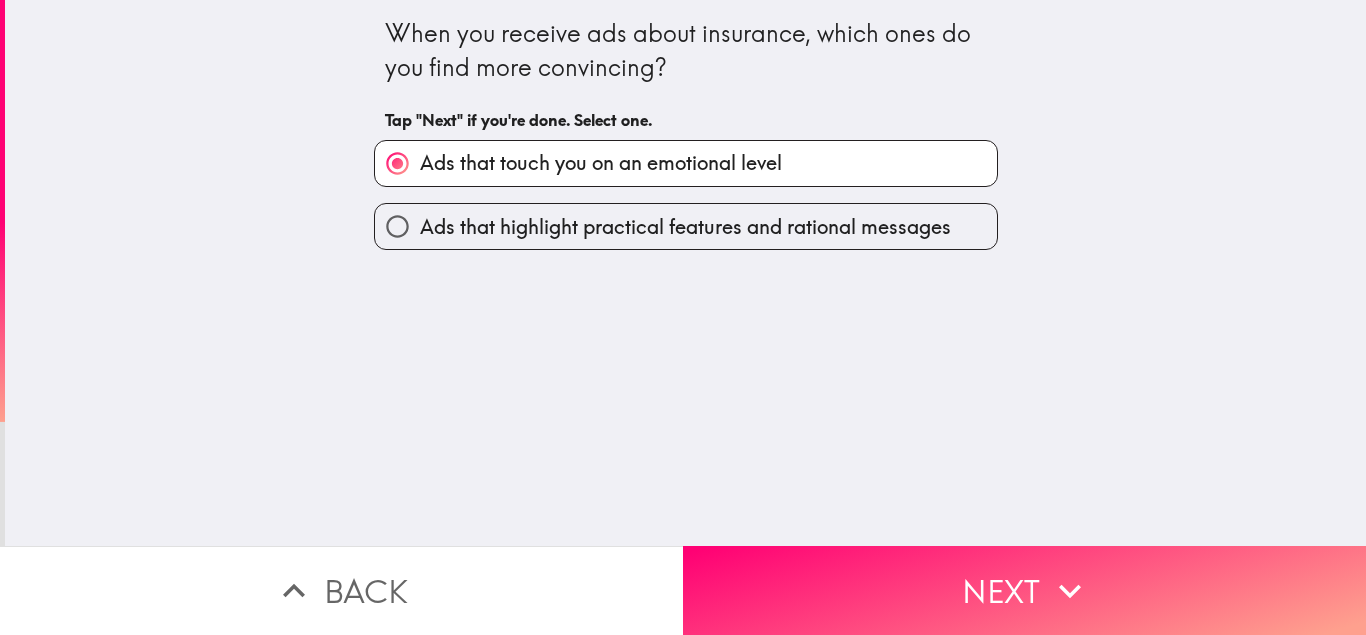 click on "Ads that highlight practical features and rational messages" at bounding box center [685, 227] 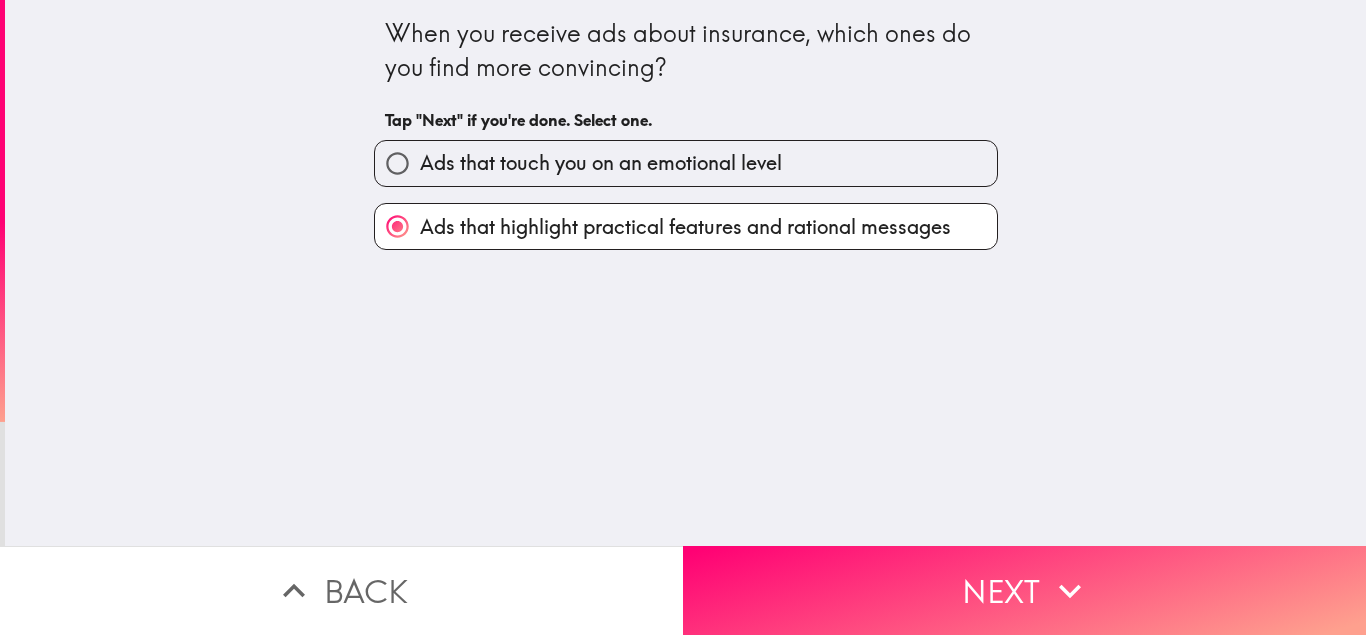 click on "When you receive ads about insurance, which ones do you find more convincing? Tap "Next" if you're done.   Select one. Ads that touch you on an emotional level Ads that highlight practical features and rational messages" at bounding box center [685, 273] 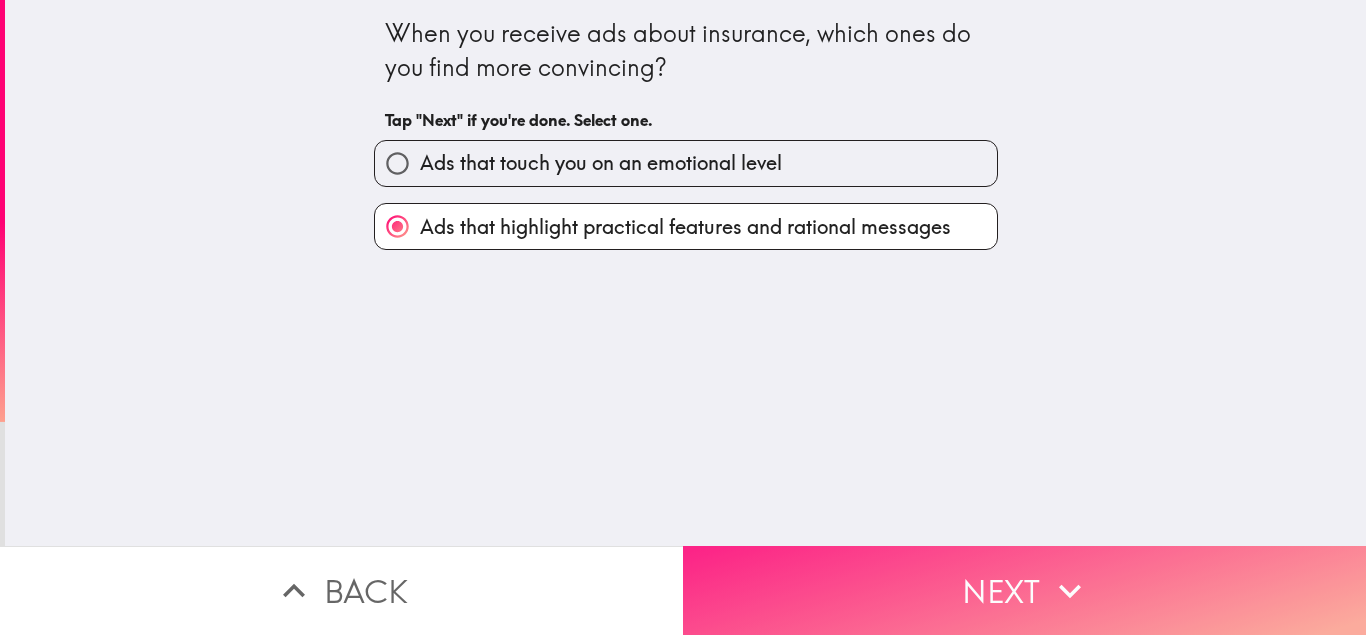click on "Next" at bounding box center [1024, 590] 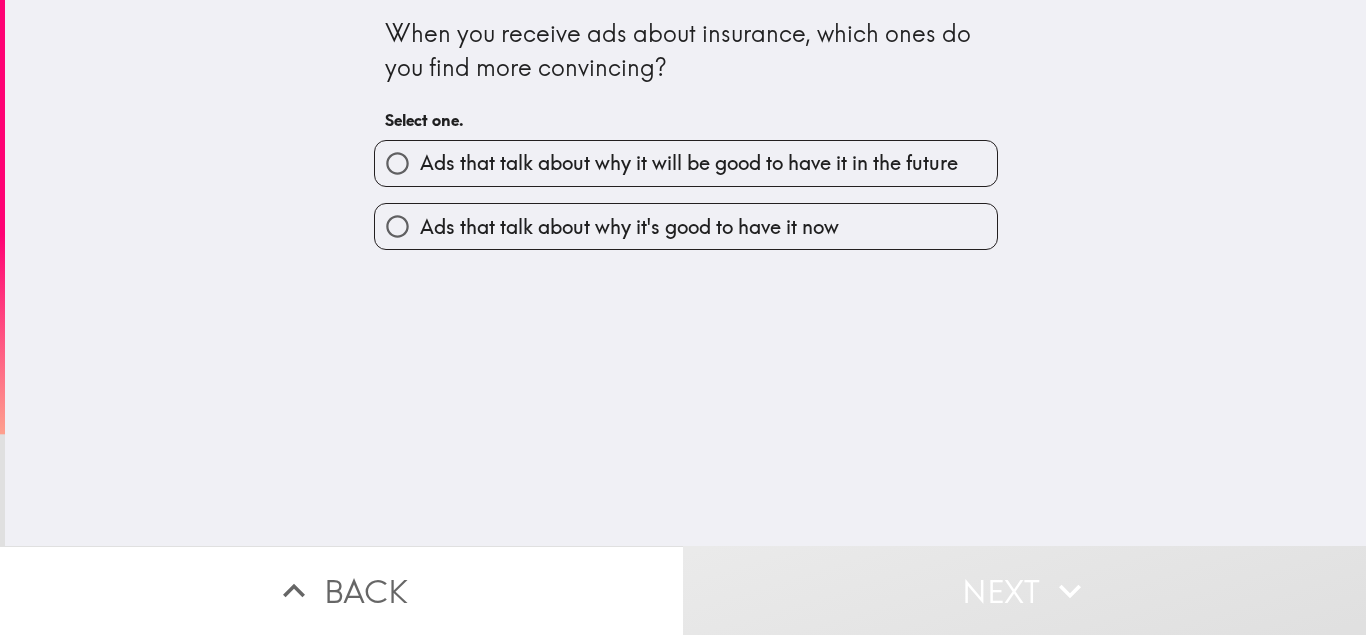 click on "Ads that talk about why it's good to have it now" at bounding box center (629, 227) 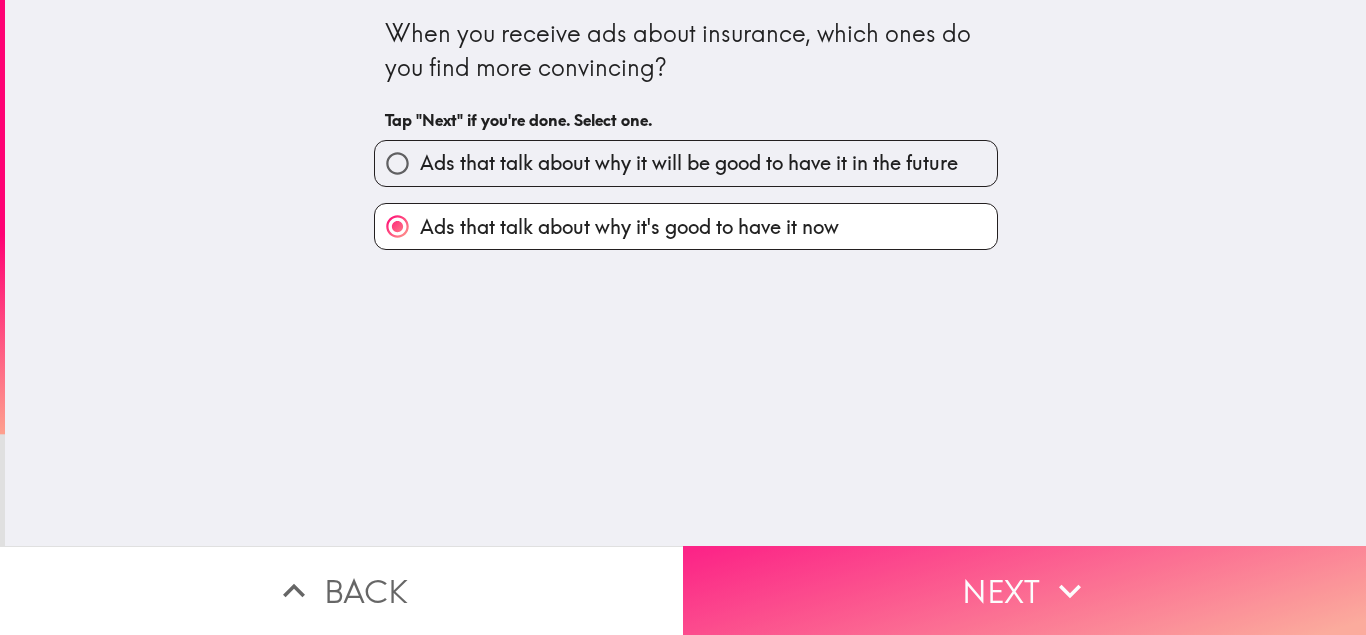 click on "Next" at bounding box center [1024, 590] 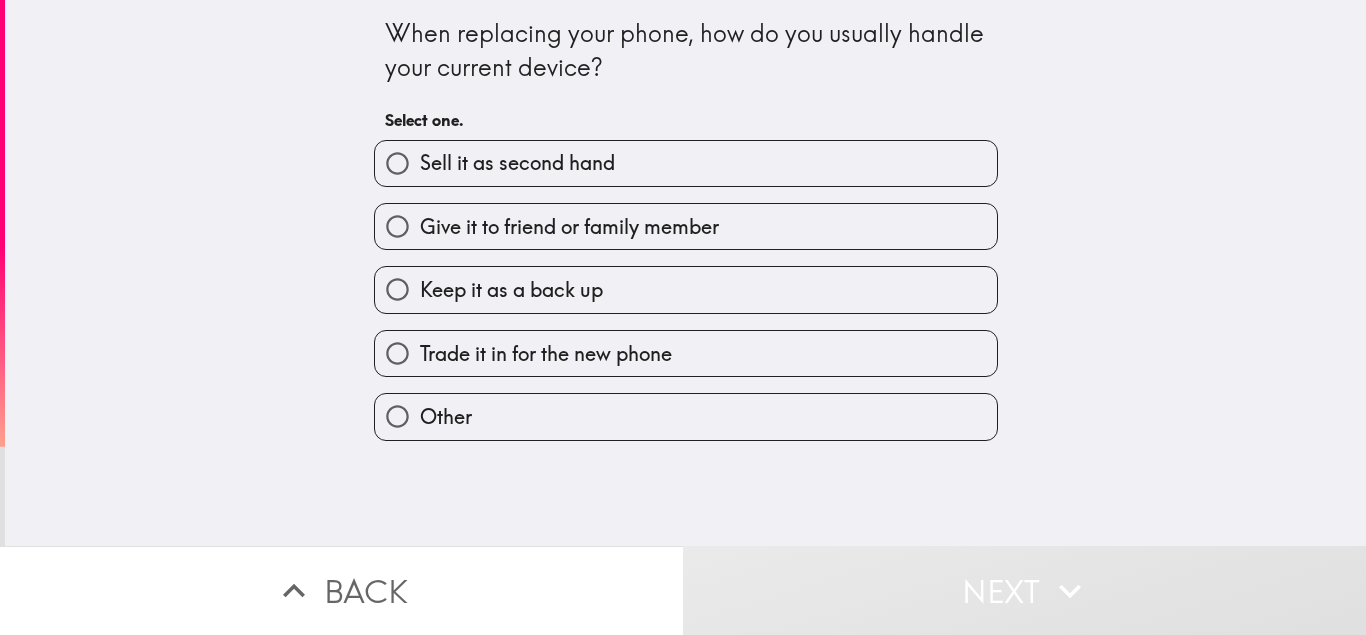 click on "Give it to friend or family member" at bounding box center (569, 227) 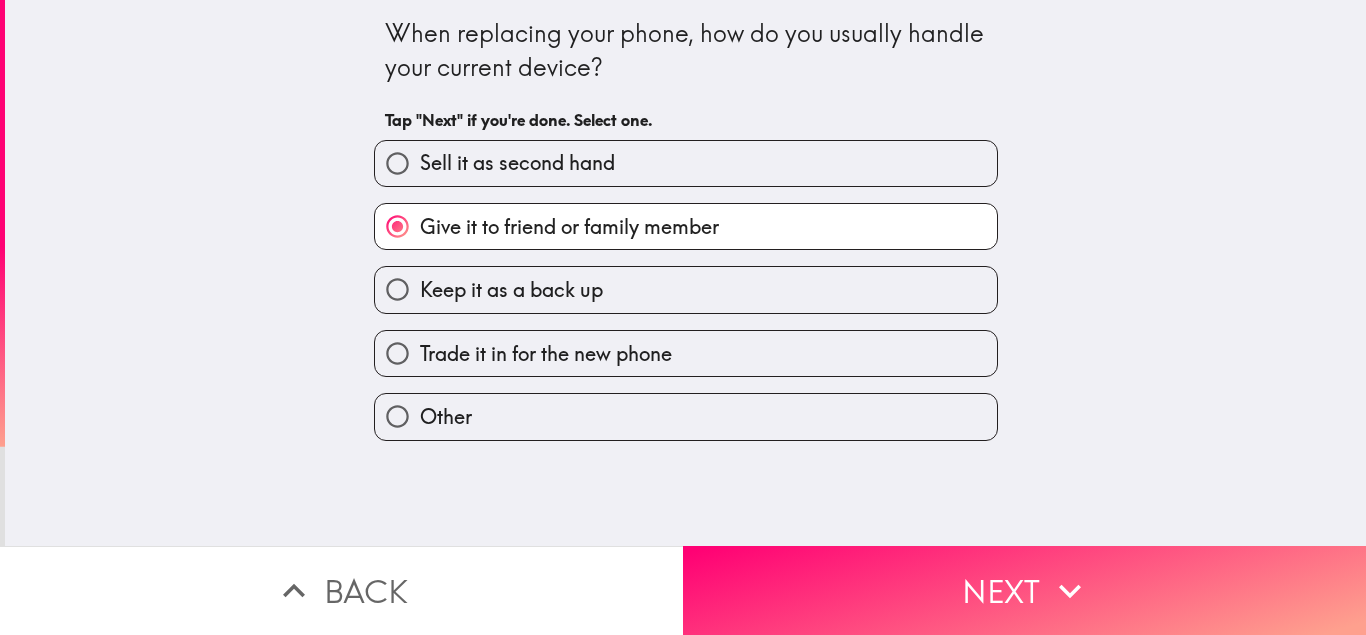 click on "Keep it as a back up" at bounding box center [686, 289] 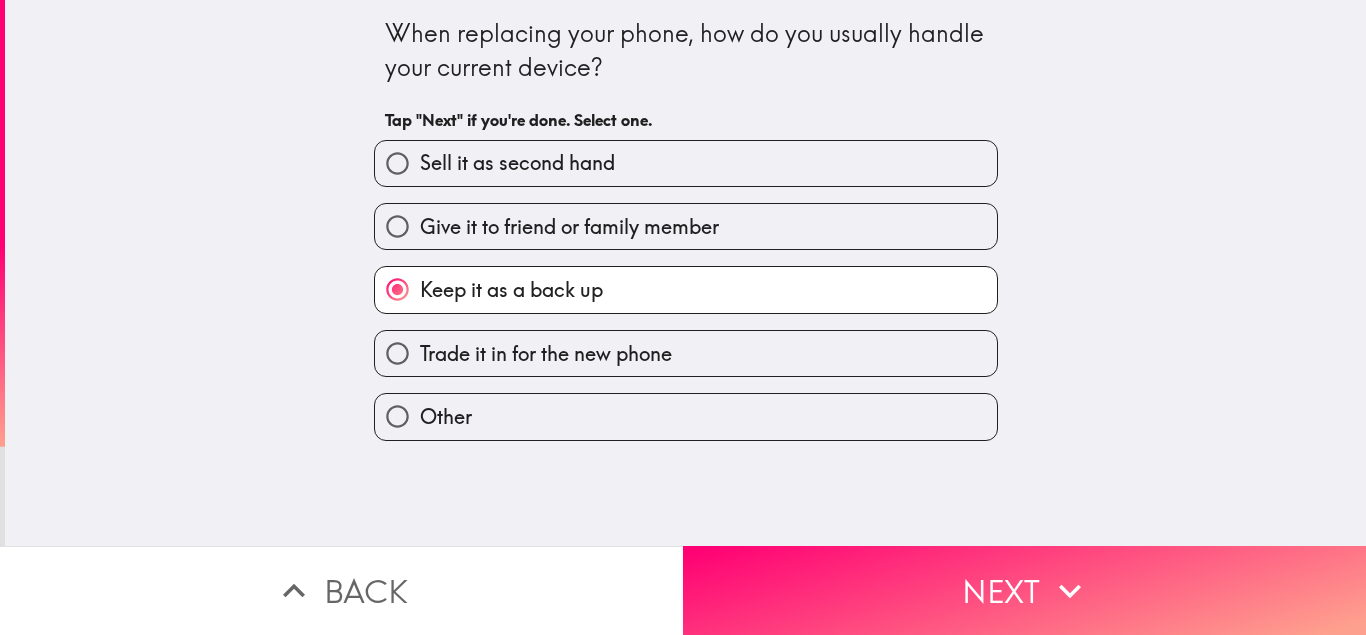 click on "Trade it in for the new phone" at bounding box center [546, 354] 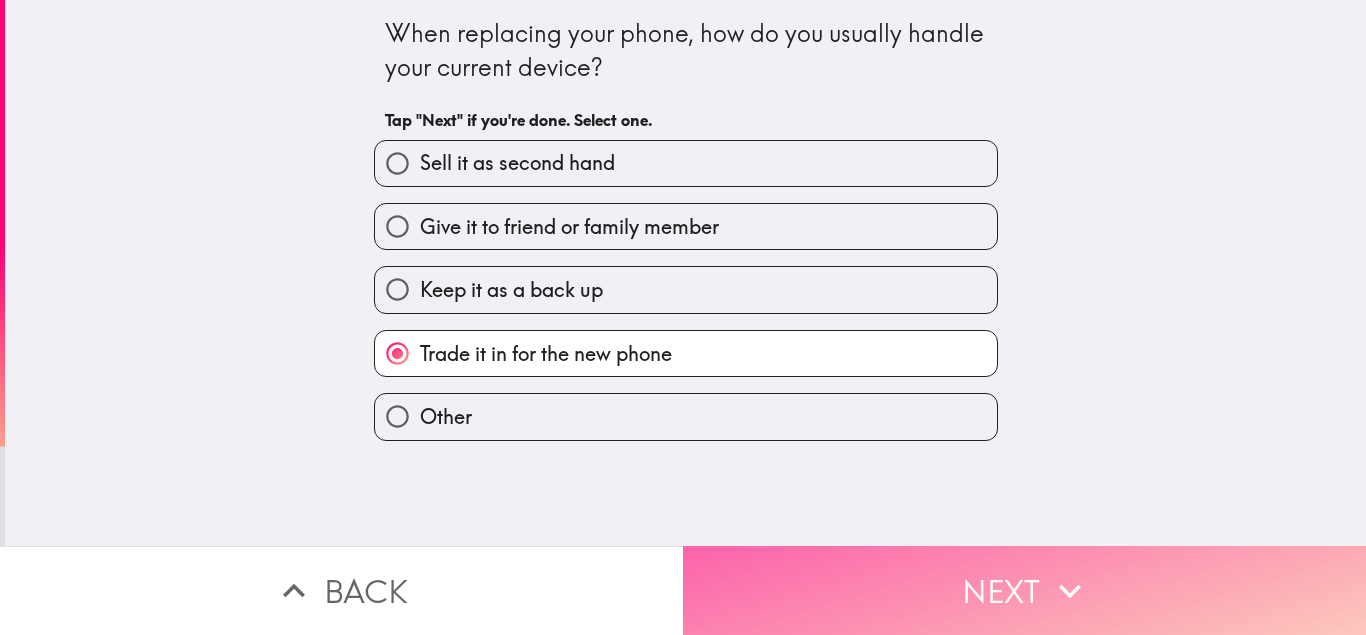 click on "Next" at bounding box center (1024, 590) 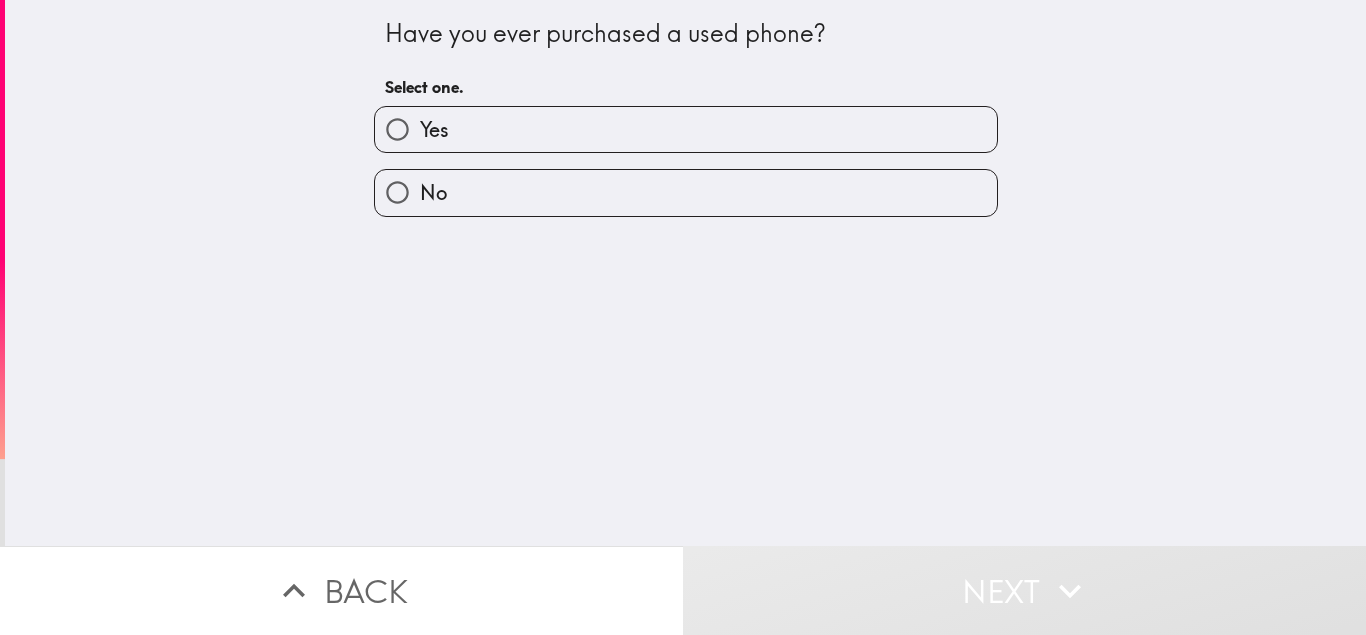 click on "No" at bounding box center [686, 192] 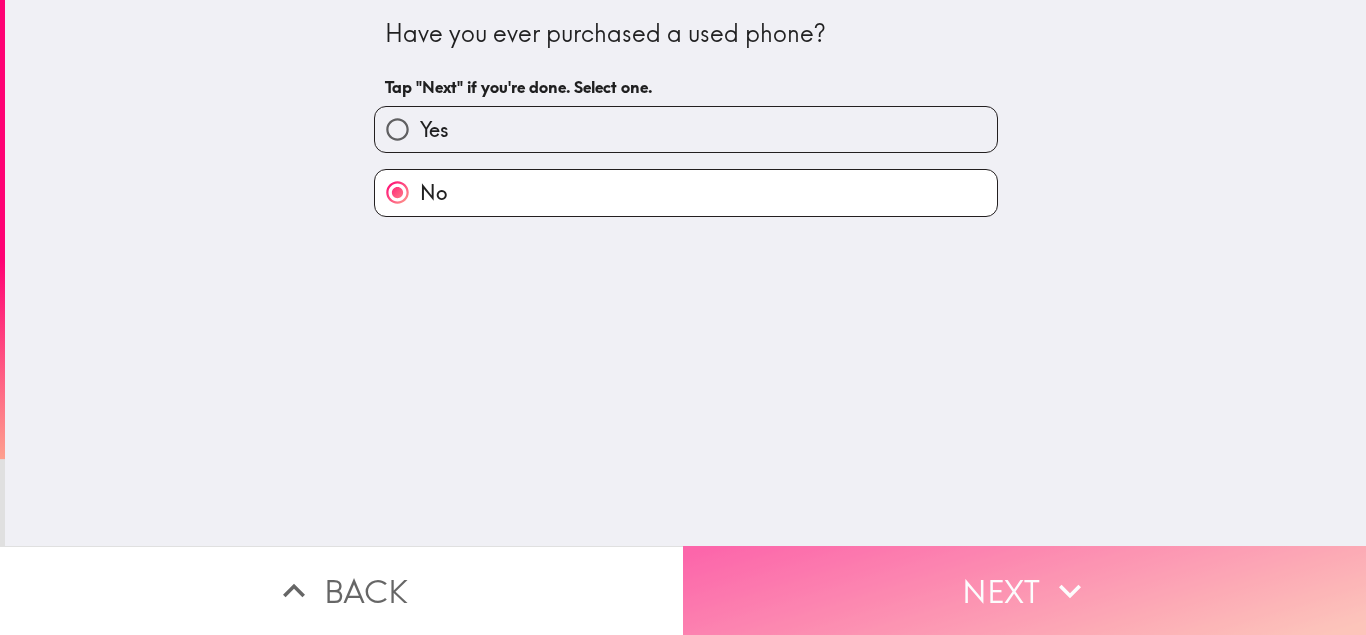 click on "Next" at bounding box center (1024, 590) 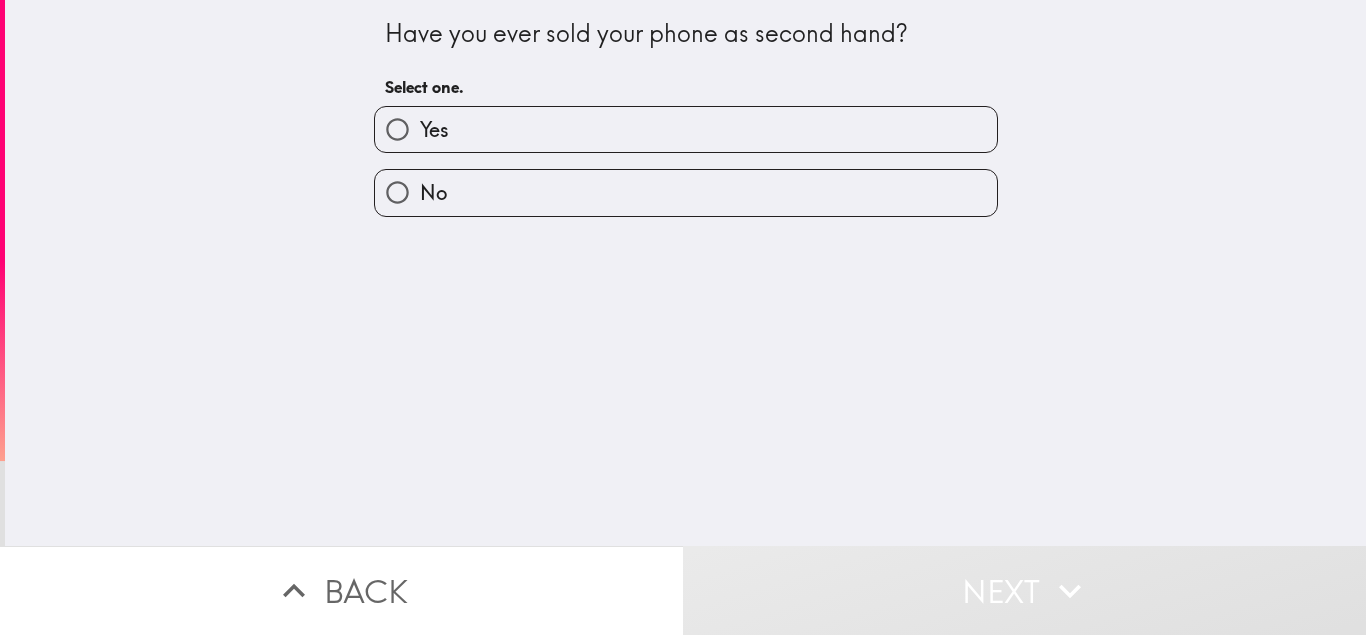click on "Yes" at bounding box center [686, 129] 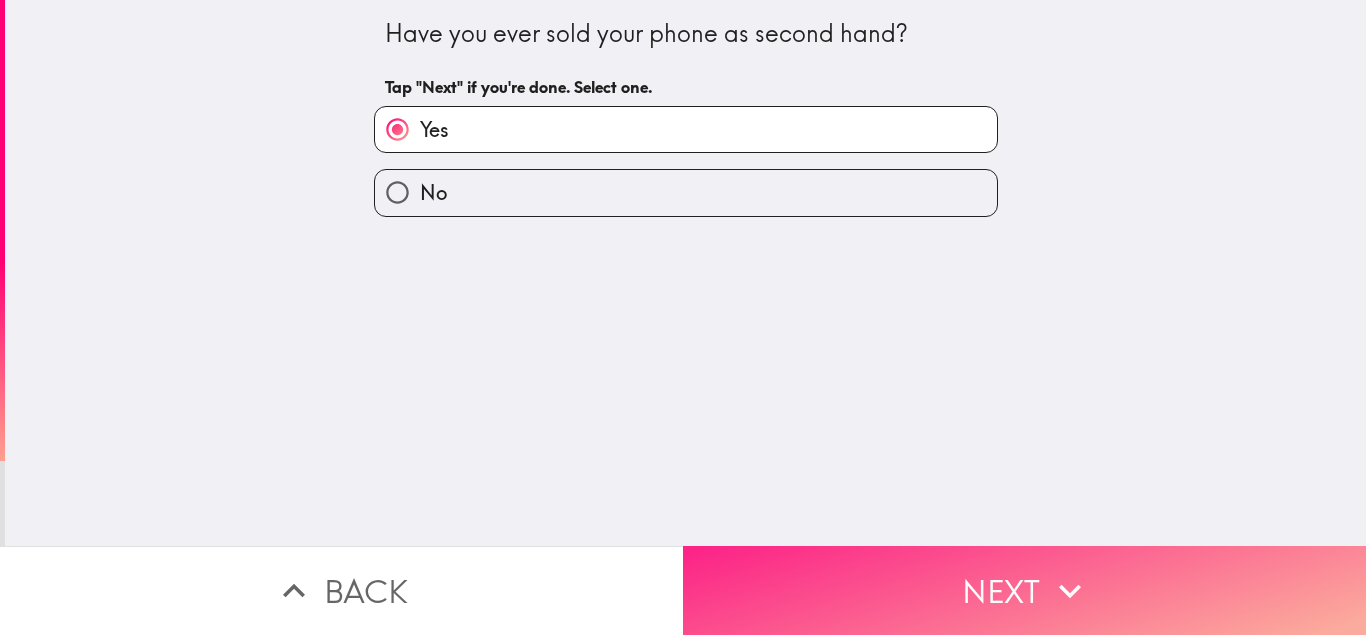 click on "Next" at bounding box center [1024, 590] 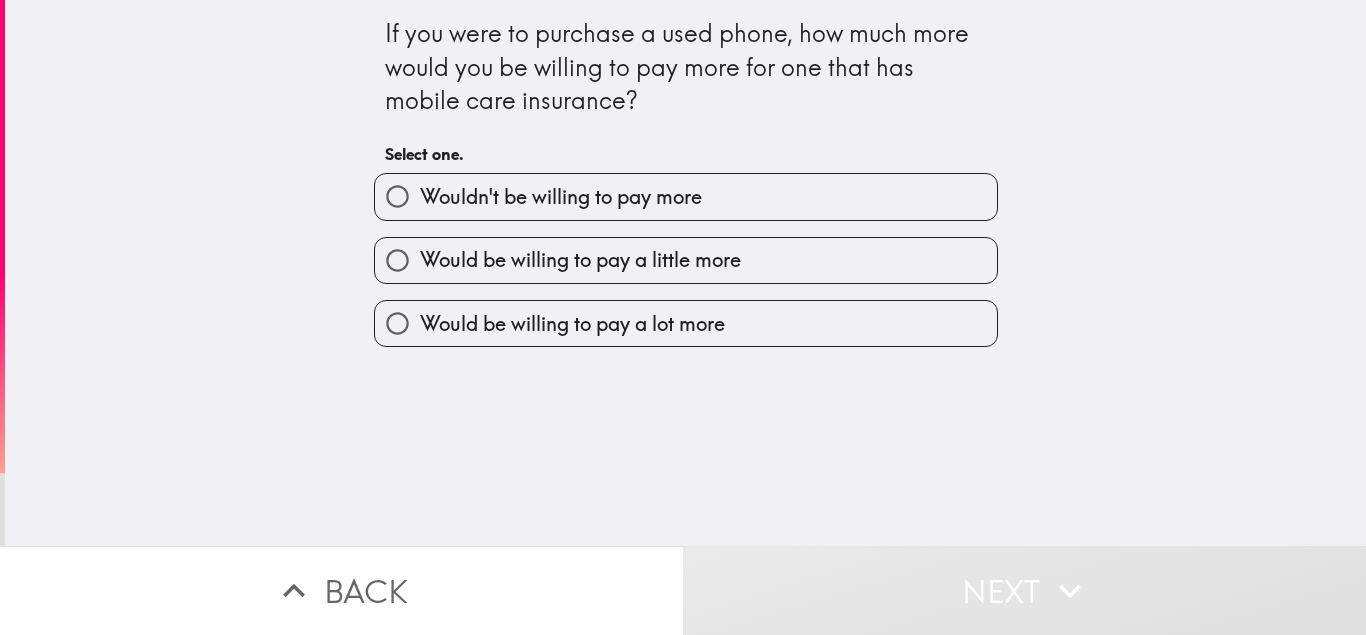 click on "Would be willing to pay a little more" at bounding box center (580, 260) 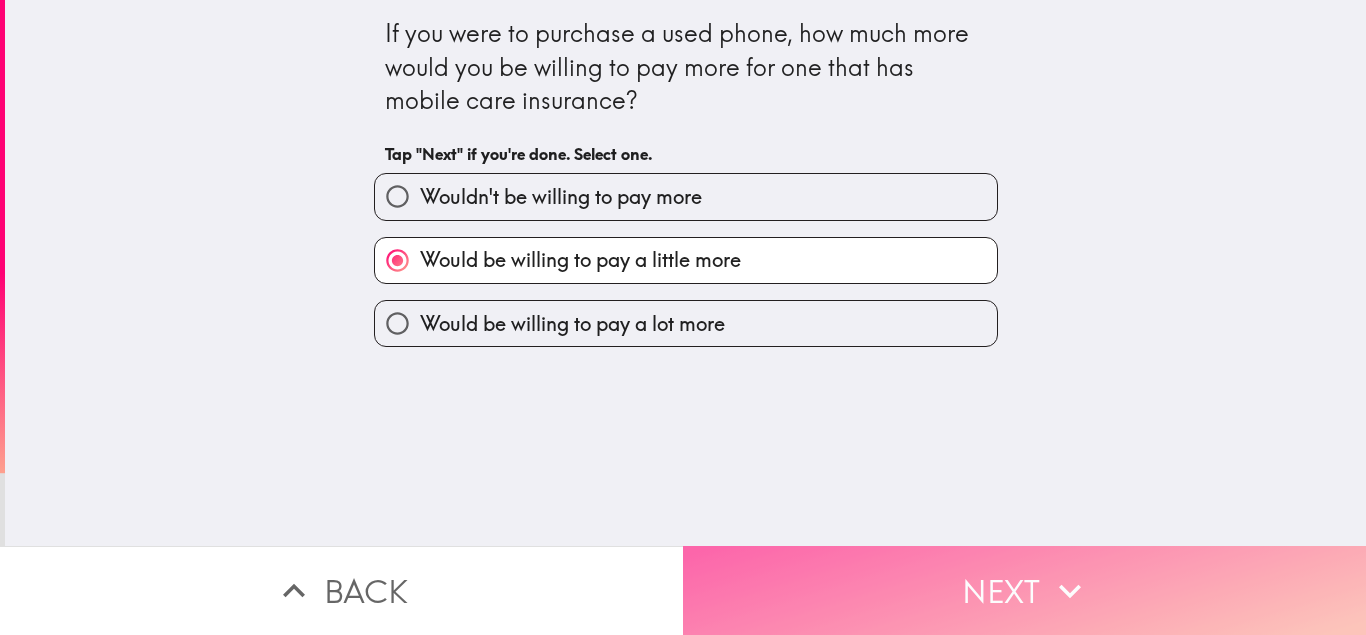 click on "Next" at bounding box center (1024, 590) 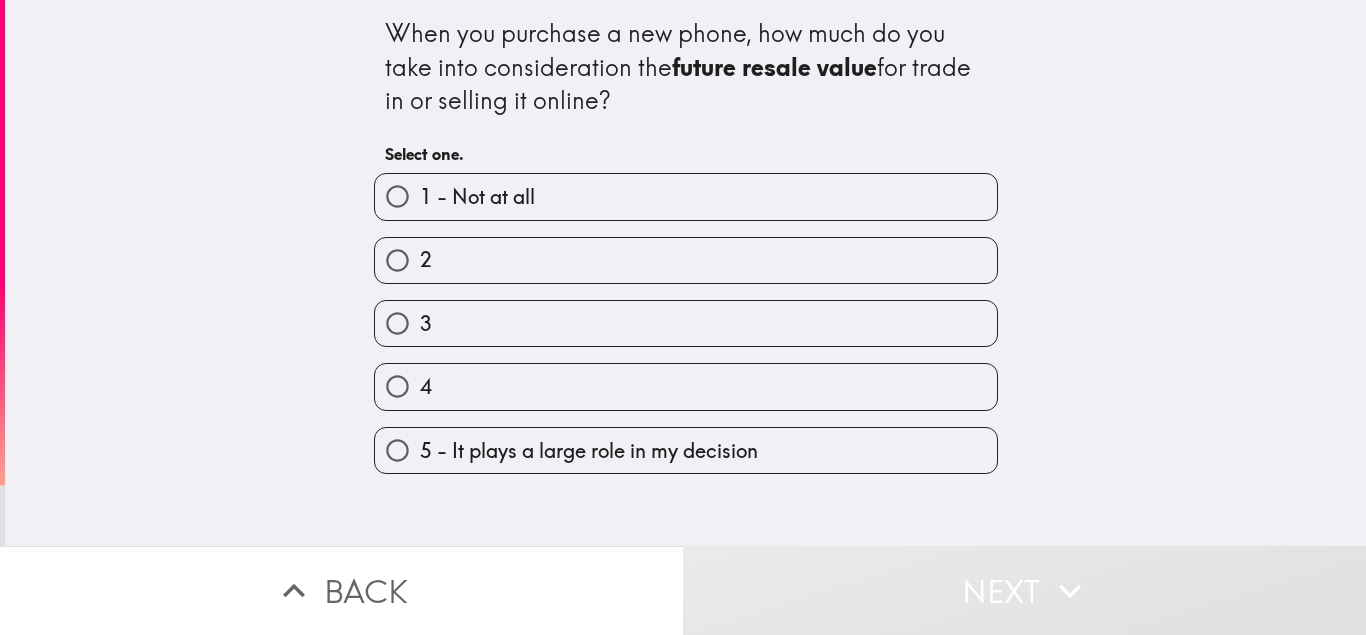 click on "5 - It plays a large role in my decision" at bounding box center [678, 442] 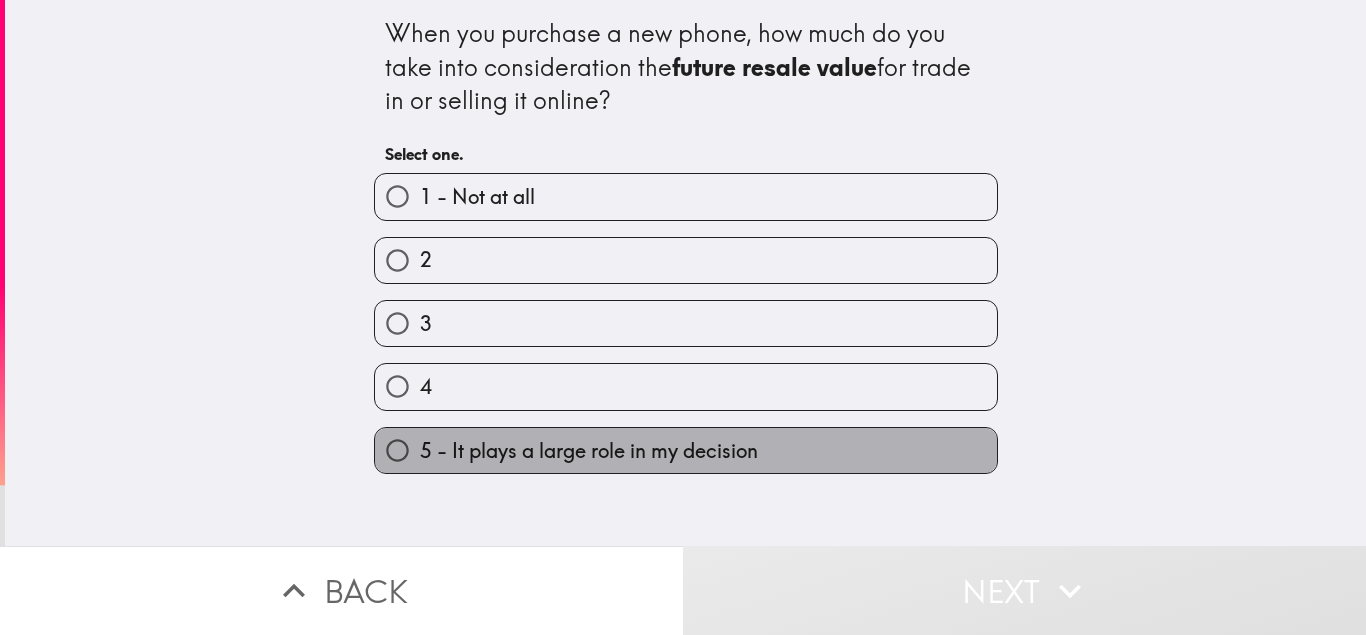 click on "5 - It plays a large role in my decision" at bounding box center [589, 451] 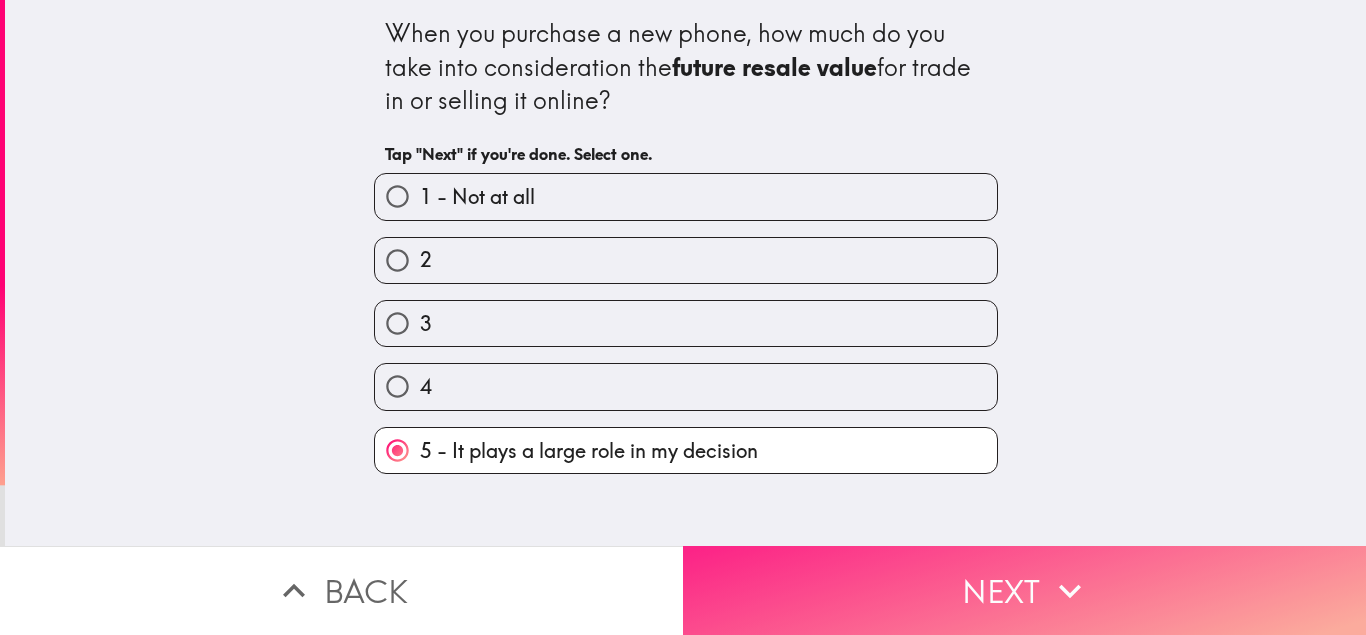 click on "Next" at bounding box center (1024, 590) 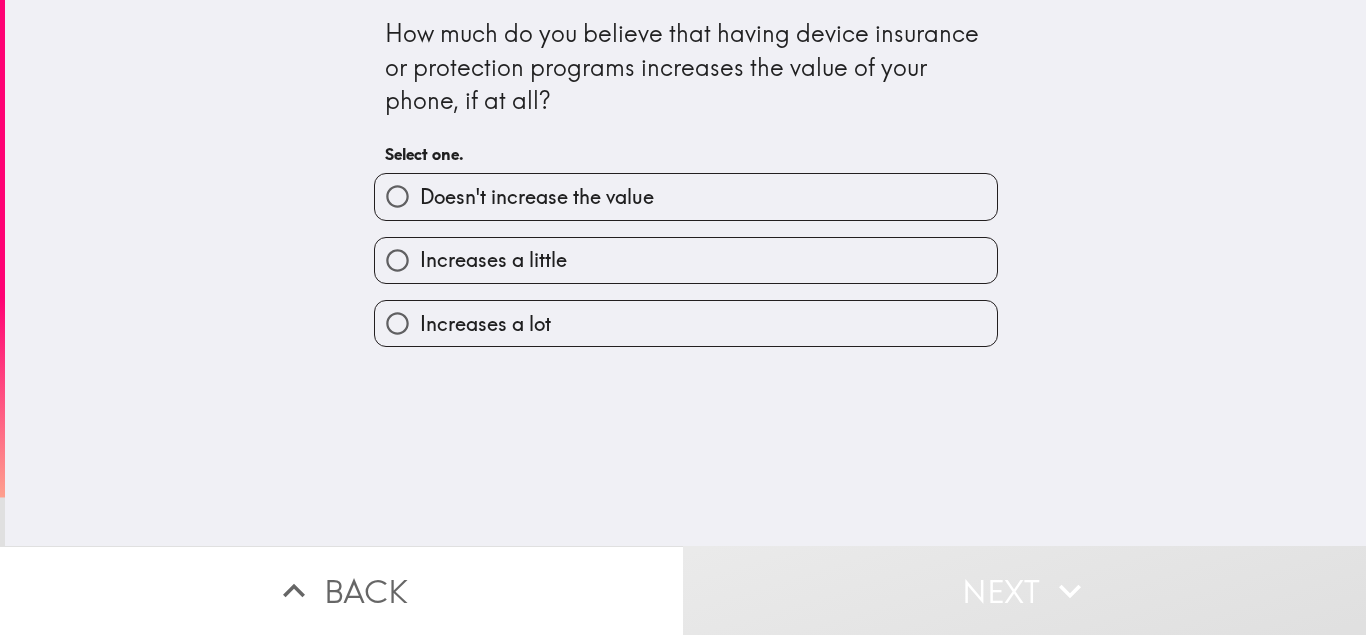 click on "Increases a little" at bounding box center [686, 260] 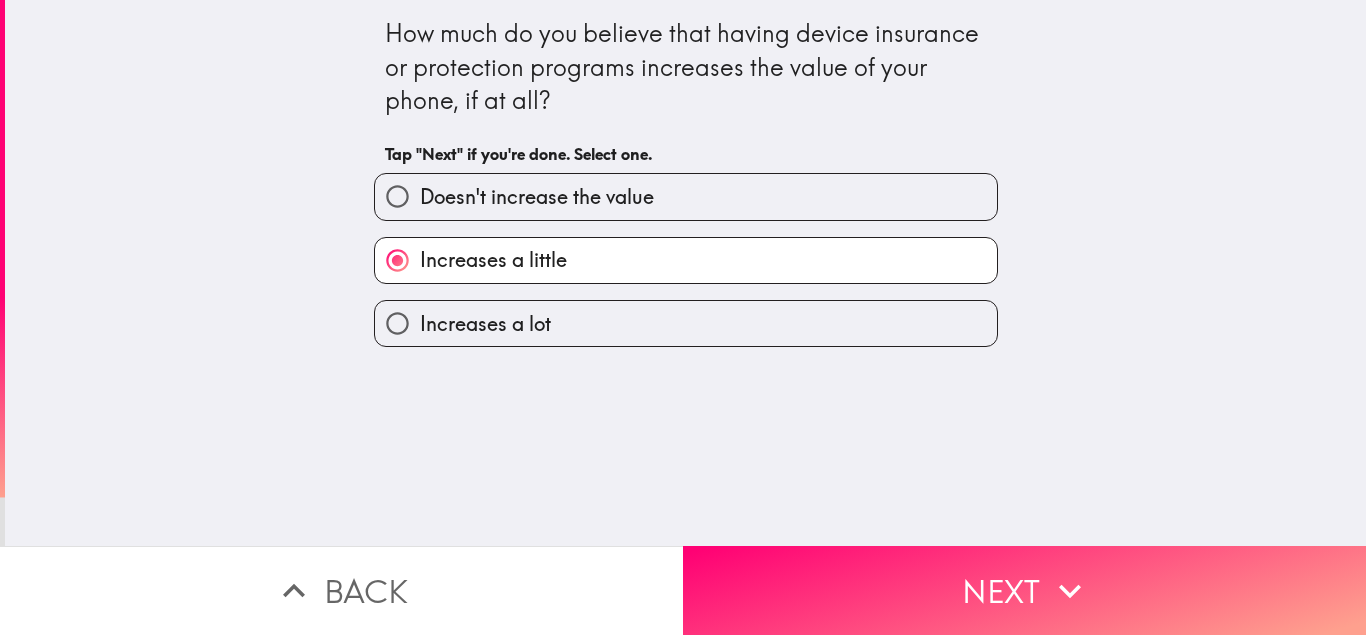 click on "Increases a lot" at bounding box center (678, 315) 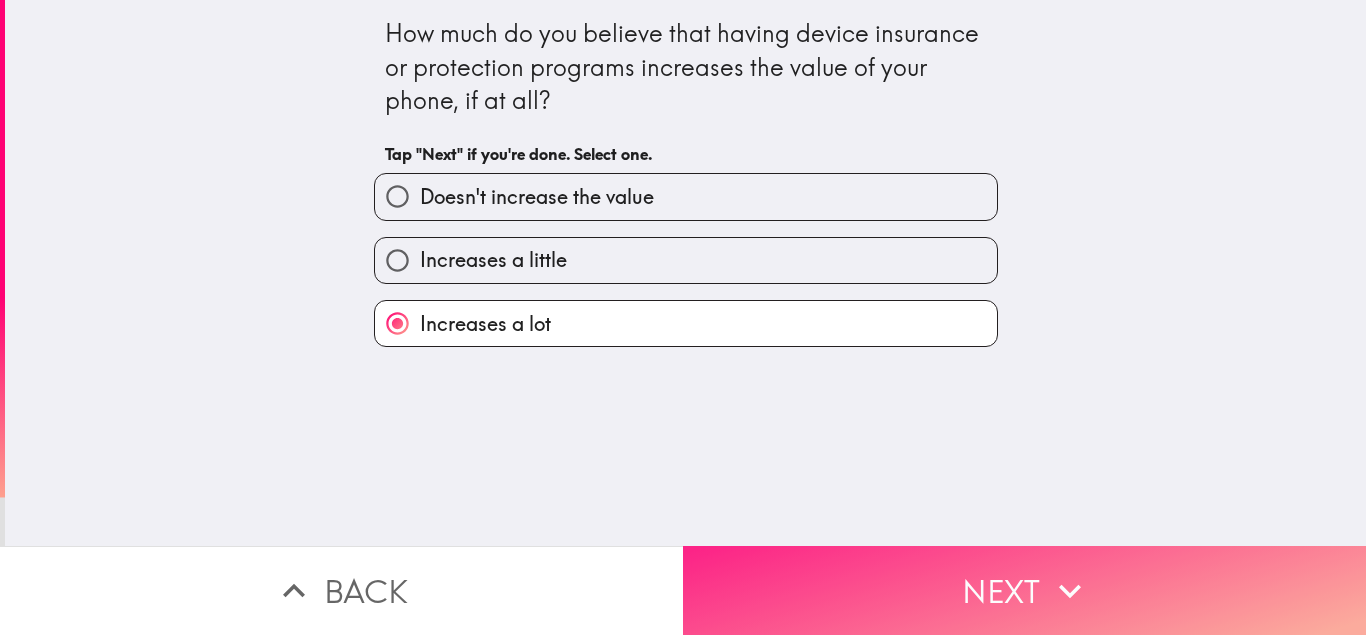 click on "Next" at bounding box center [1024, 590] 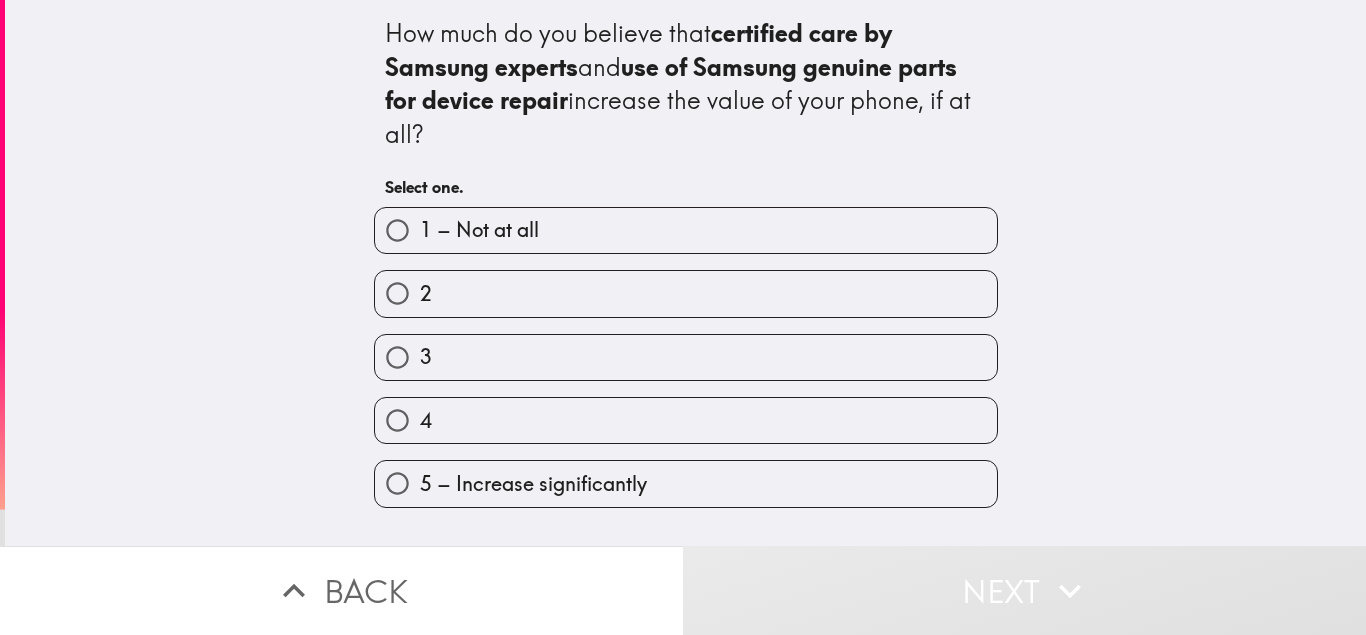 click on "5 – Increase significantly" at bounding box center (533, 484) 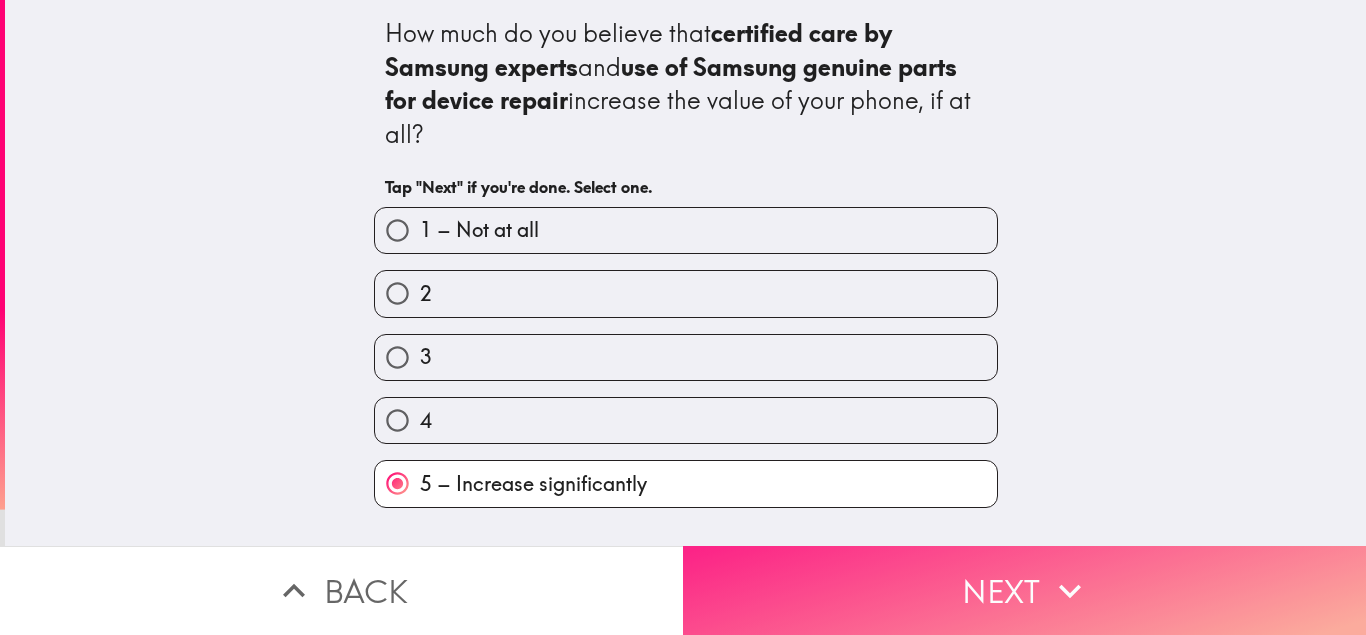 click on "Next" at bounding box center (1024, 590) 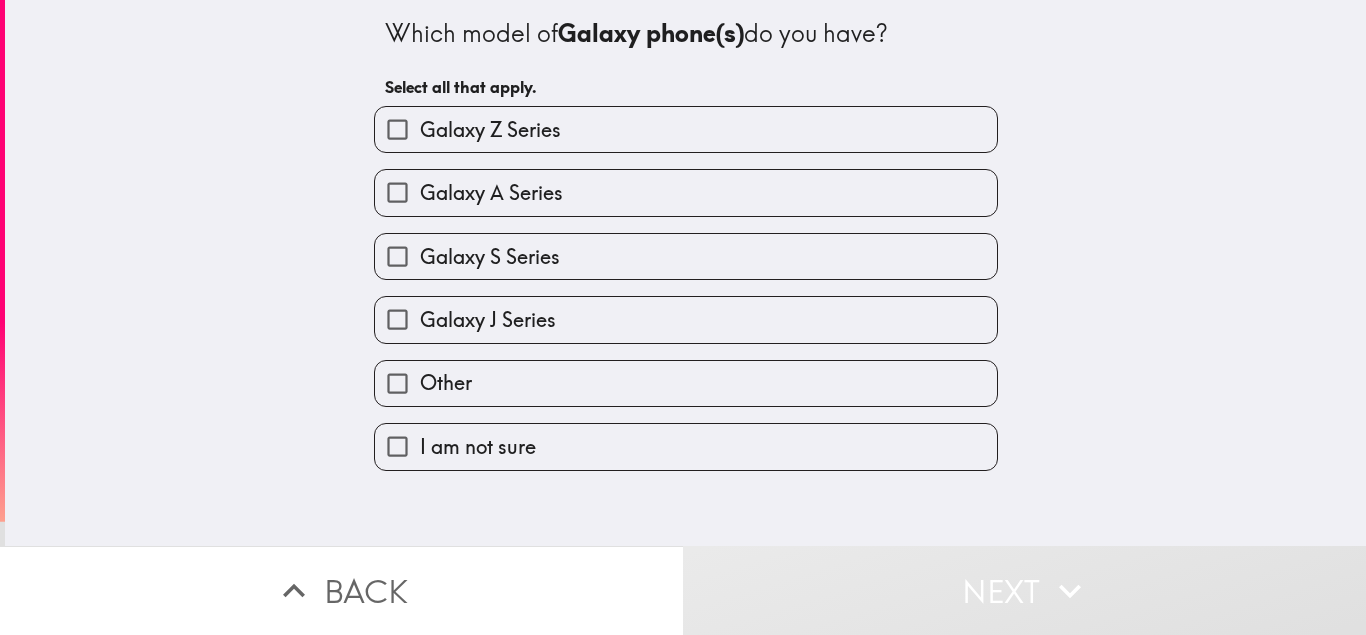 click on "Galaxy S Series" at bounding box center [686, 256] 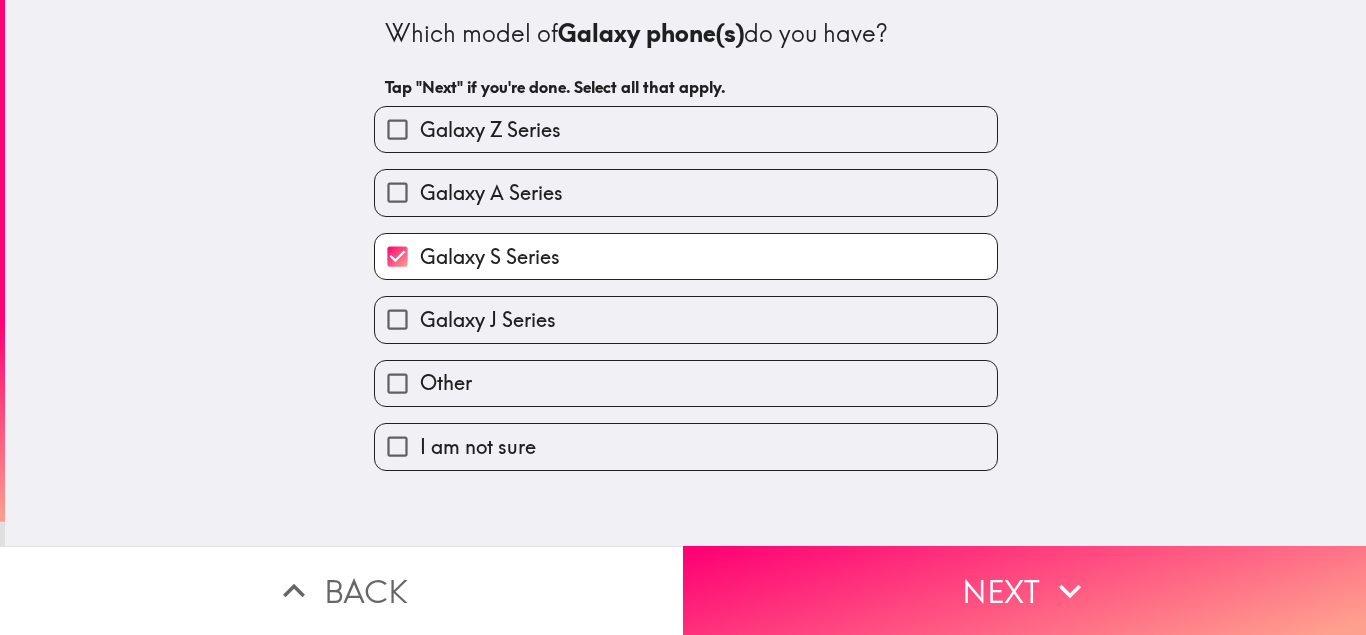 click on "Which model of  Galaxy phone(s)  do you have? Tap "Next" if you're done.   Select all that apply. Galaxy Z Series Galaxy A Series Galaxy S Series Galaxy J Series Other I am not sure" at bounding box center [685, 273] 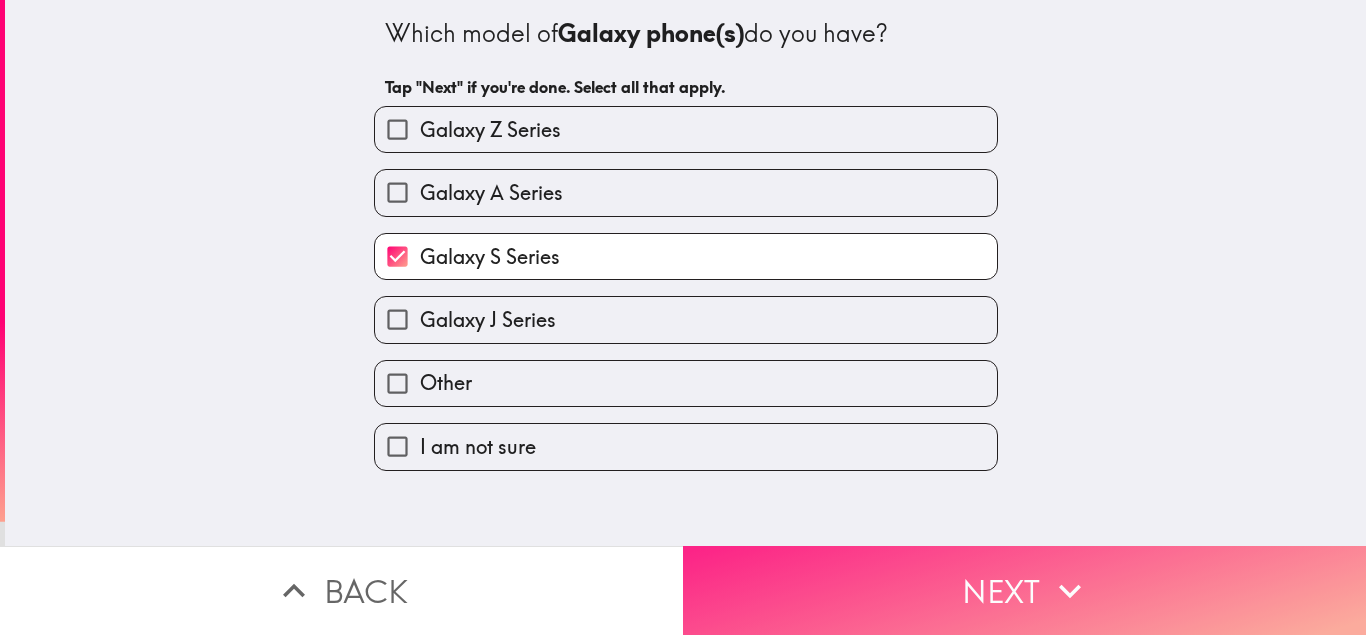 click on "Next" at bounding box center [1024, 590] 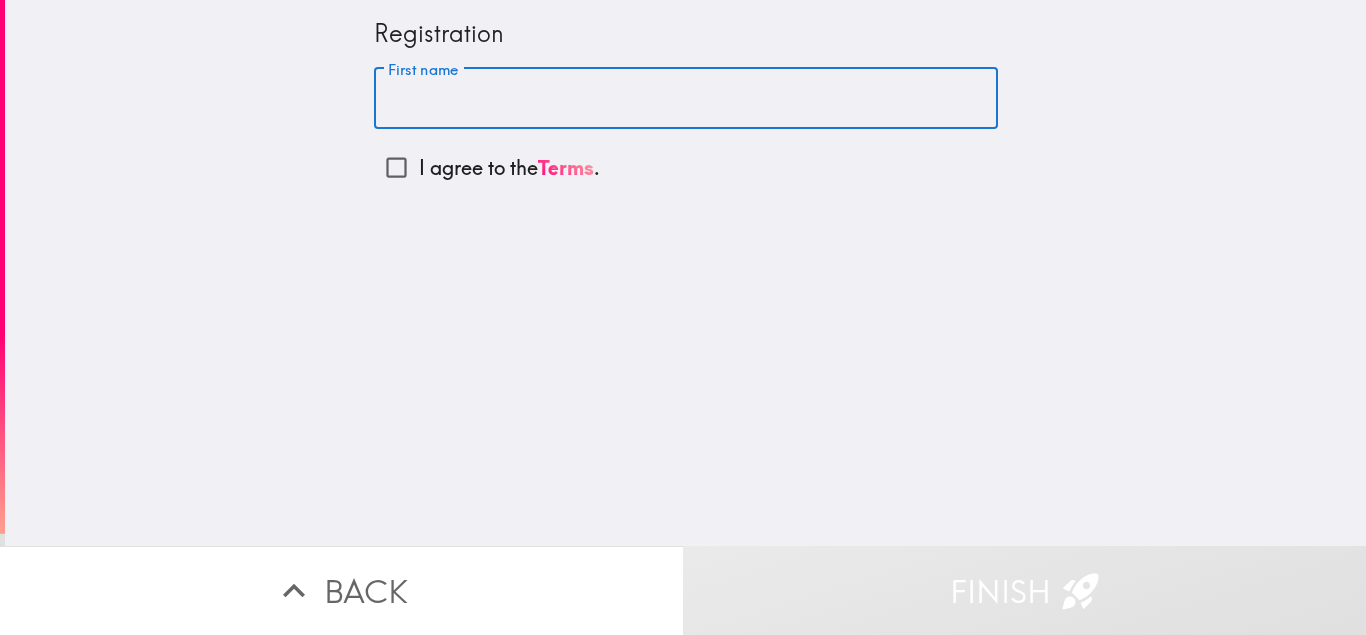 click on "First name" at bounding box center (686, 99) 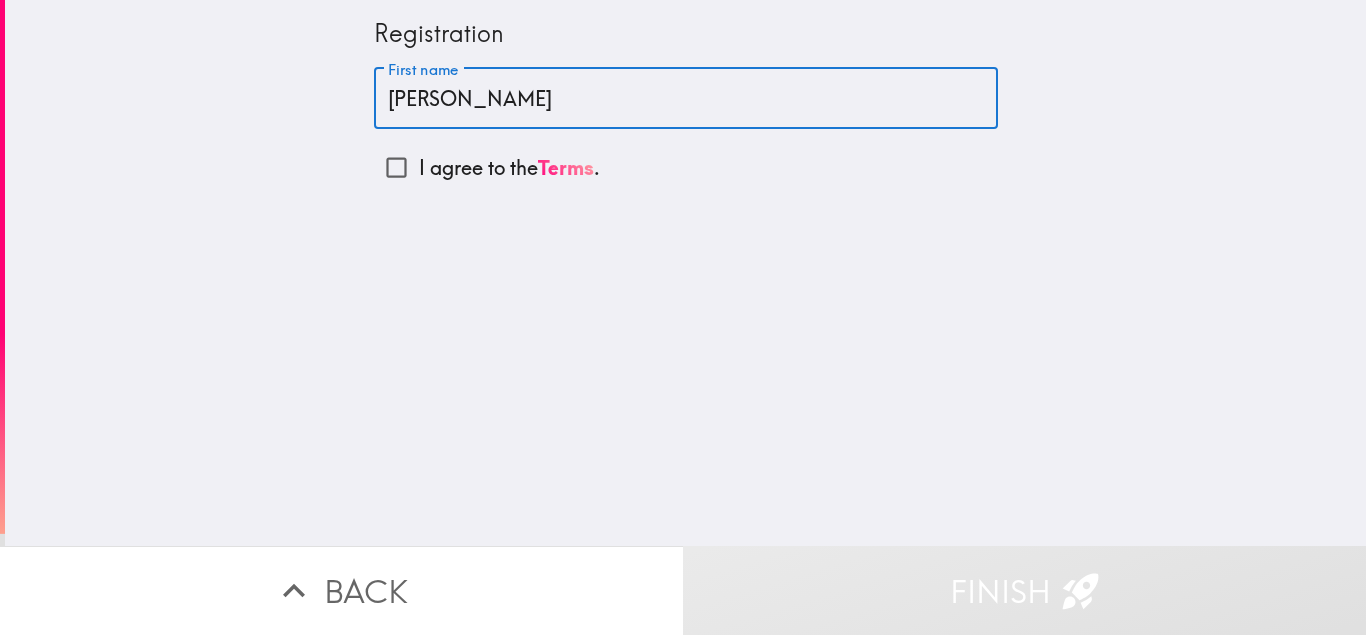 click on "I agree to the  Terms ." at bounding box center (396, 167) 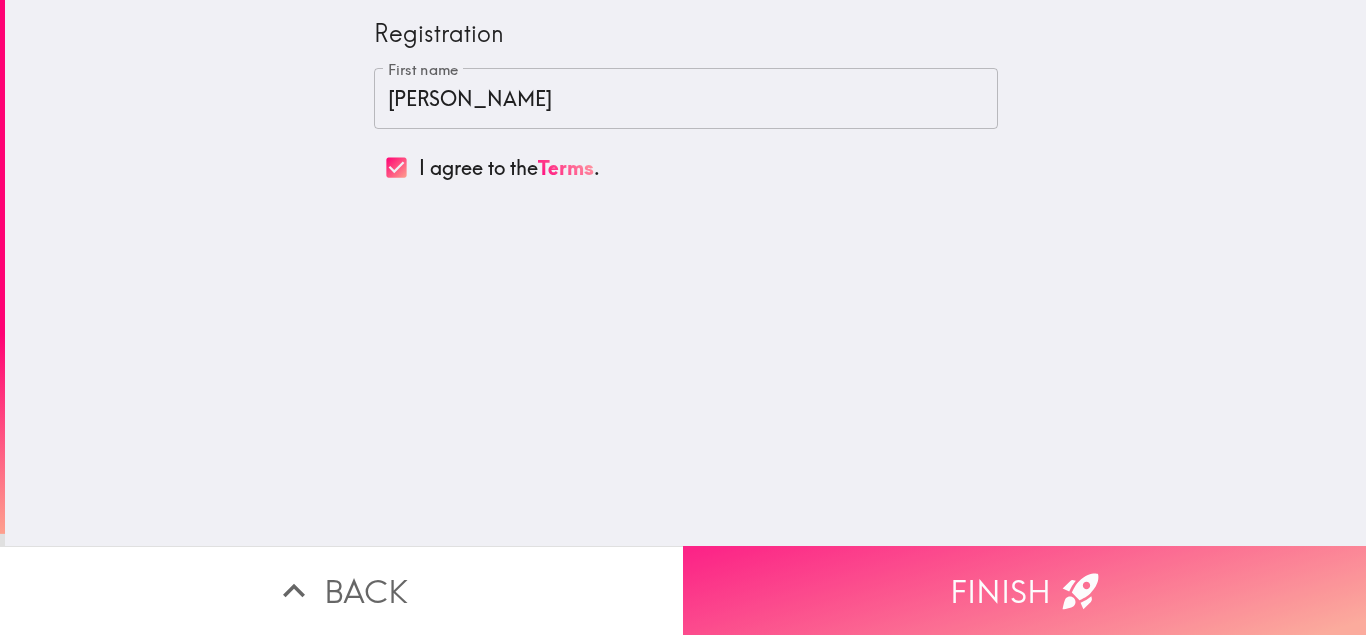 click on "Finish" at bounding box center [1024, 590] 